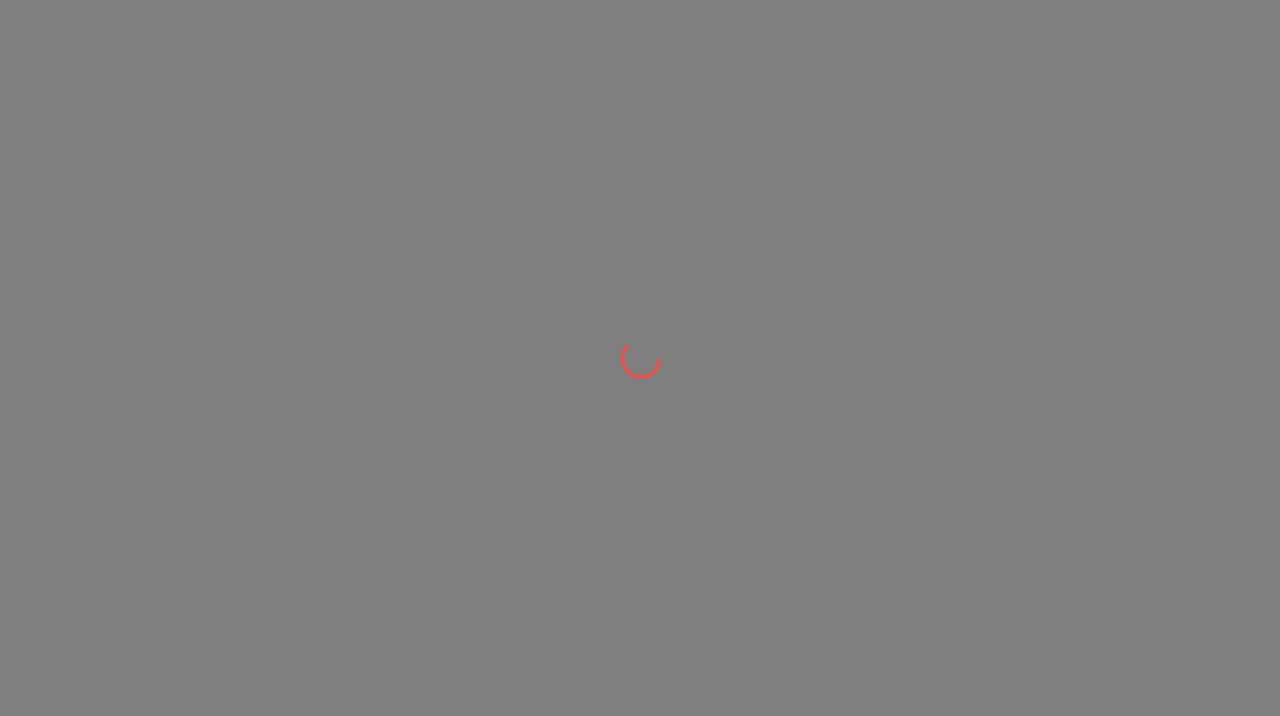 scroll, scrollTop: 0, scrollLeft: 0, axis: both 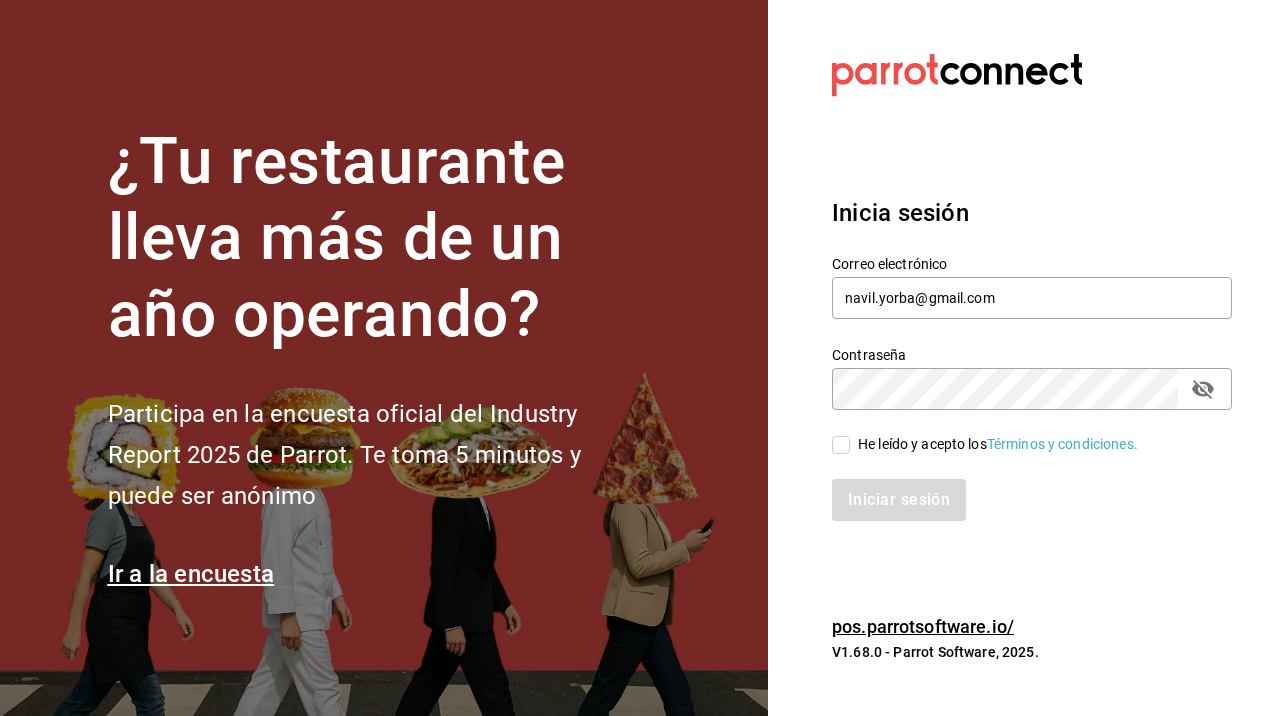 click on "He leído y acepto los  Términos y condiciones." at bounding box center [841, 445] 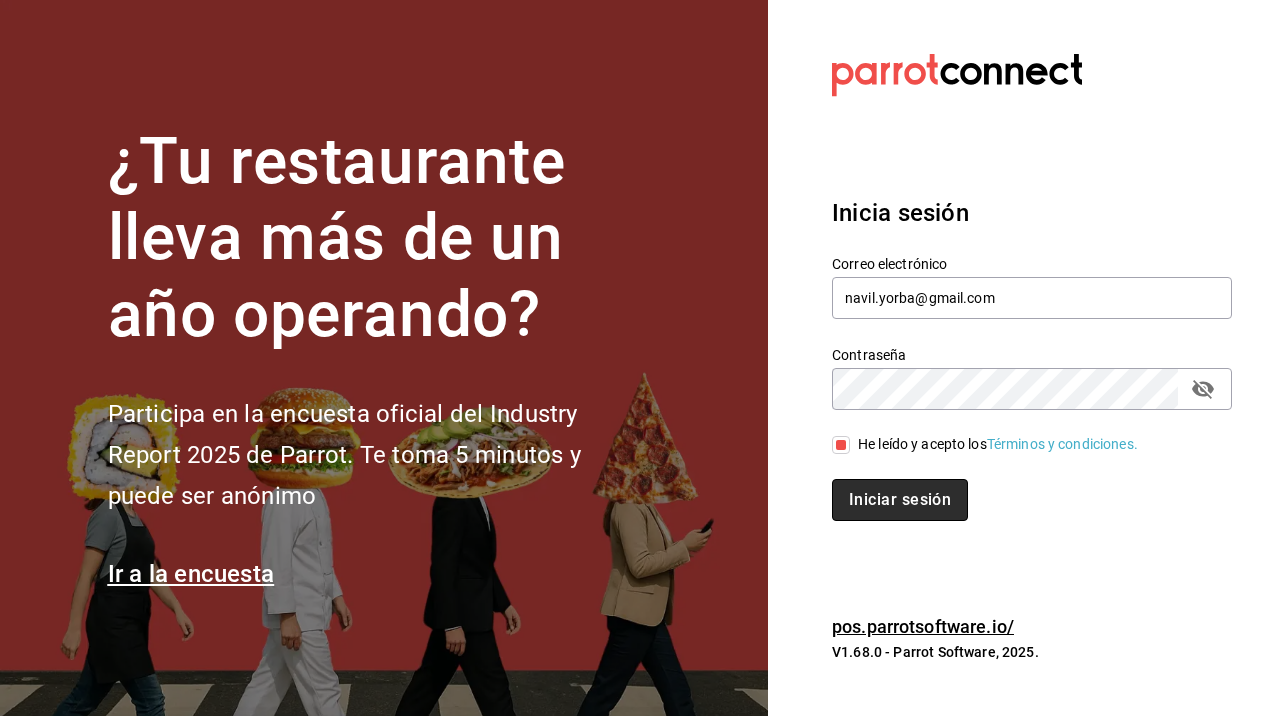 click on "Iniciar sesión" at bounding box center (900, 500) 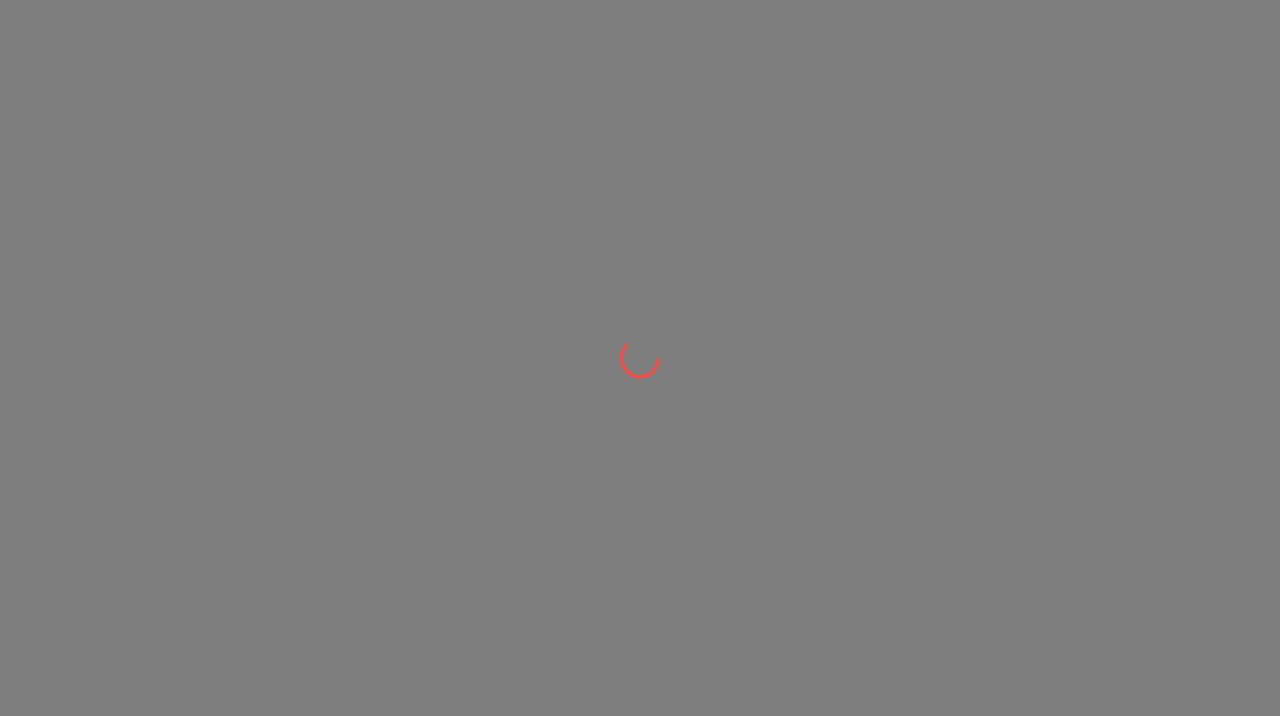 scroll, scrollTop: 0, scrollLeft: 0, axis: both 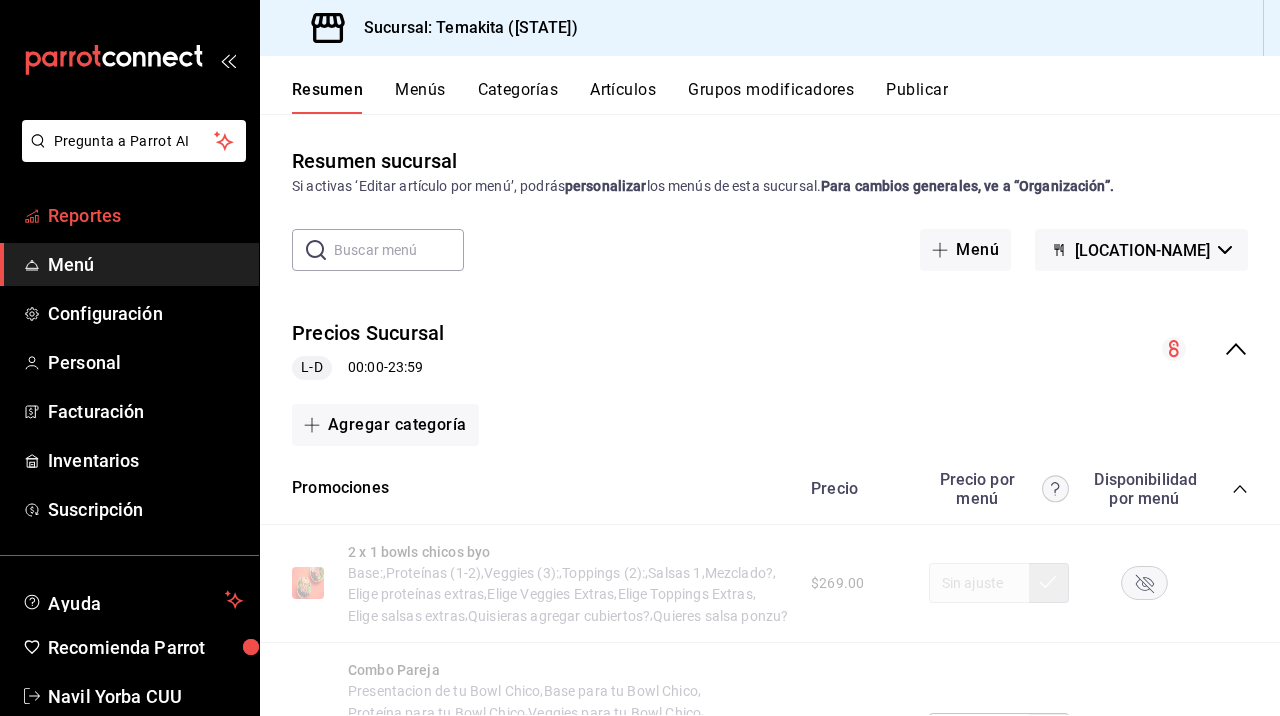 click on "Reportes" at bounding box center [145, 215] 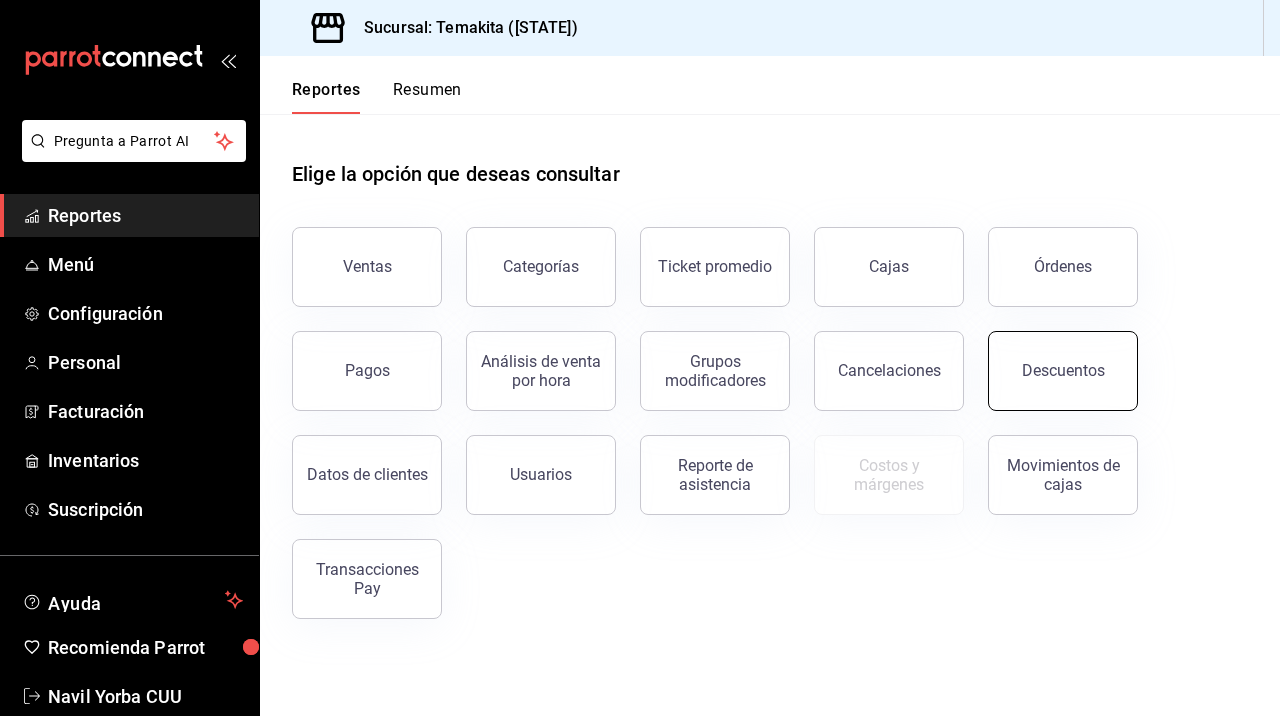 click on "Descuentos" at bounding box center (1063, 371) 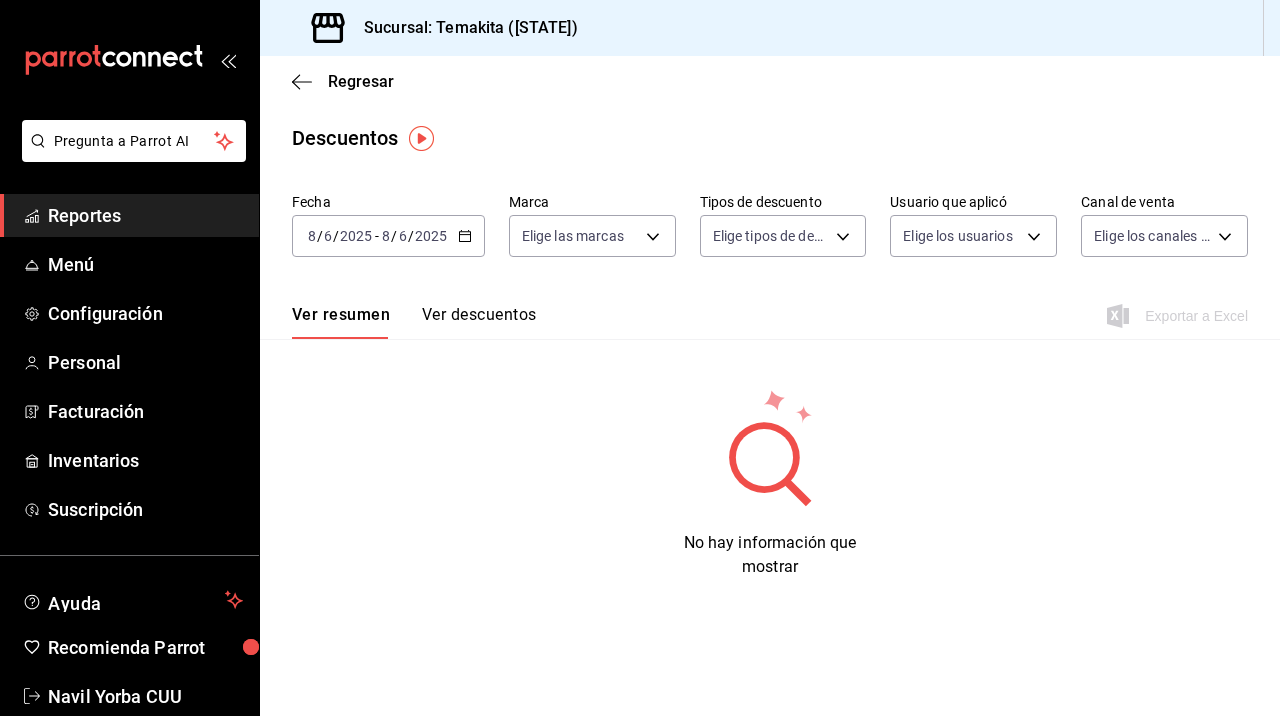 click 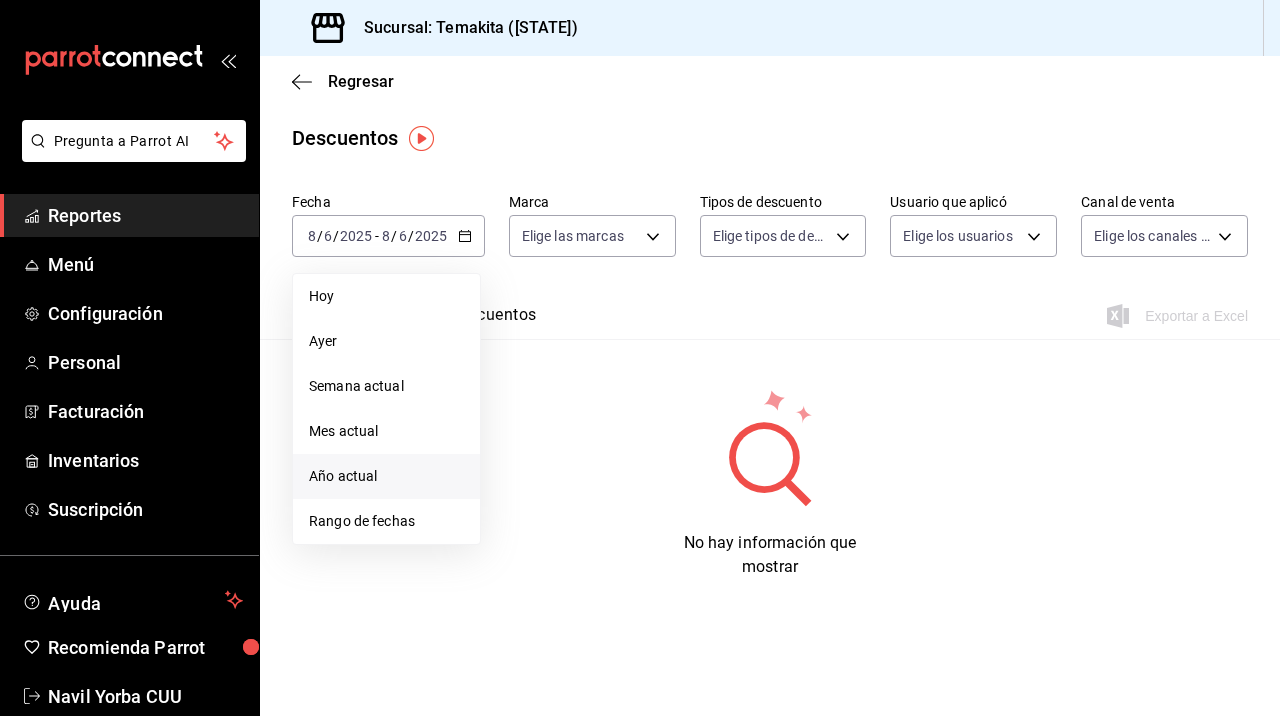 click on "Año actual" at bounding box center [386, 476] 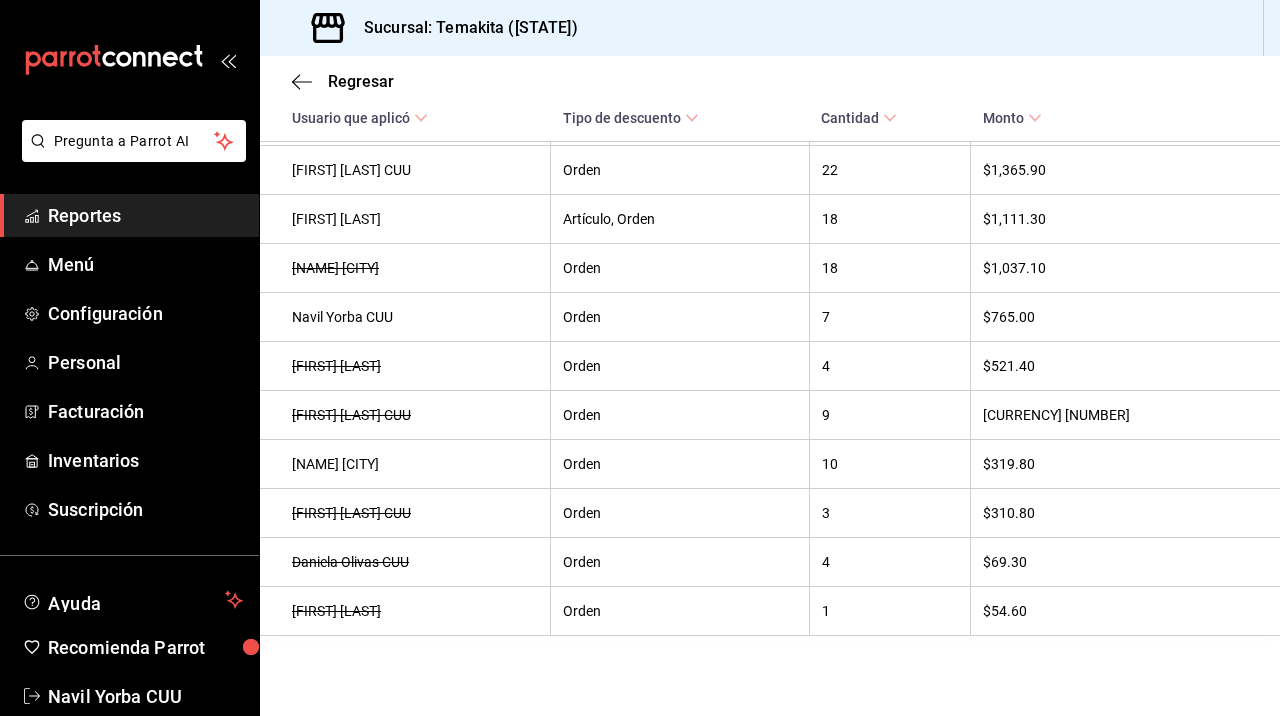 scroll, scrollTop: 0, scrollLeft: 0, axis: both 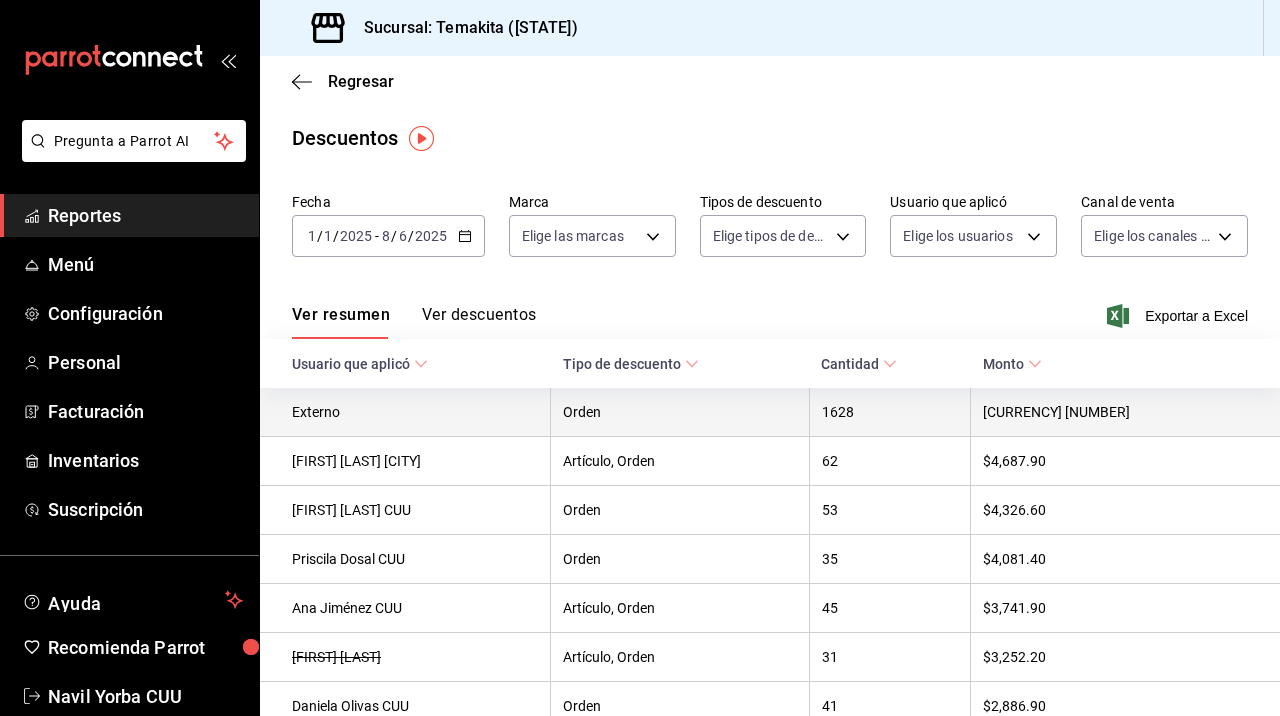 click on "Externo" at bounding box center (405, 412) 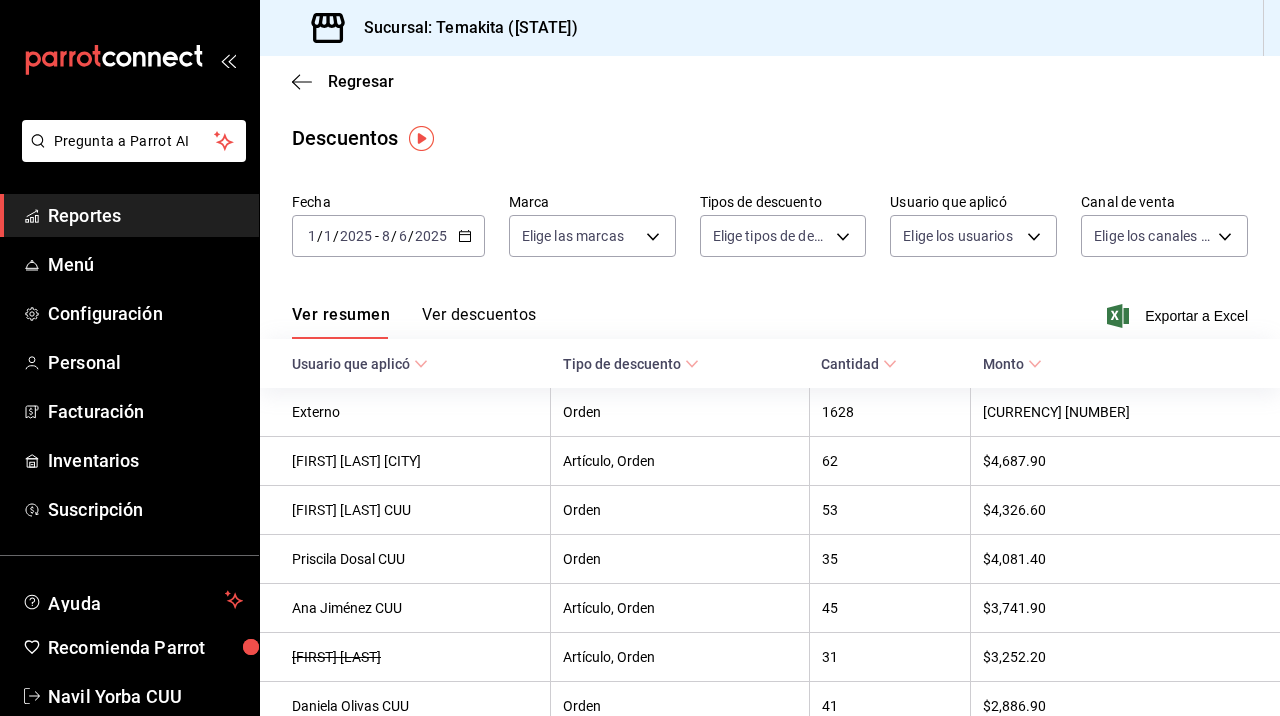 click on "Ver descuentos" at bounding box center [479, 322] 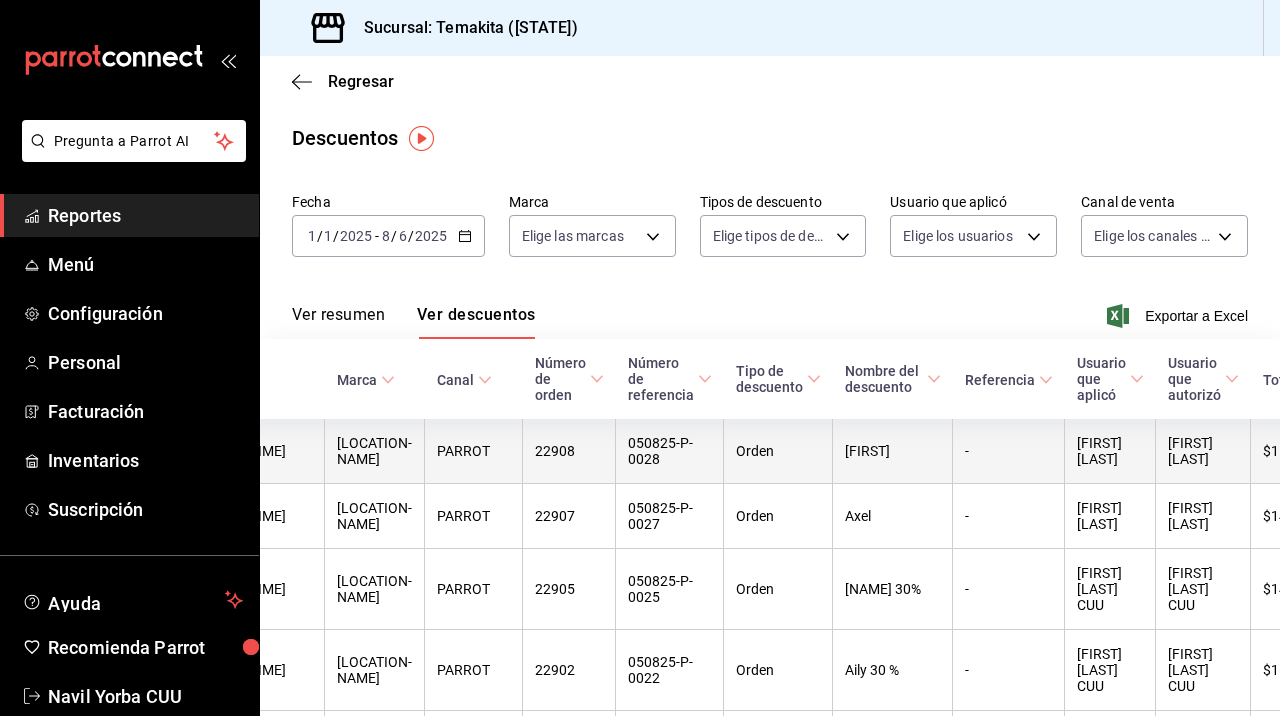 scroll, scrollTop: 0, scrollLeft: 111, axis: horizontal 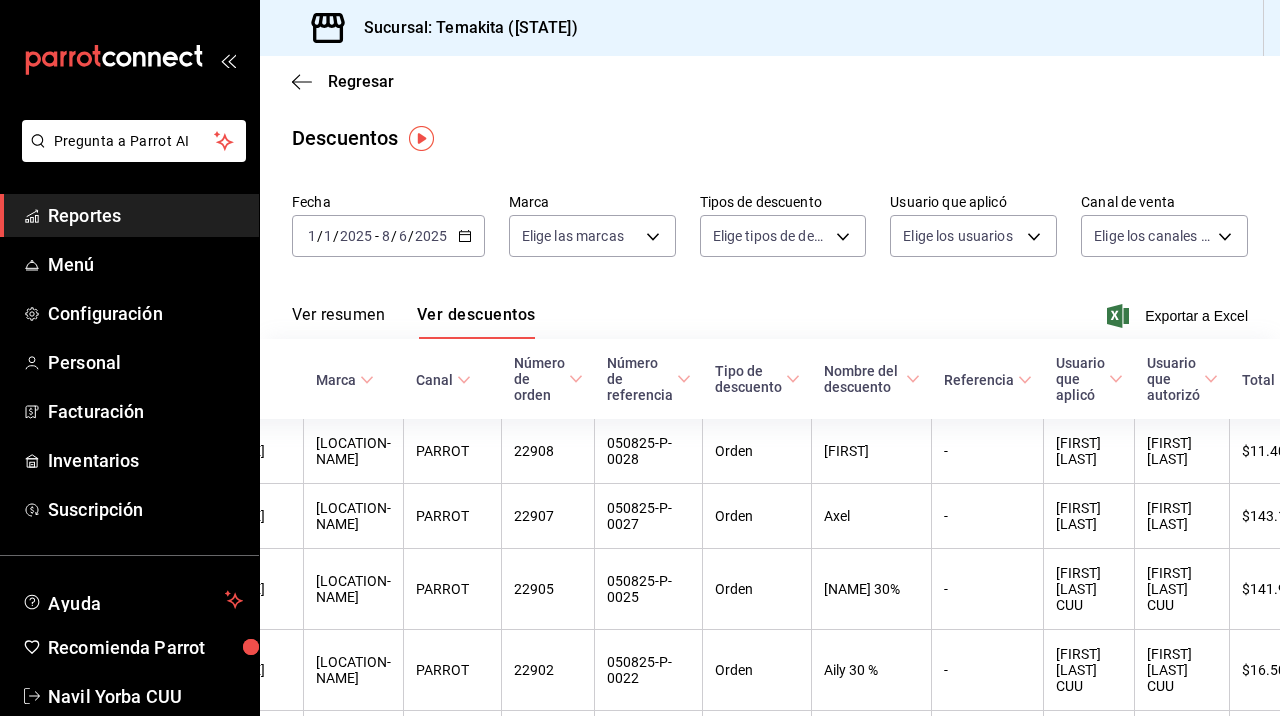 click on "Ver resumen" at bounding box center [338, 322] 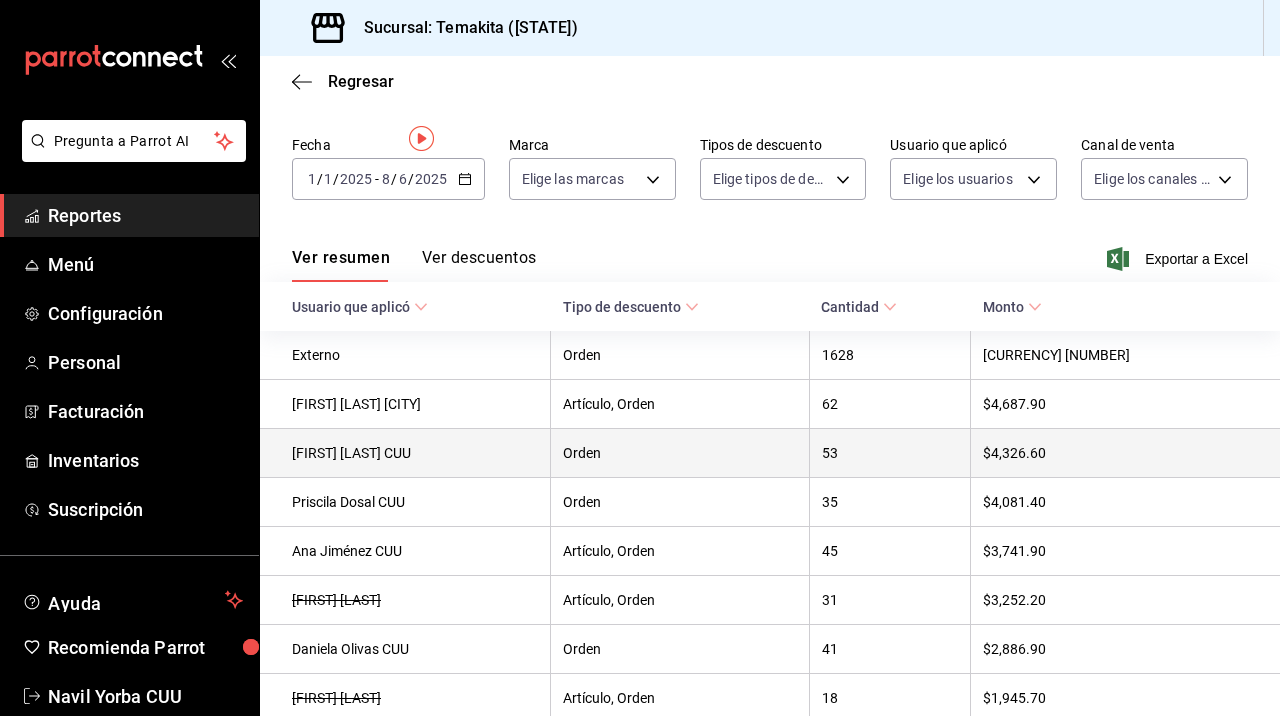 scroll, scrollTop: 0, scrollLeft: 0, axis: both 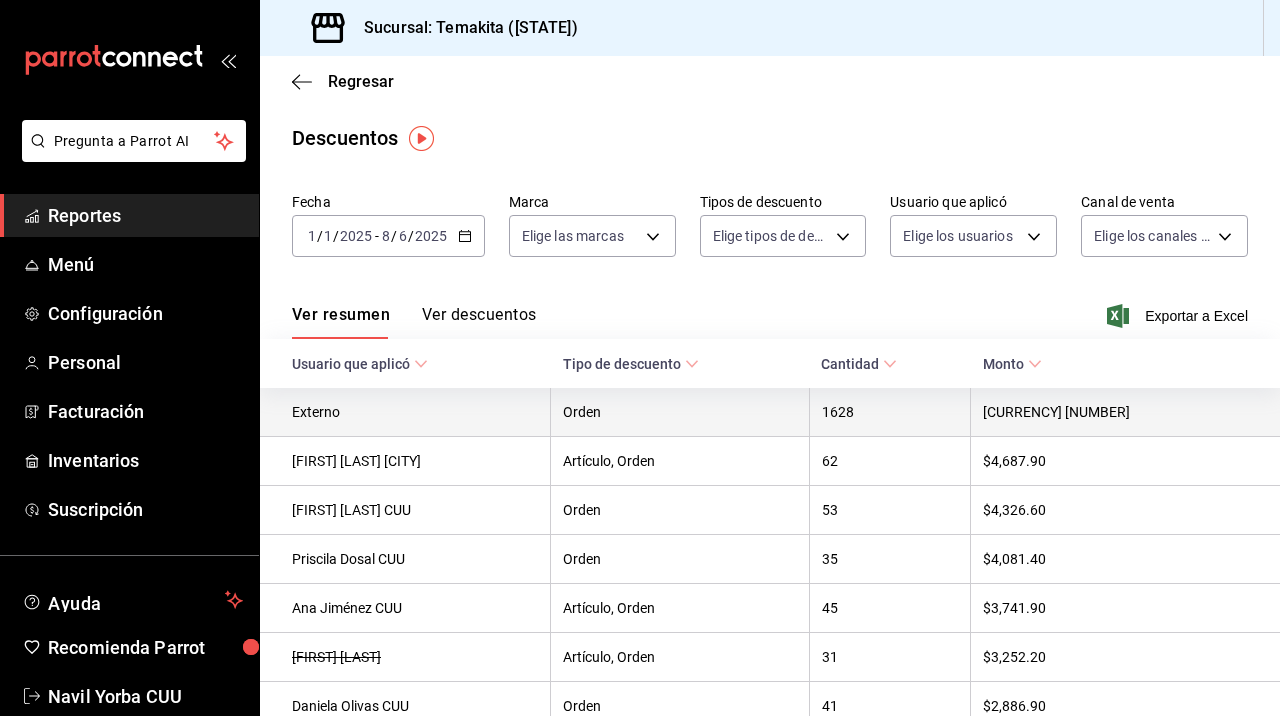 click on "[CURRENCY] [NUMBER]" at bounding box center (1125, 412) 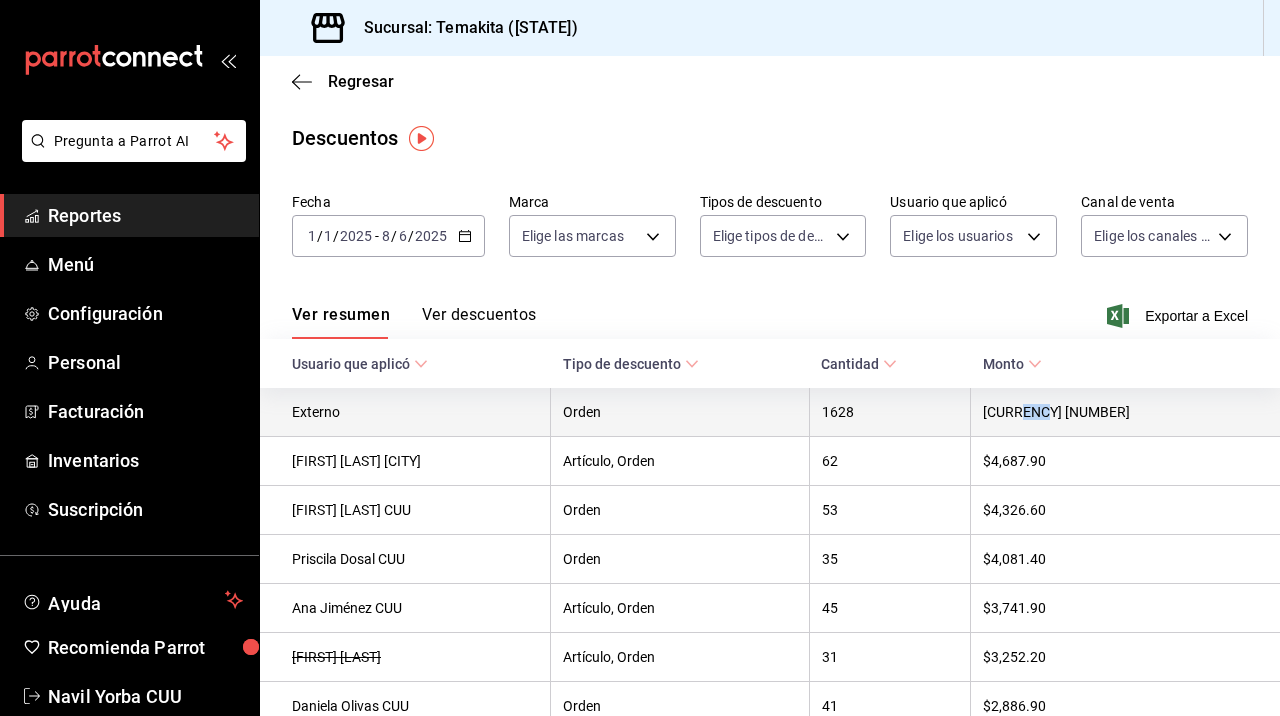 click on "[CURRENCY] [NUMBER]" at bounding box center [1125, 412] 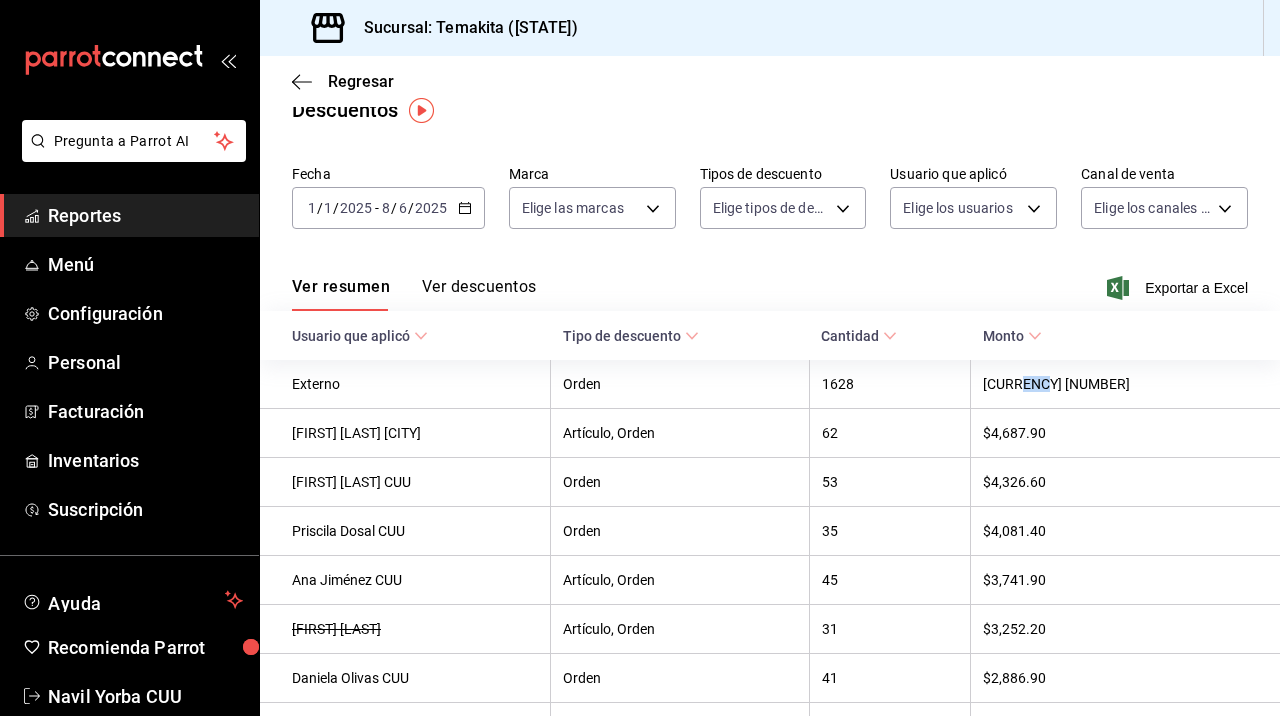 scroll, scrollTop: 26, scrollLeft: 0, axis: vertical 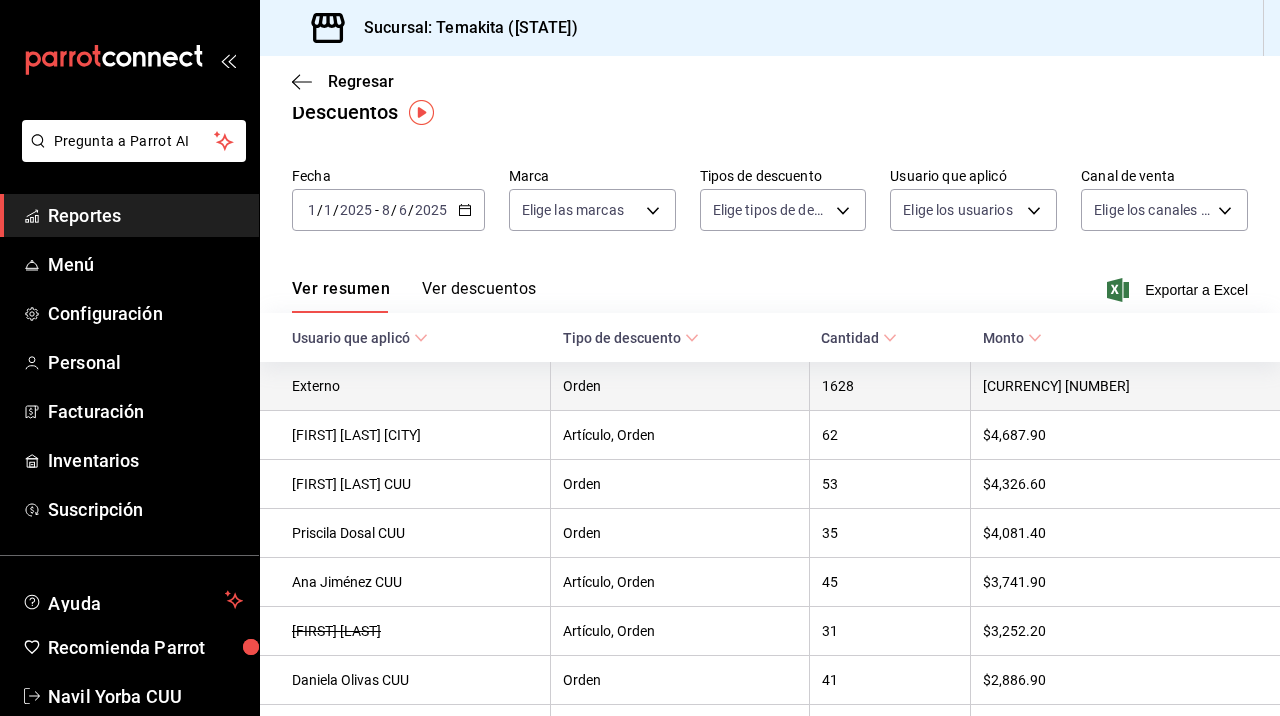 click on "Orden" at bounding box center [680, 386] 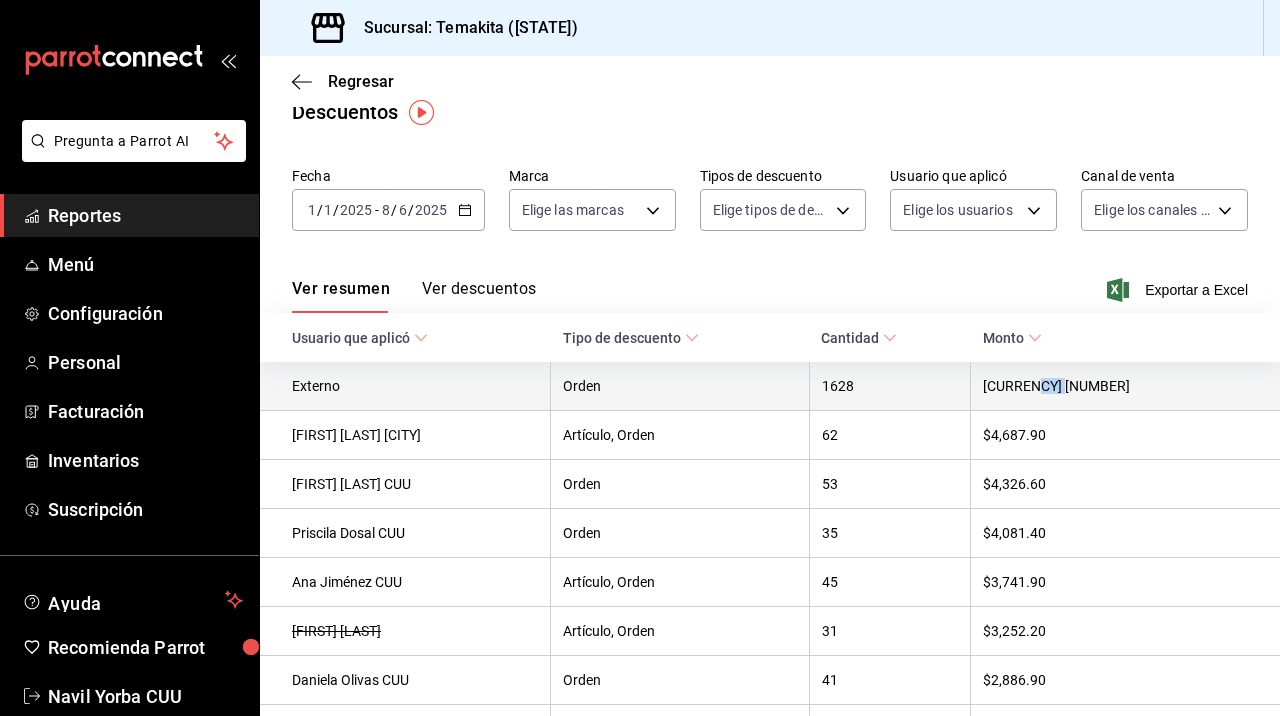 click on "[CURRENCY] [NUMBER]" at bounding box center [1125, 386] 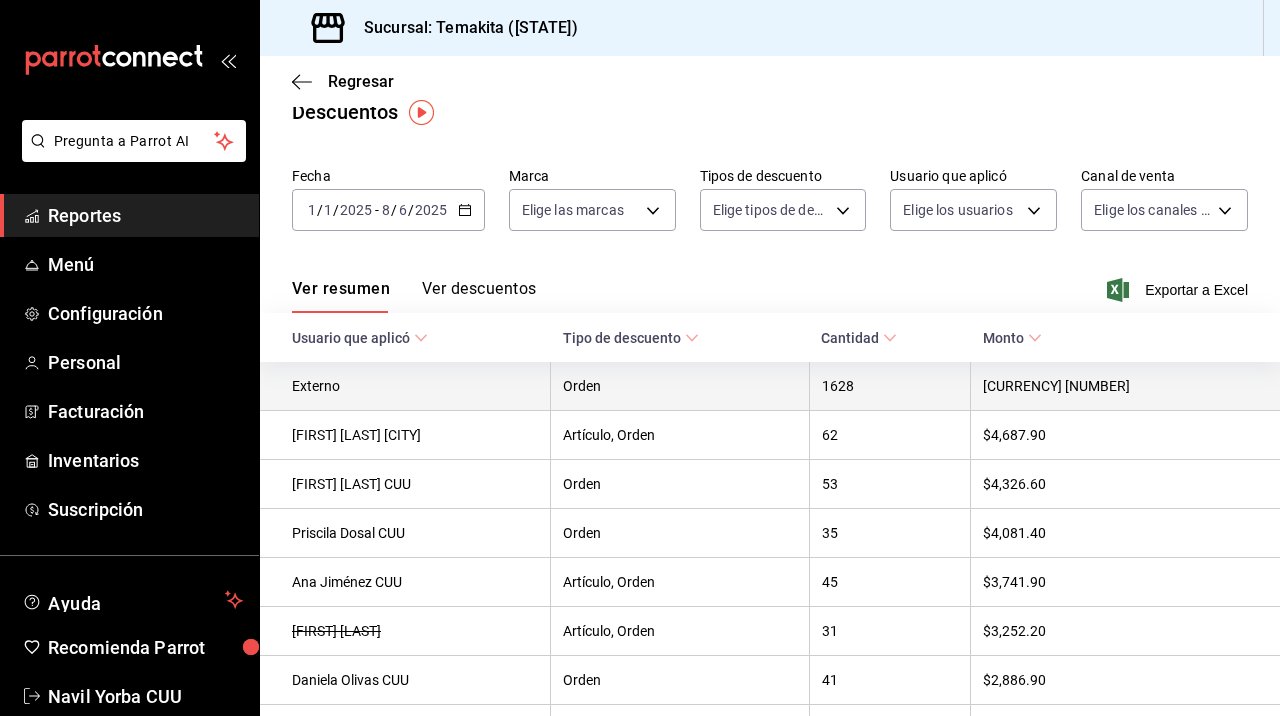 click on "Externo" at bounding box center [405, 386] 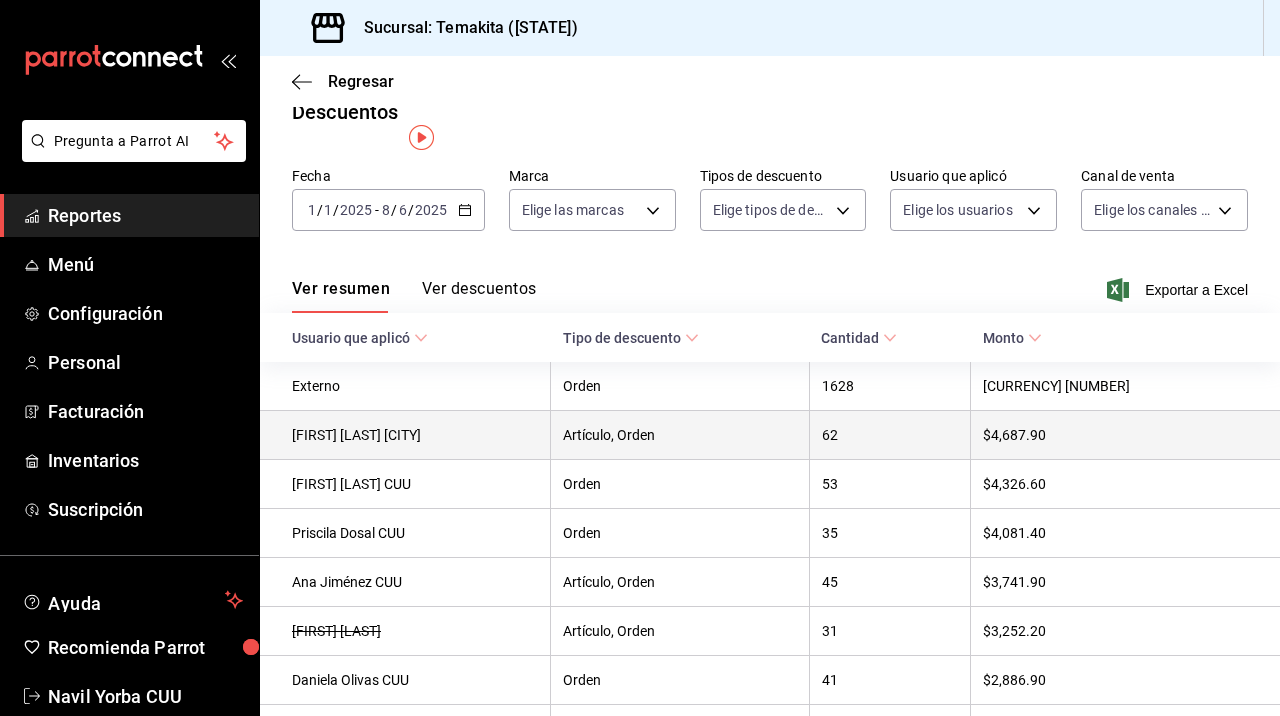 scroll, scrollTop: 0, scrollLeft: 0, axis: both 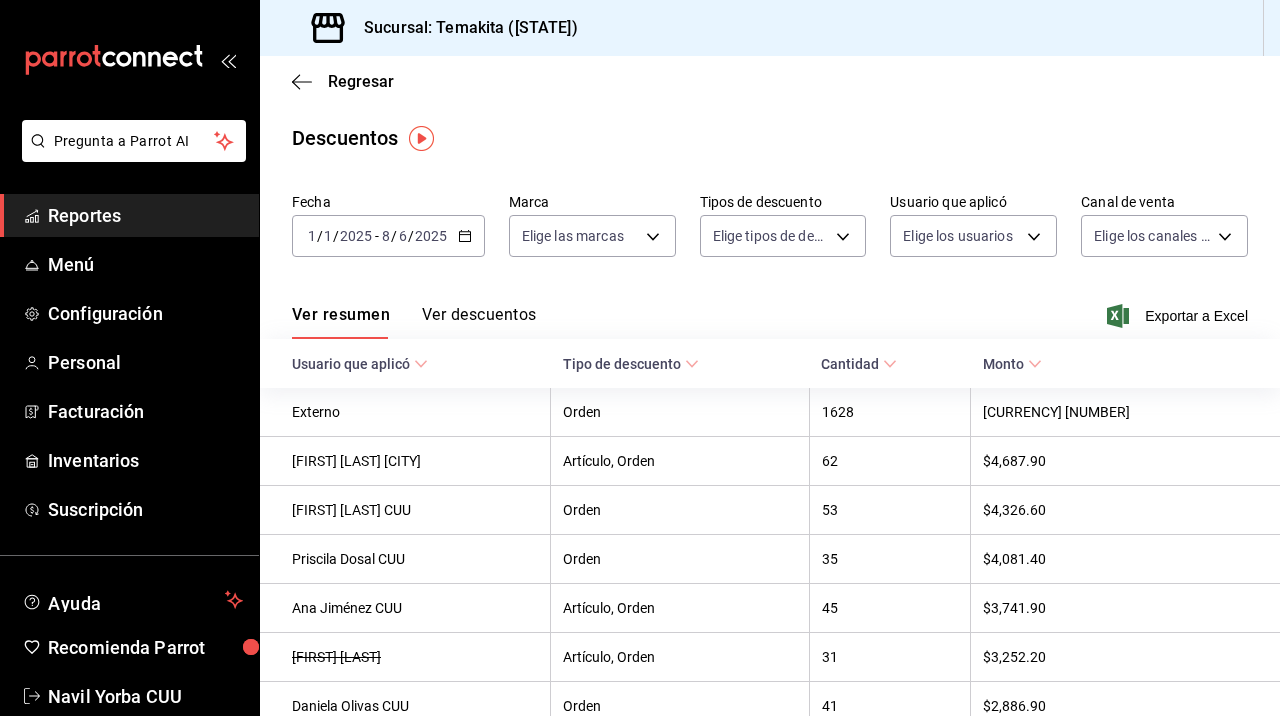 click on "Ver descuentos" at bounding box center [479, 322] 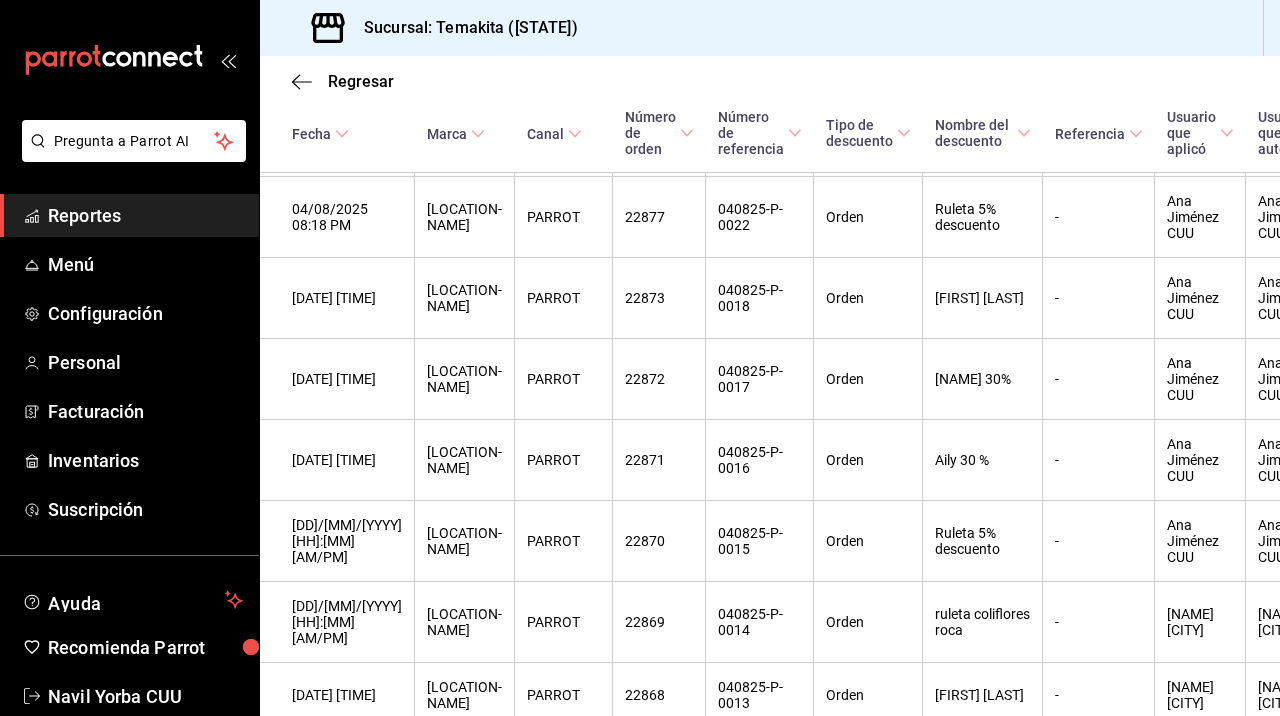 scroll, scrollTop: 0, scrollLeft: 0, axis: both 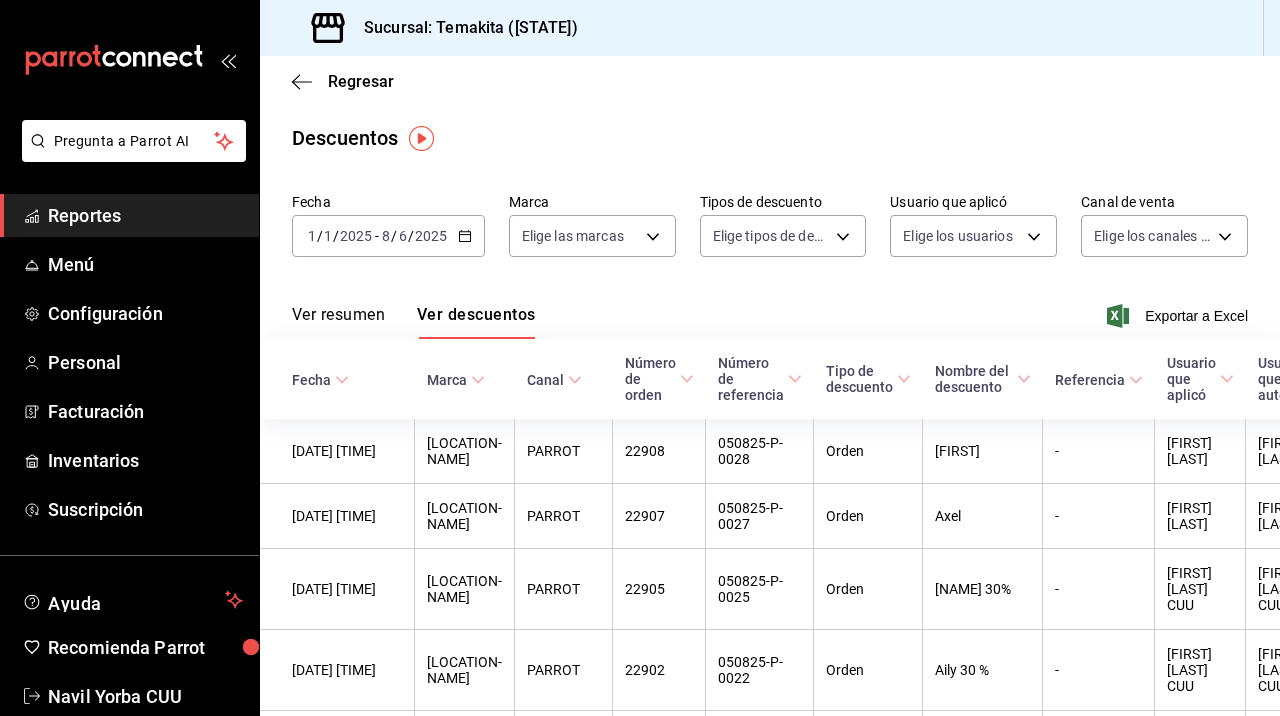 click on "Ver resumen" at bounding box center [338, 322] 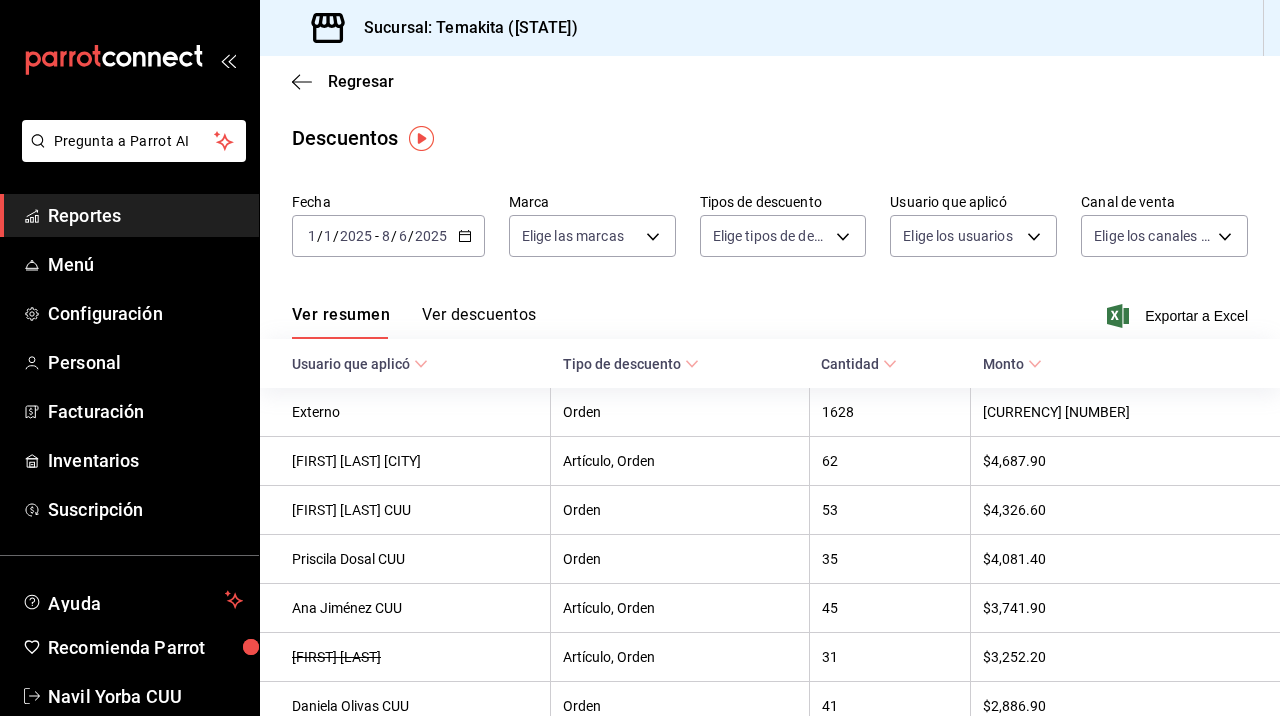 click on "Reportes" at bounding box center (145, 215) 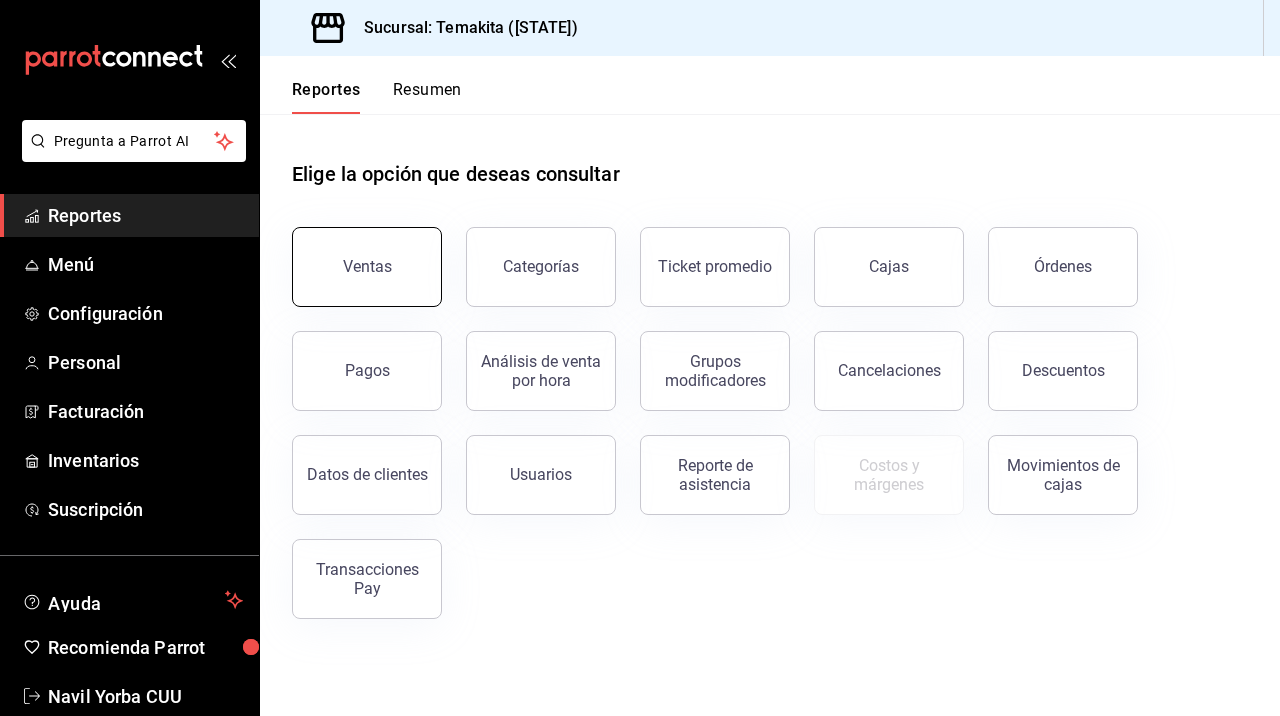 click on "Ventas" at bounding box center [367, 267] 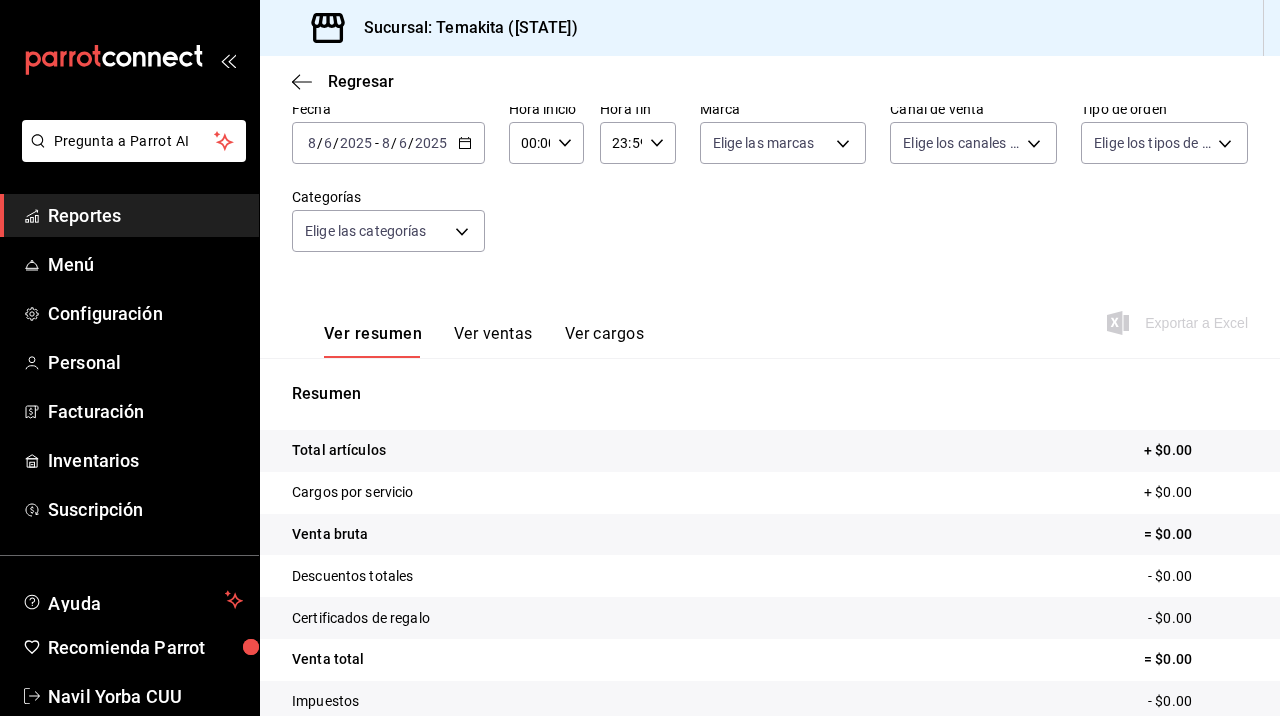 scroll, scrollTop: 116, scrollLeft: 0, axis: vertical 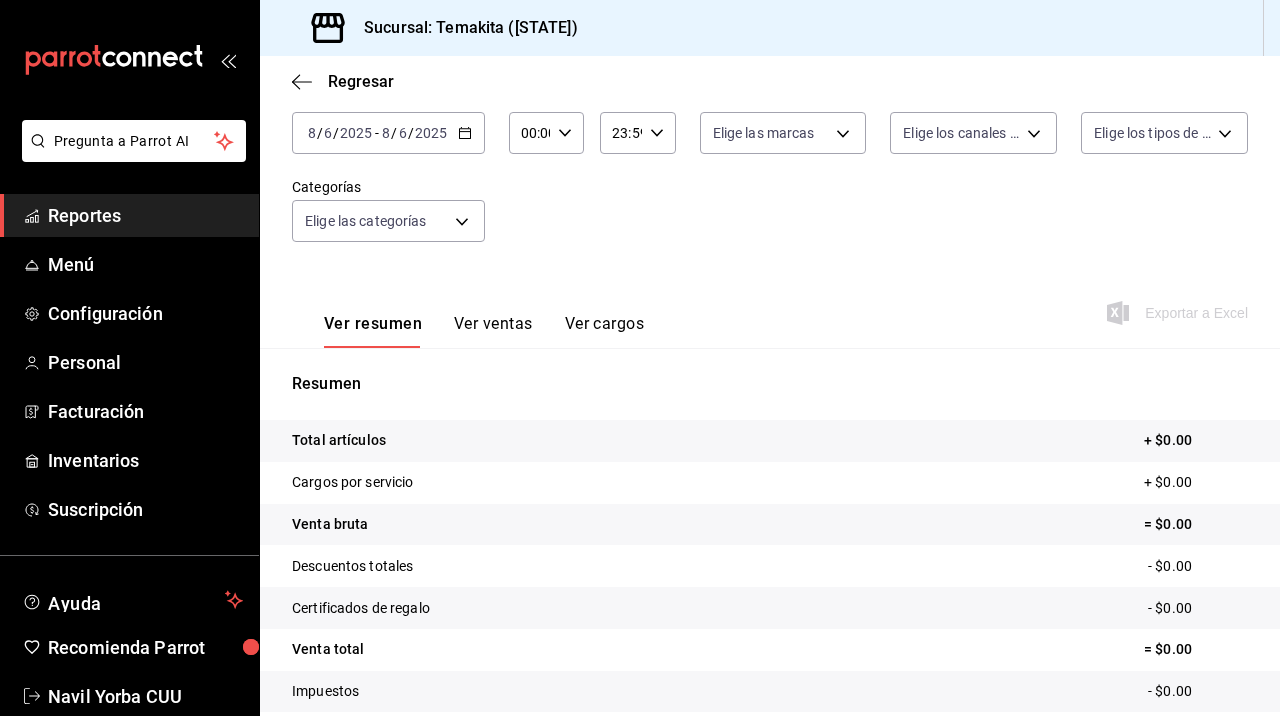 click on "2025-08-06 8 / 6 / 2025 - 2025-08-06 8 / 6 / 2025" at bounding box center (388, 133) 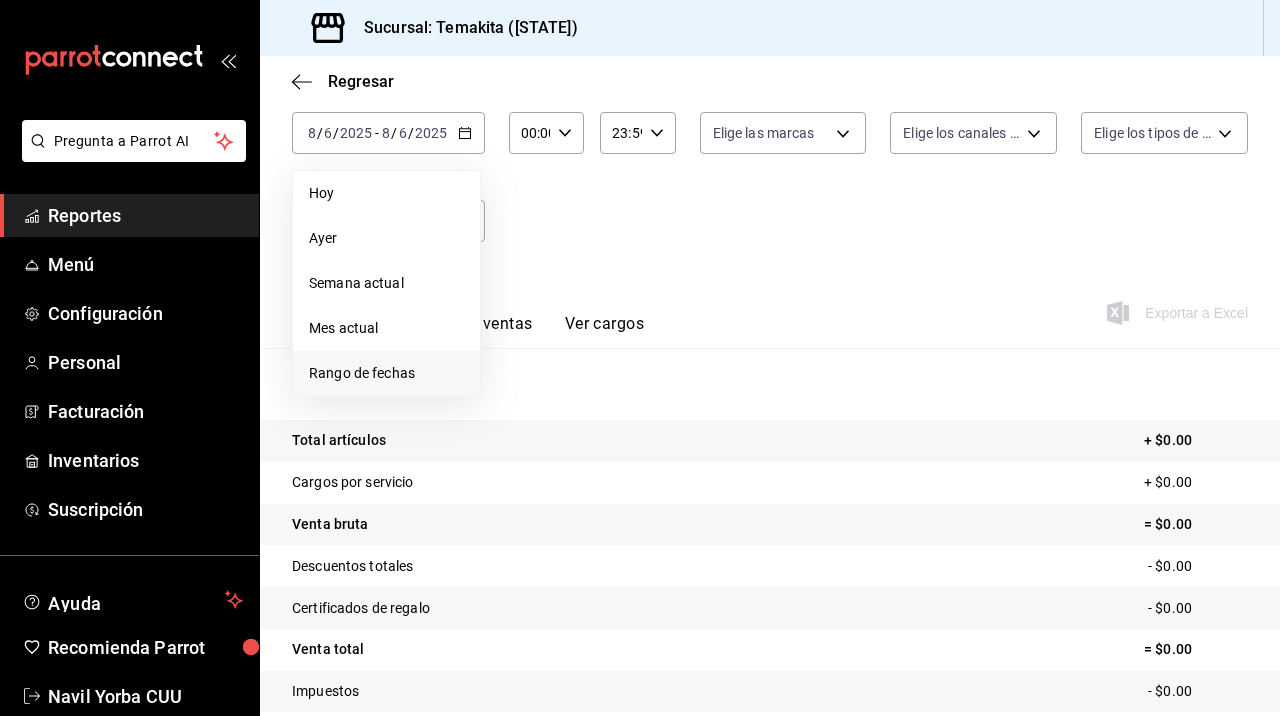 click on "Rango de fechas" at bounding box center [386, 373] 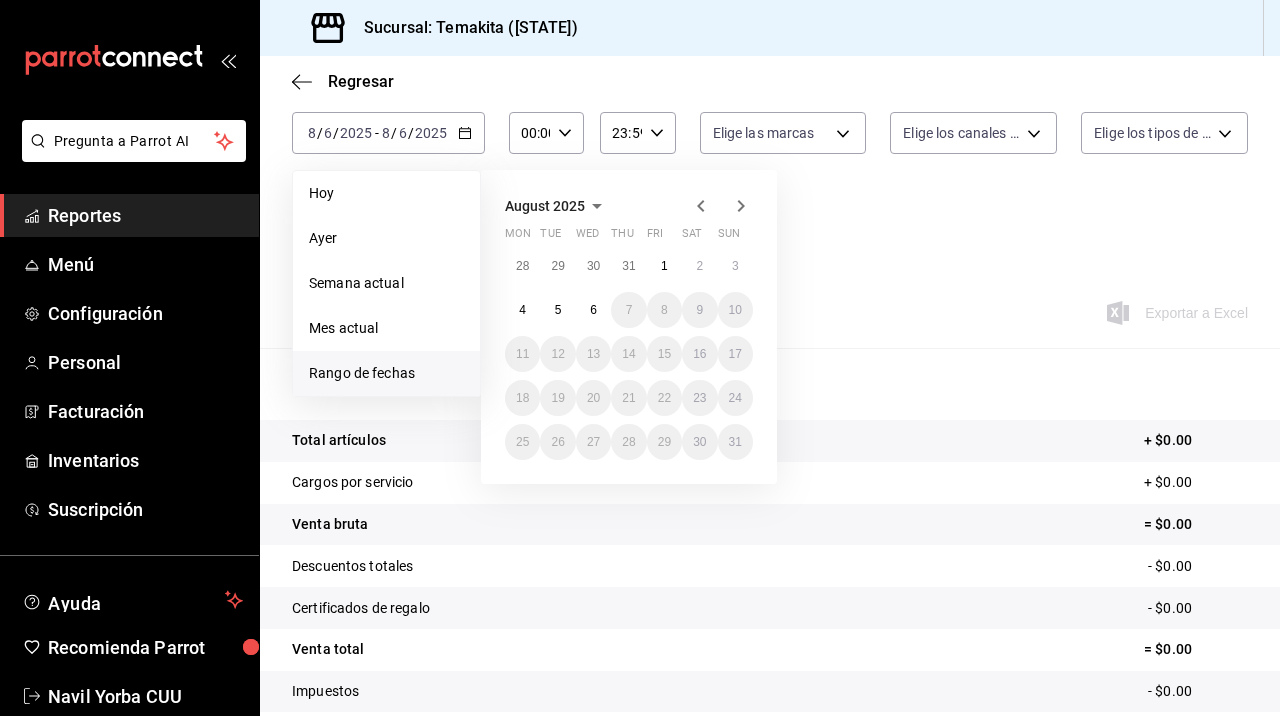 click 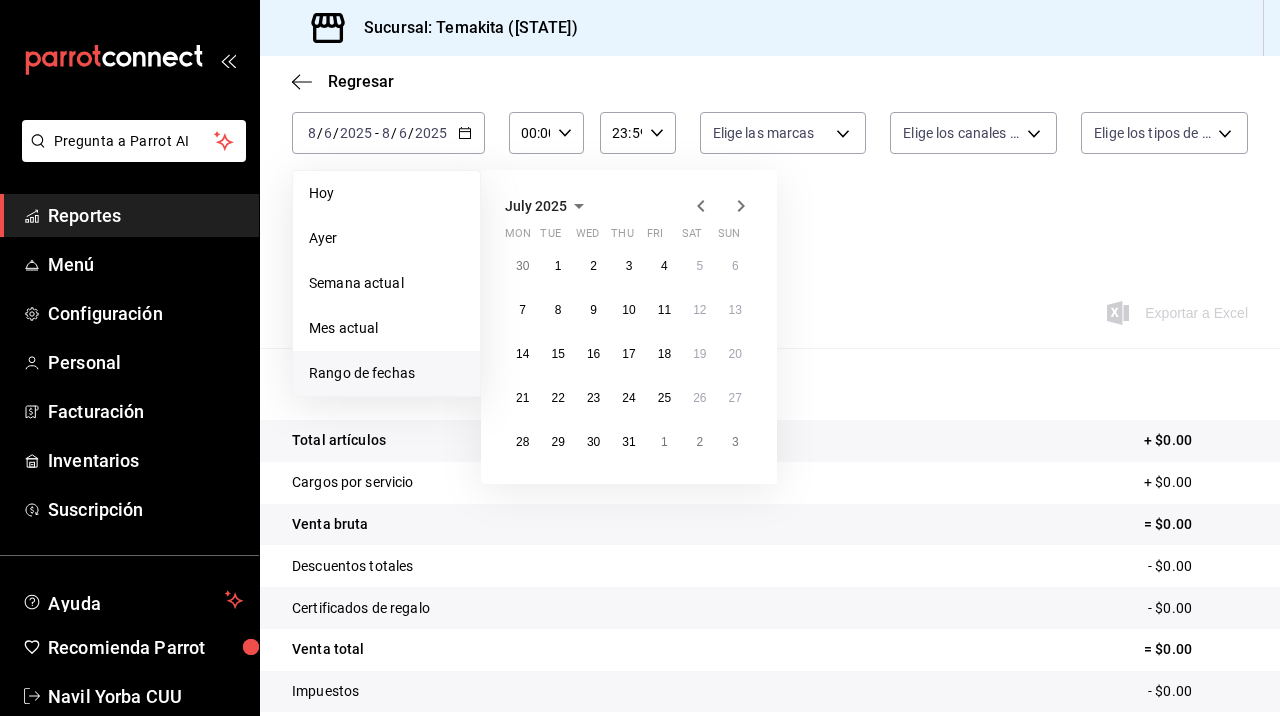 click 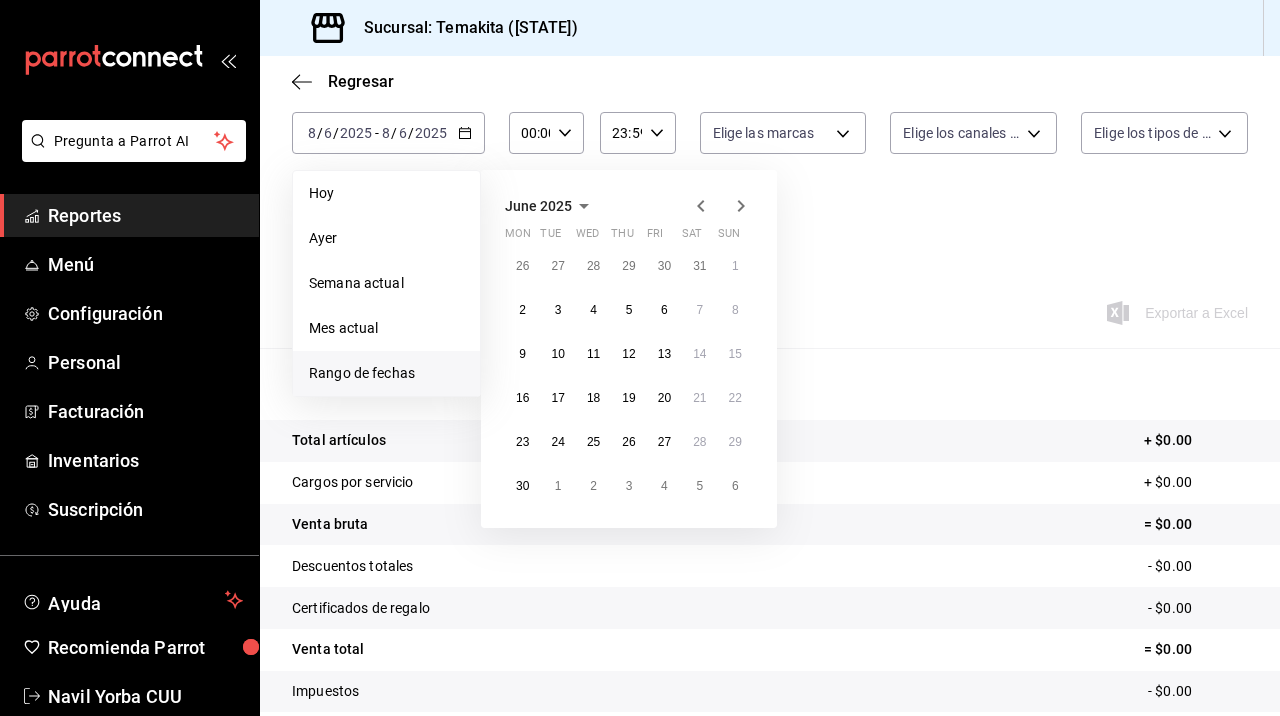click 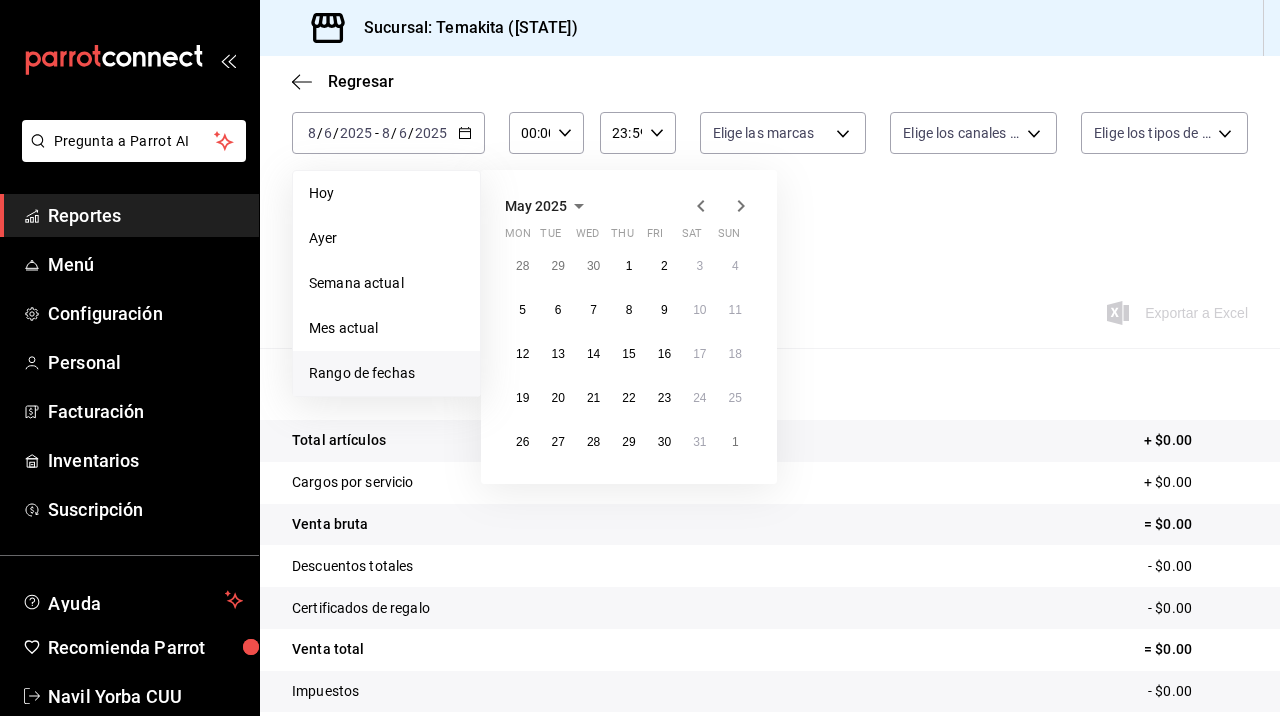 click 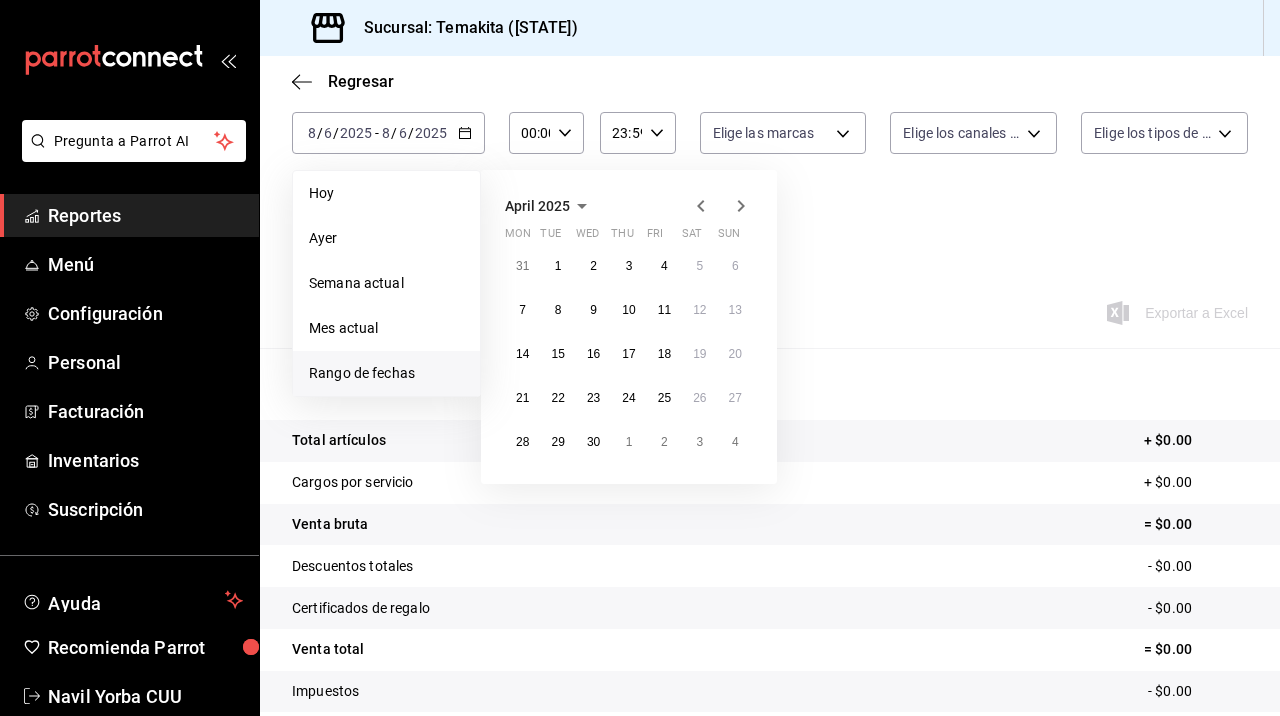 click 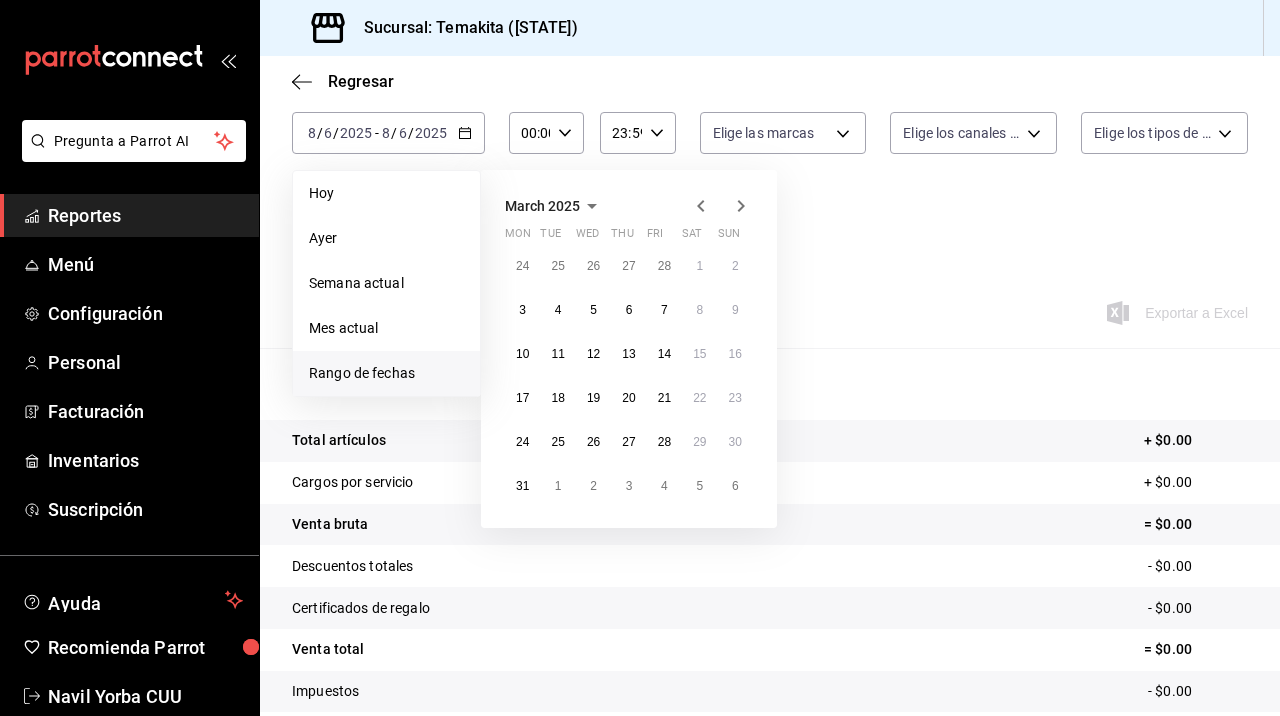 click 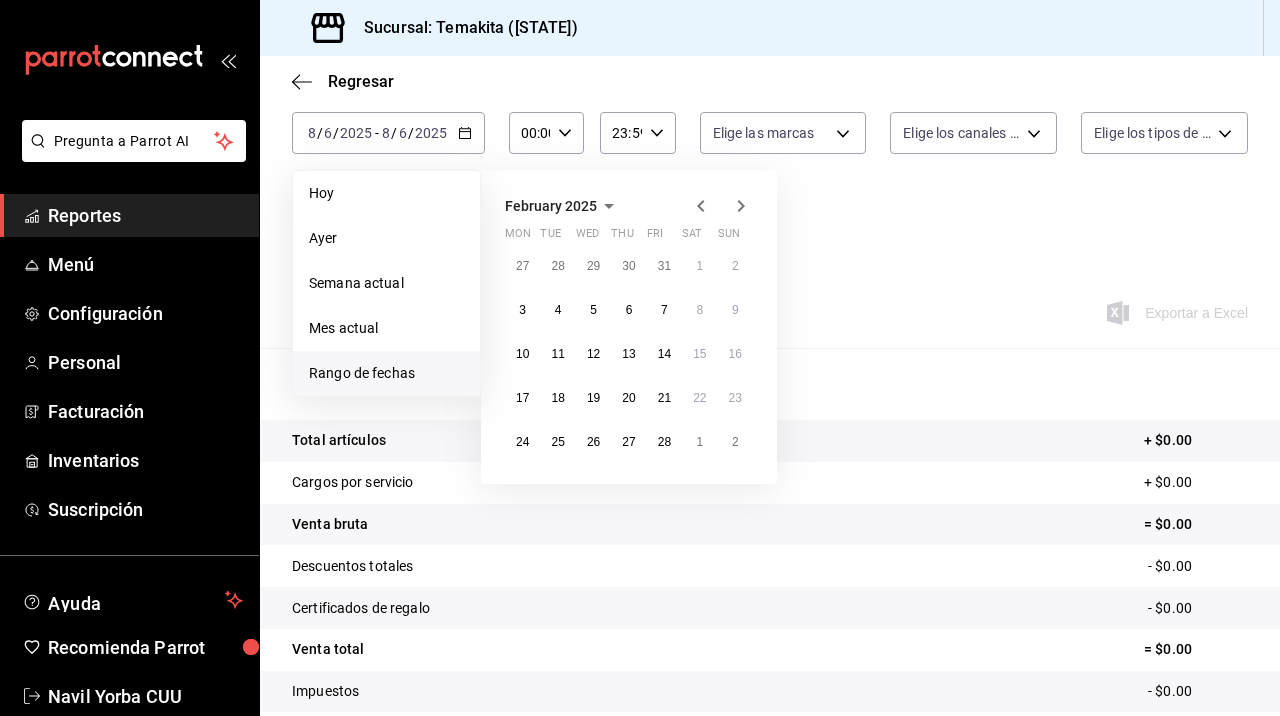 click 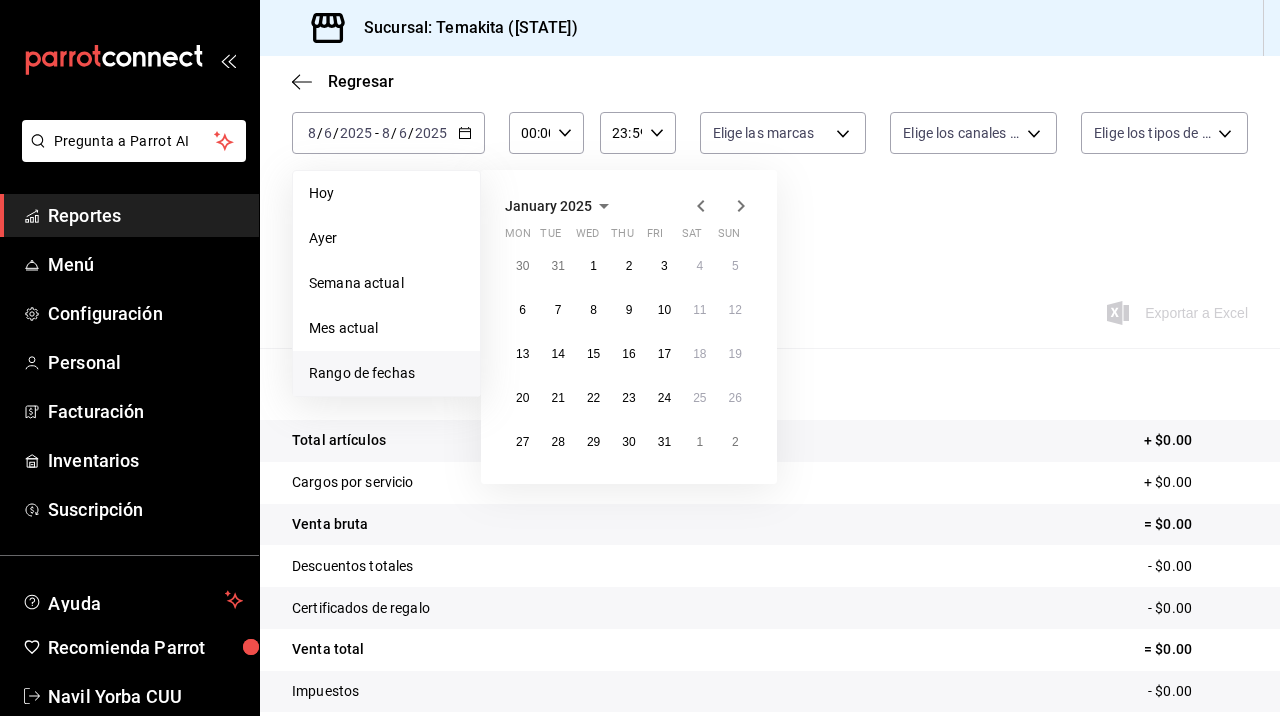 click 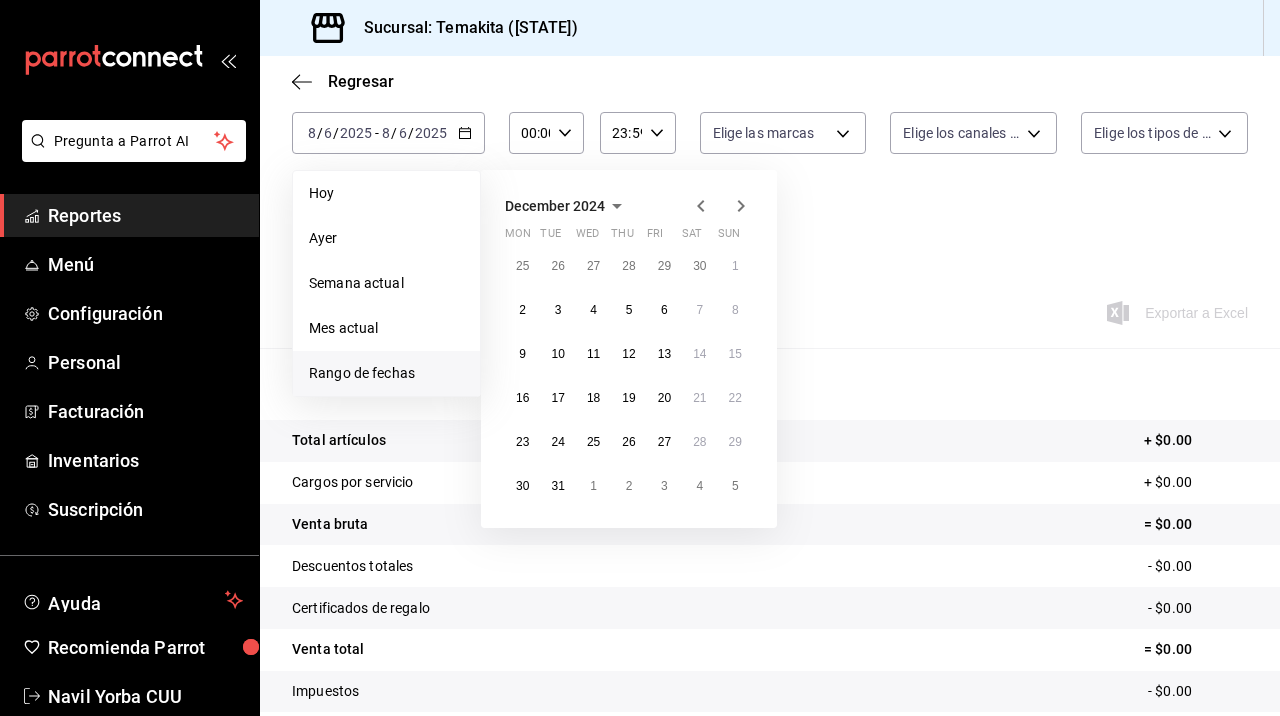 click 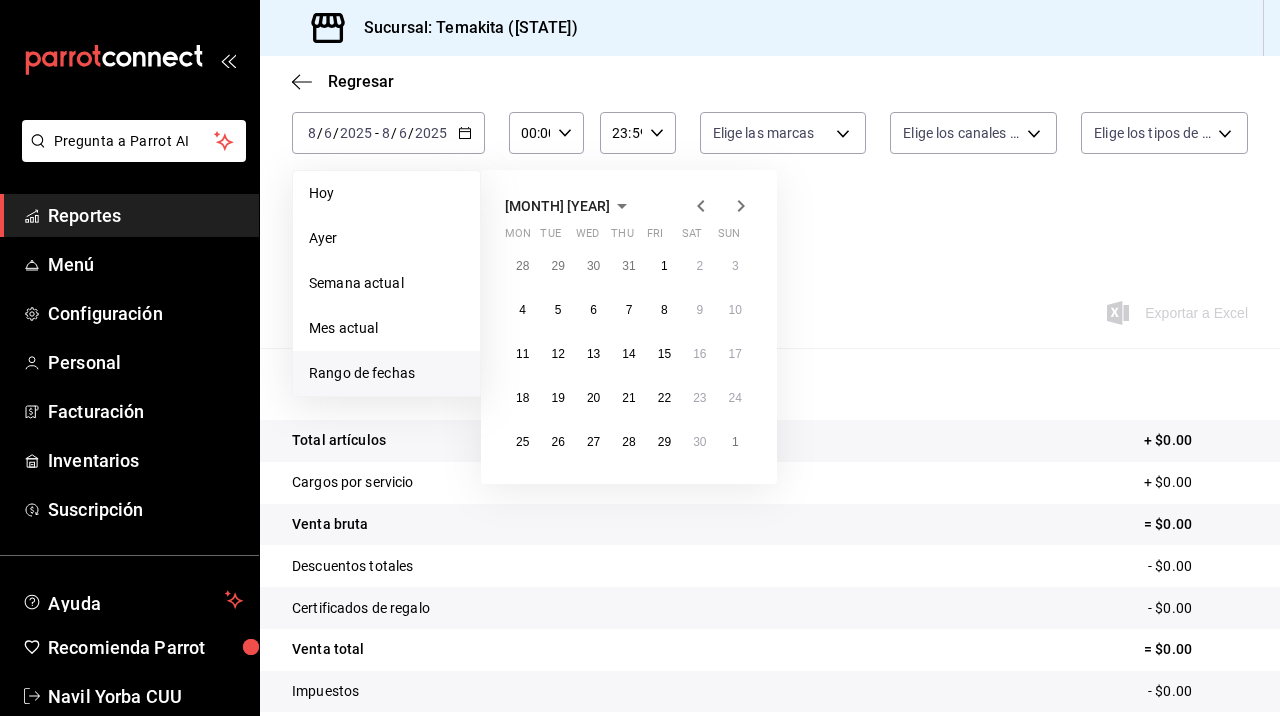 click 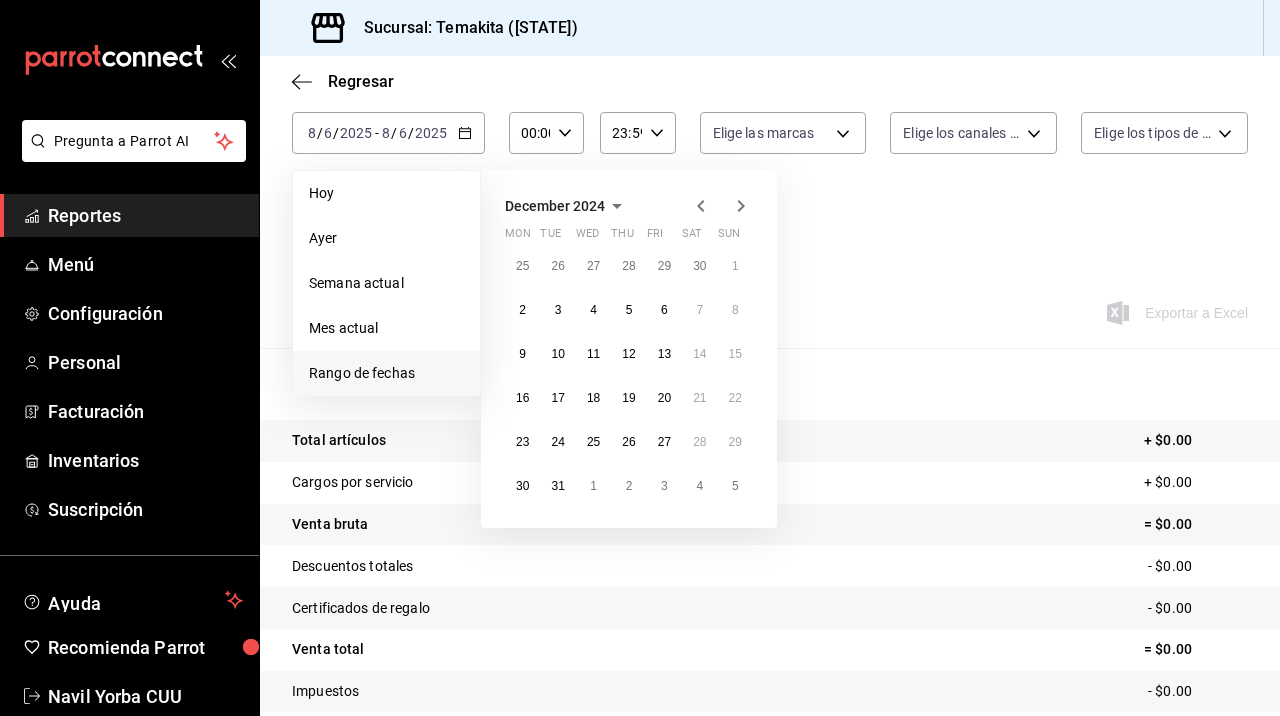 click 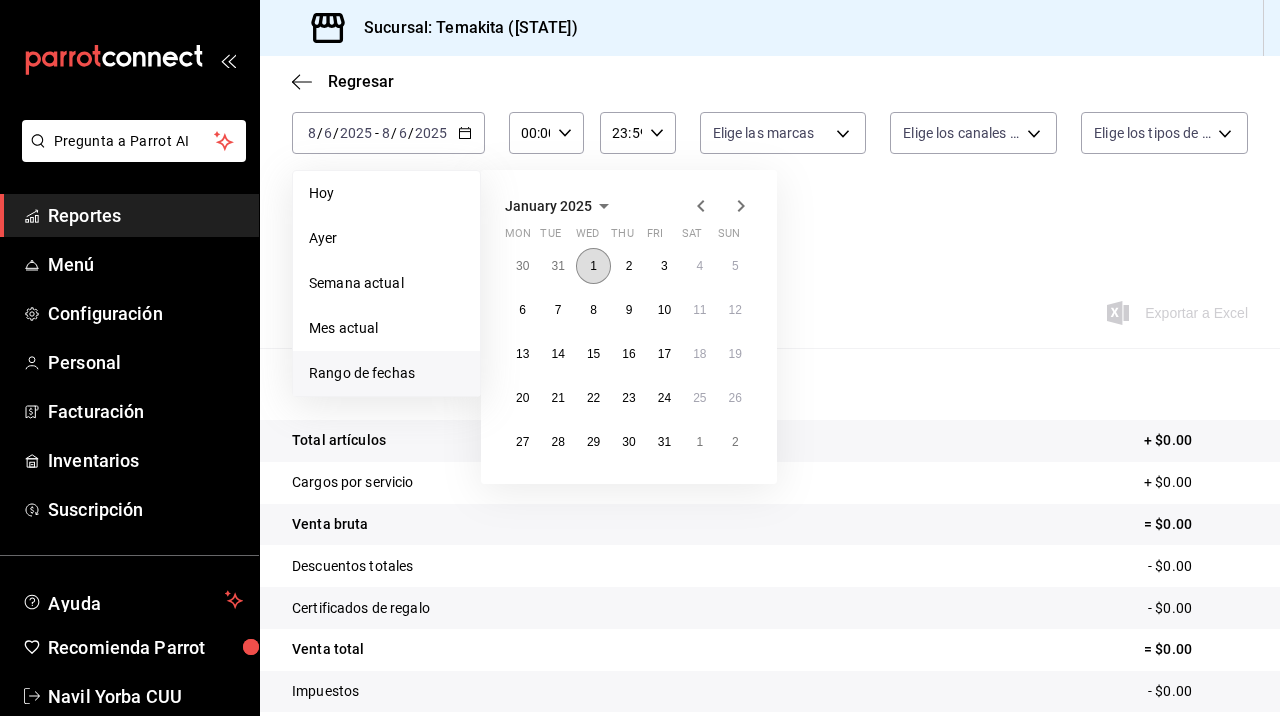 click on "1" at bounding box center [593, 266] 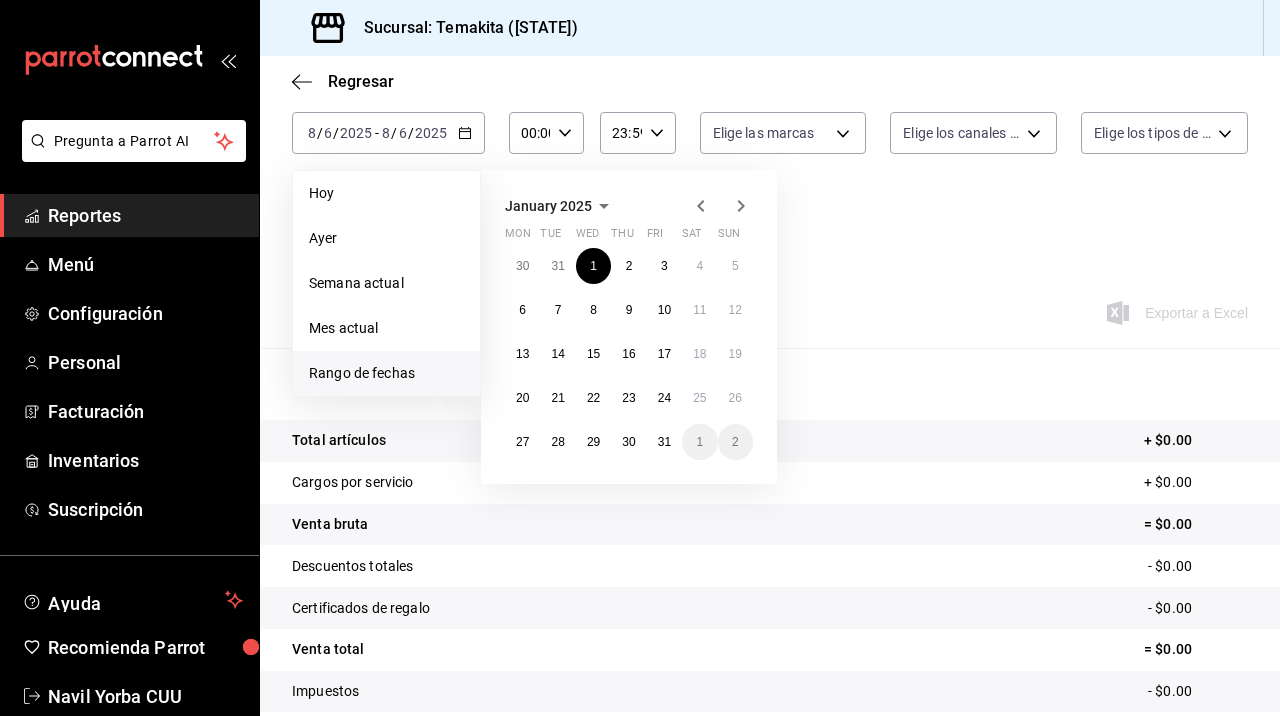 click 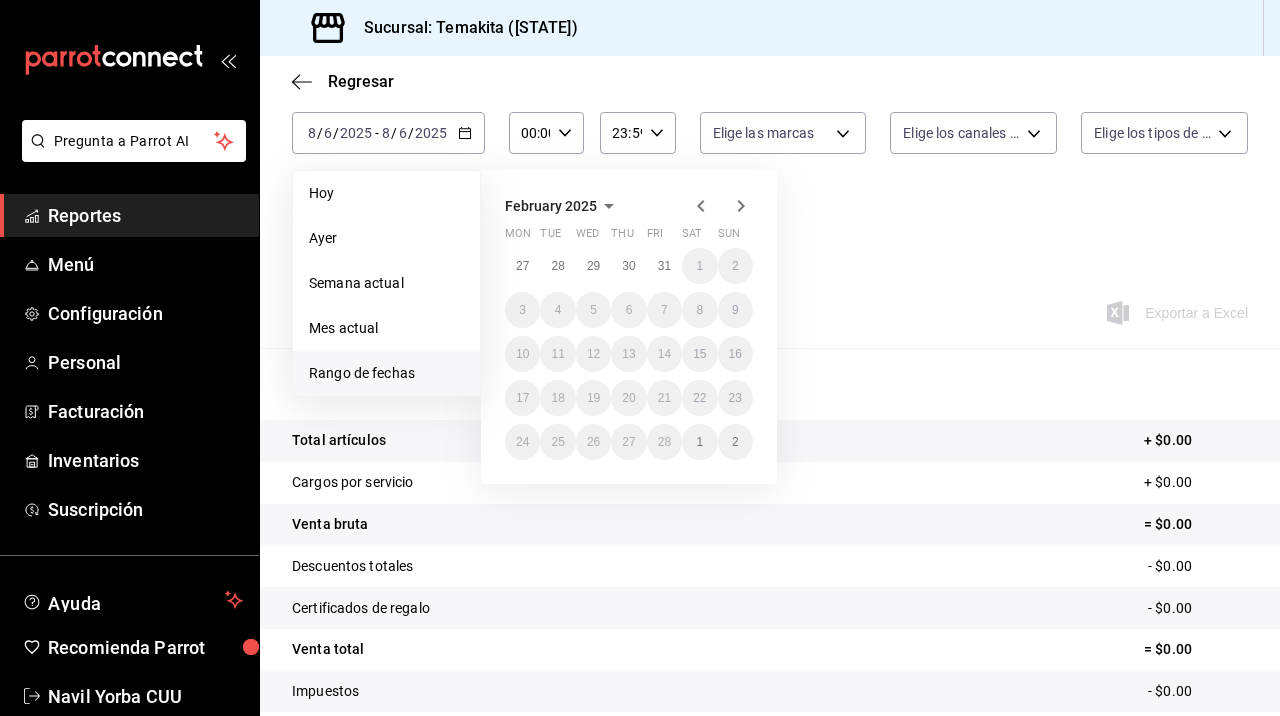 click 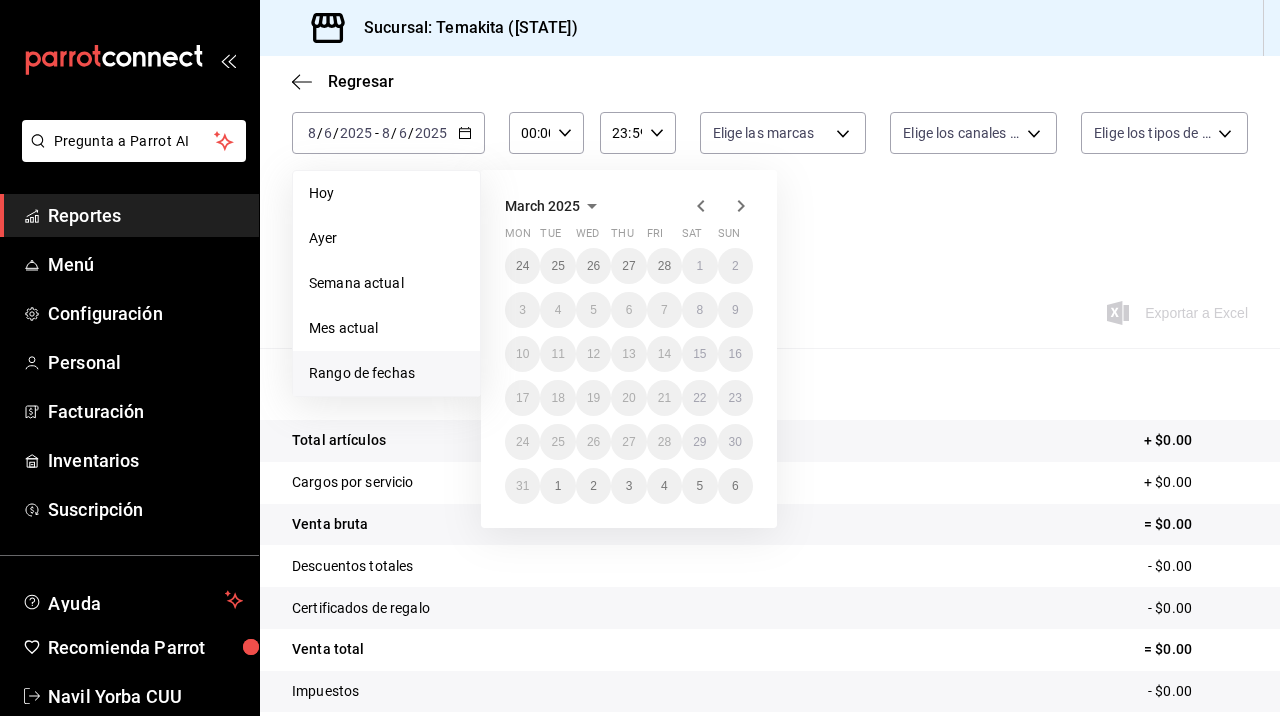click 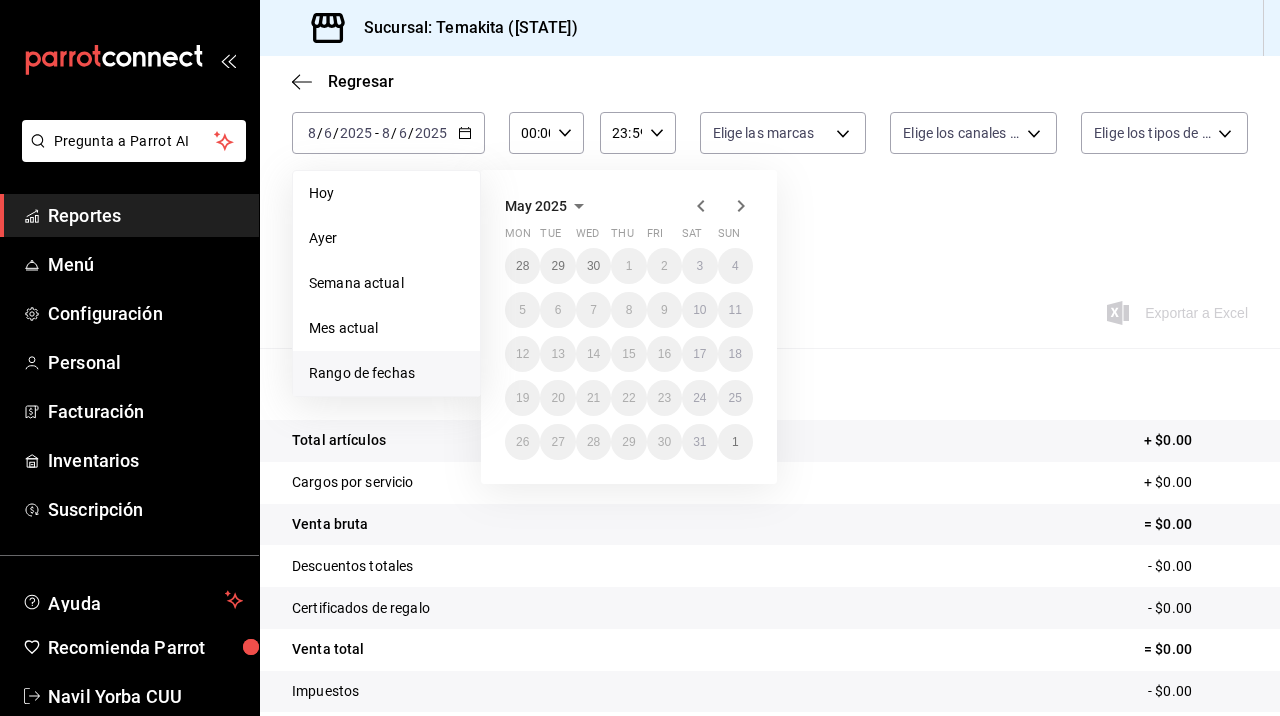 click 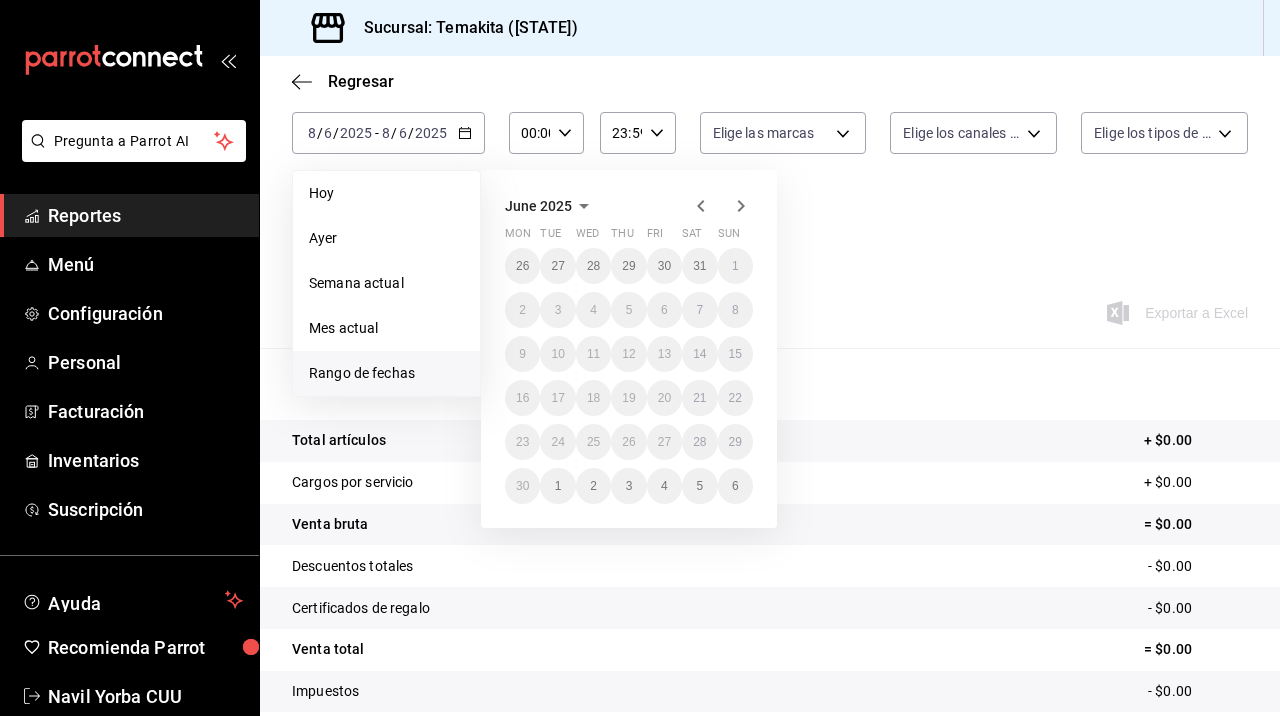 click 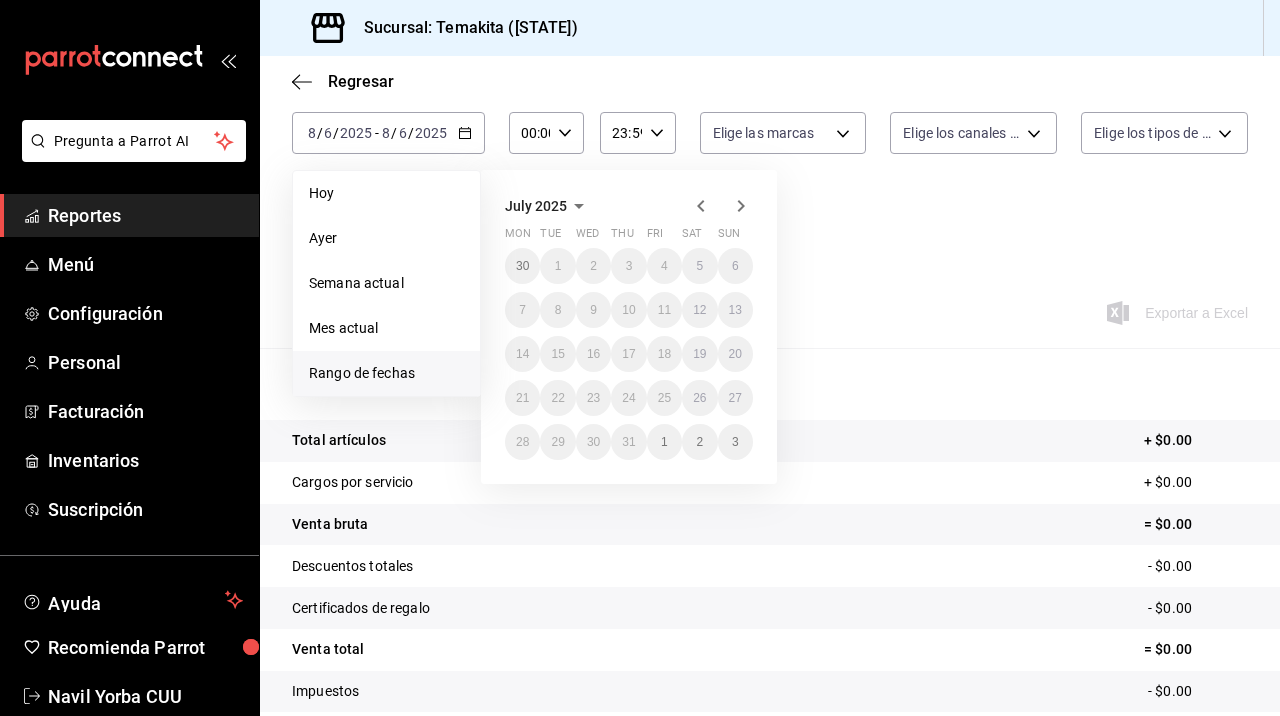 click 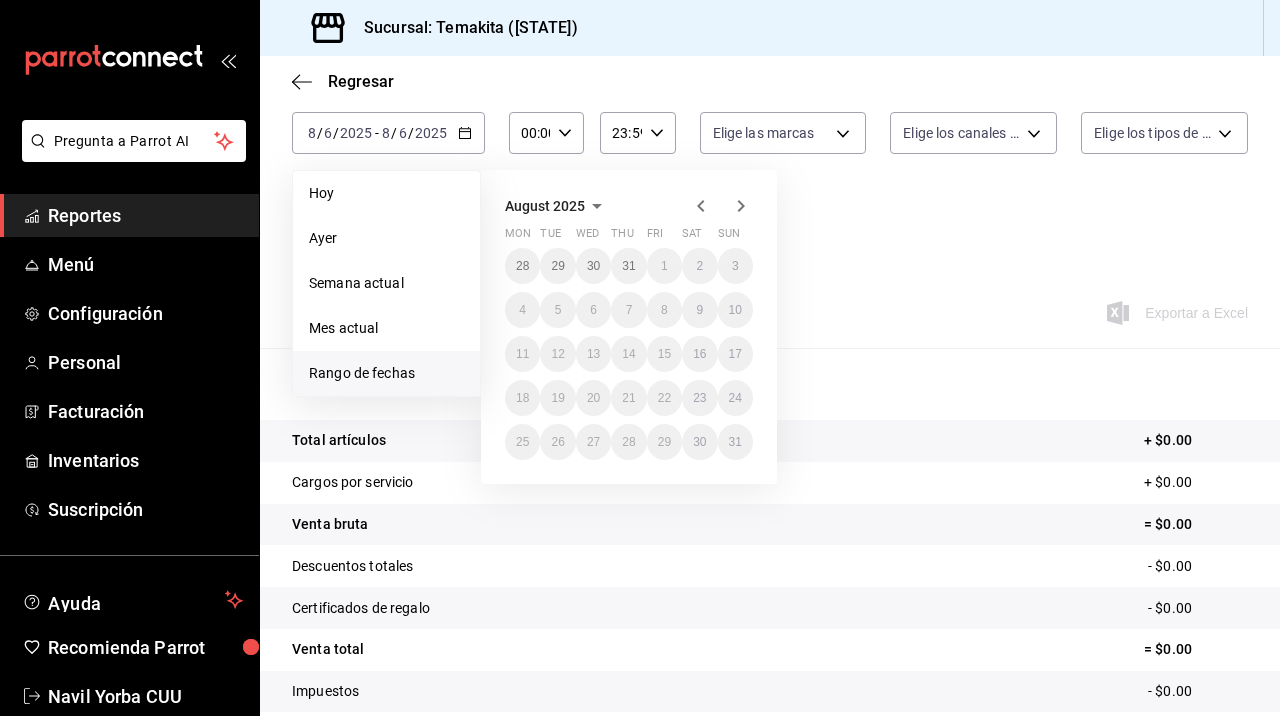 click on "Fecha [DATE] [DATE] [DATE] Hoy Ayer Semana actual Mes actual Rango de fechas August 2025 Mon Tue Wed Thu Fri Sat Sun 28 29 30 31 1 2 3 4 5 6 7 8 9 10 11 12 13 14 15 16 17 18 19 20 21 22 23 24 25 26 27 28 29 30 31 Hora inicio 00:00 Hora inicio Hora fin 23:59 Hora fin Marca Elige las marcas Canal de venta Elige los canales de venta Tipo de orden Elige los tipos de orden Categorías Elige las categorías" at bounding box center [770, 178] 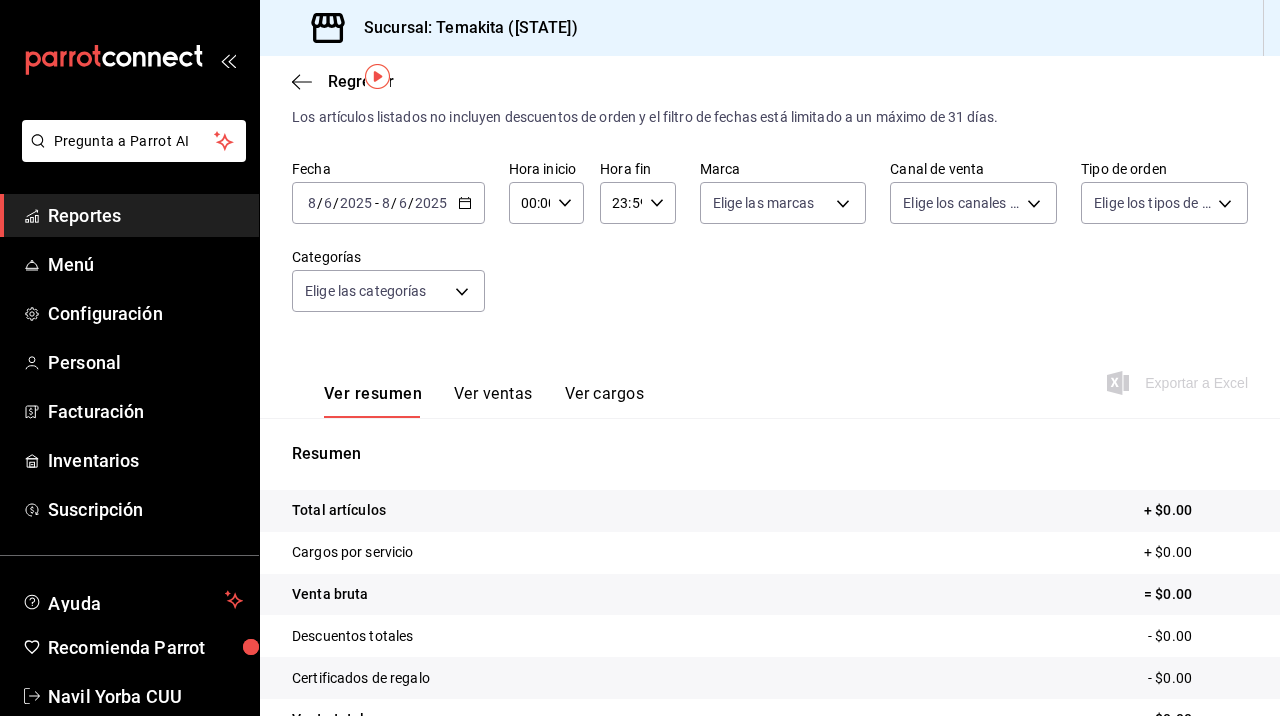 scroll, scrollTop: 0, scrollLeft: 0, axis: both 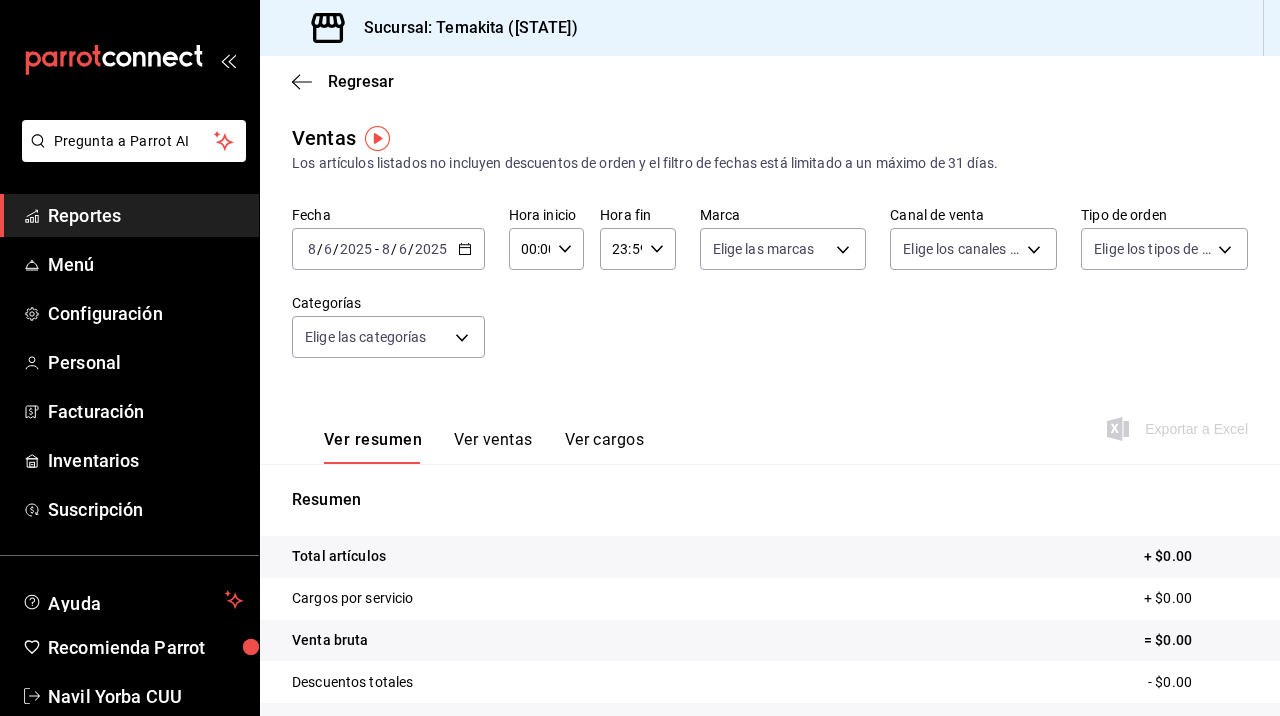 click 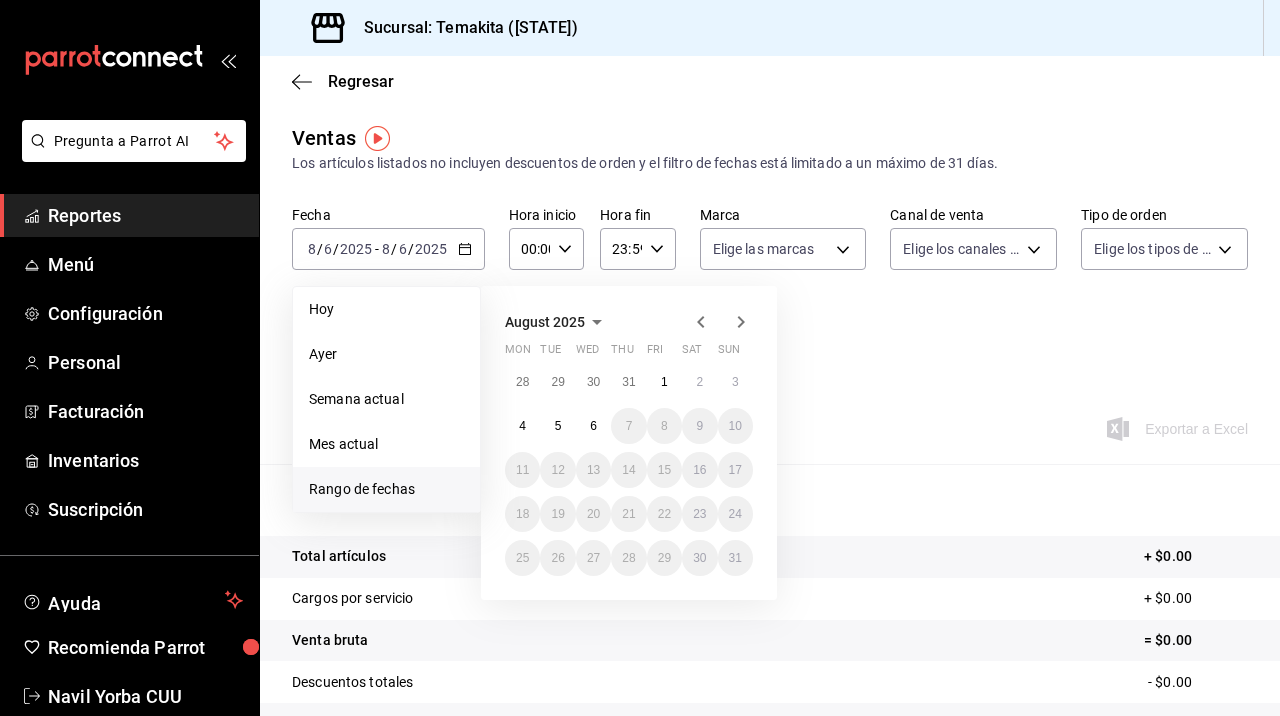 click 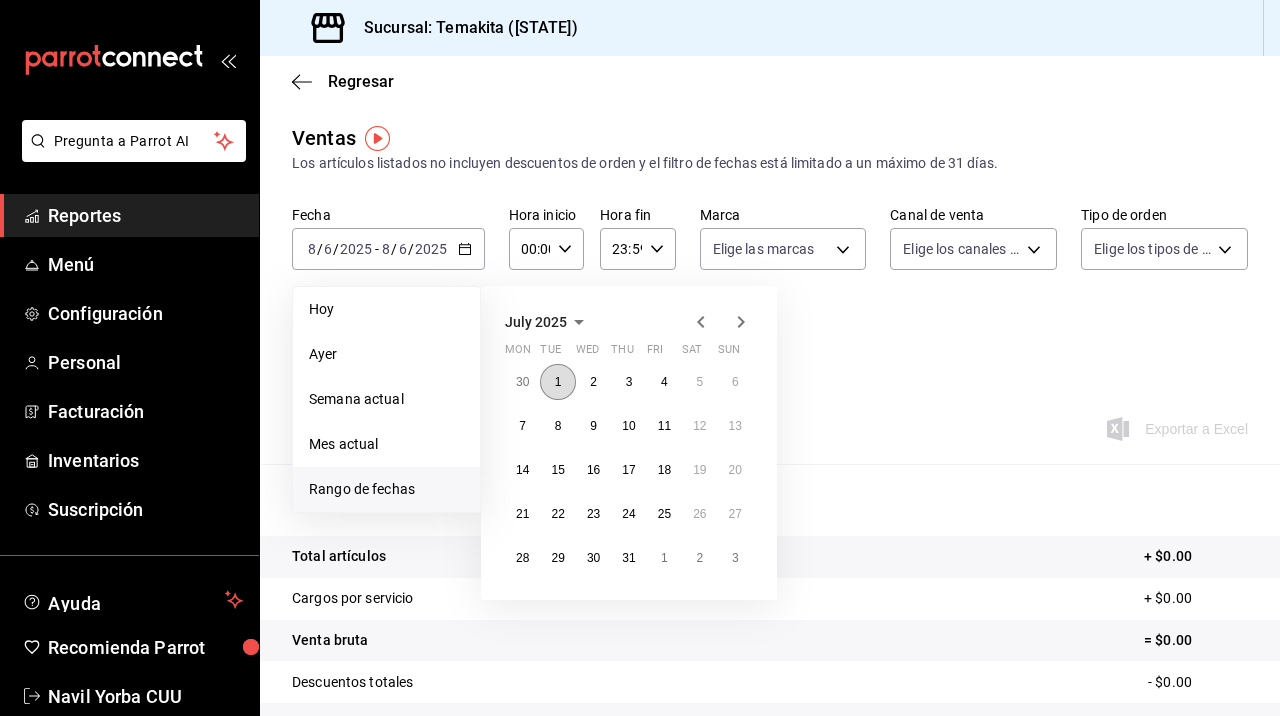 click on "1" at bounding box center (558, 382) 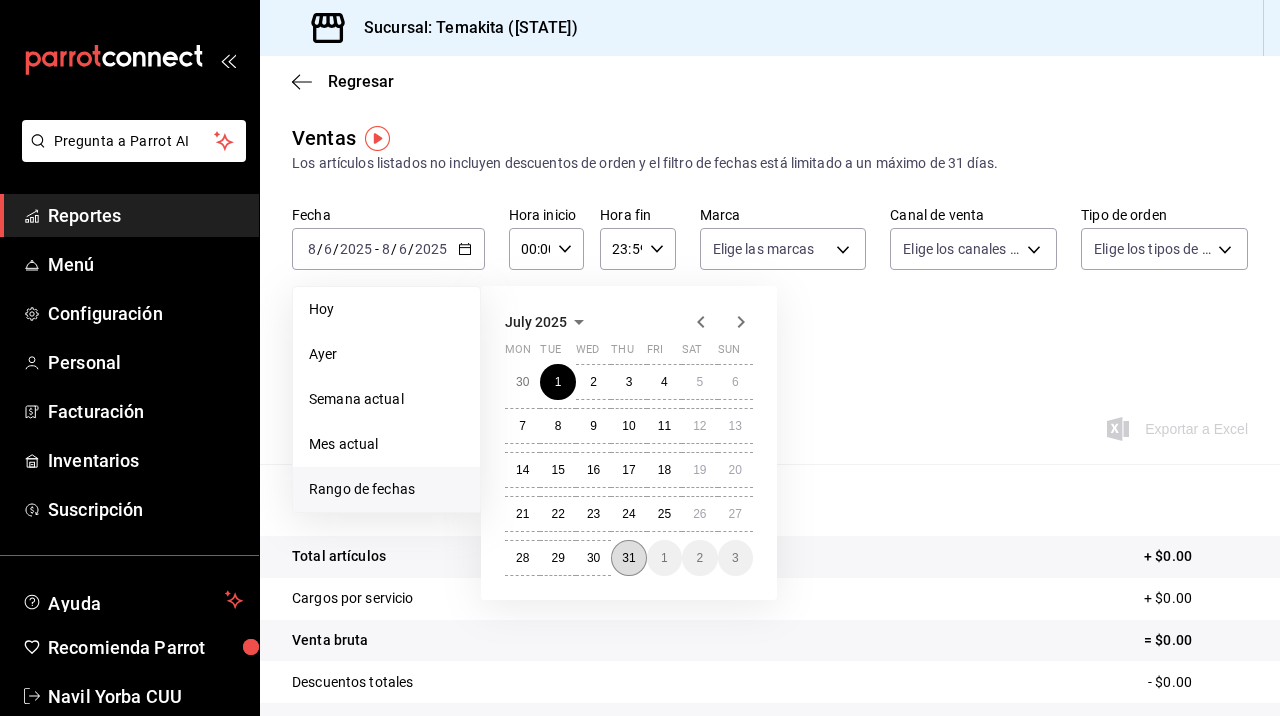 click on "31" at bounding box center (628, 558) 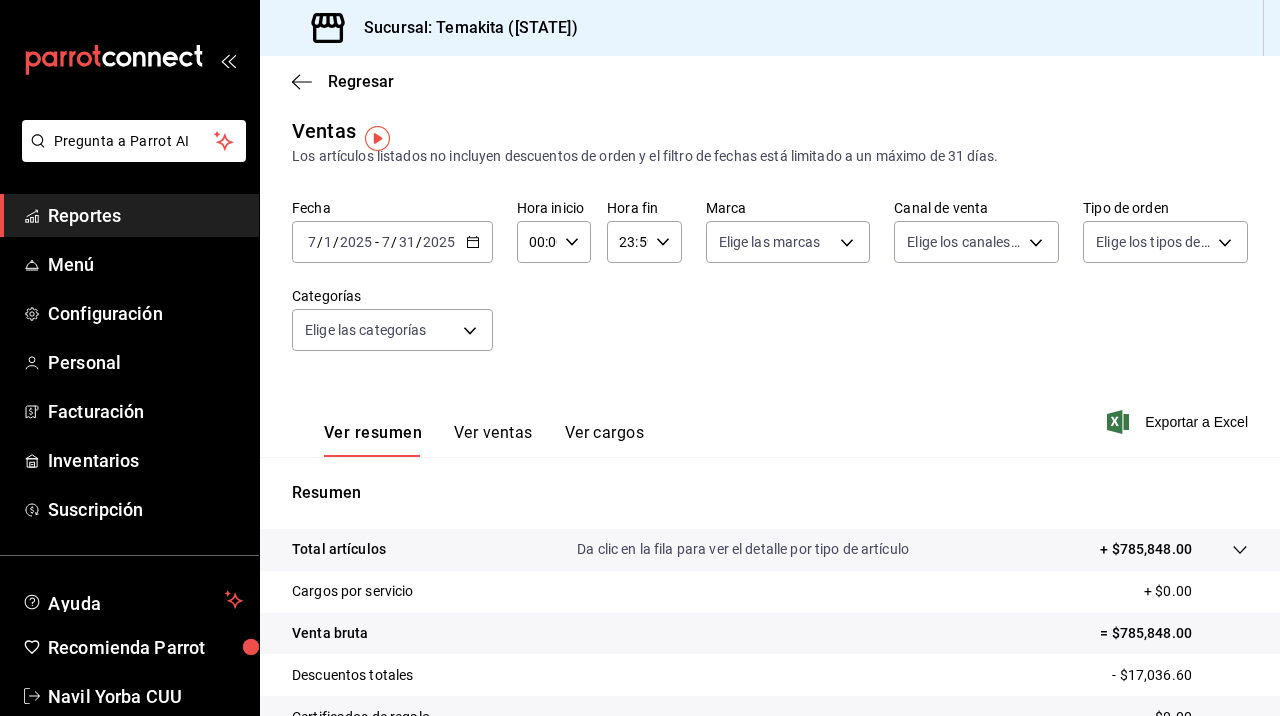 scroll, scrollTop: 0, scrollLeft: 0, axis: both 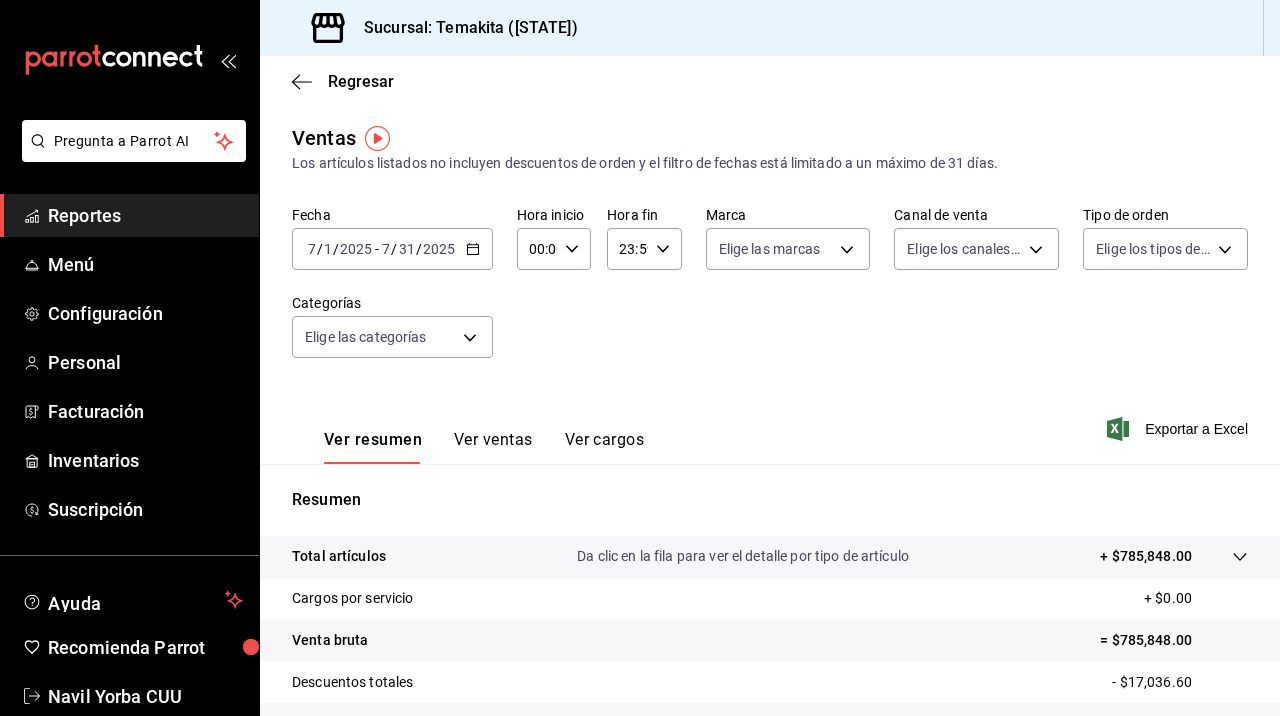 click on "Reportes" at bounding box center (145, 215) 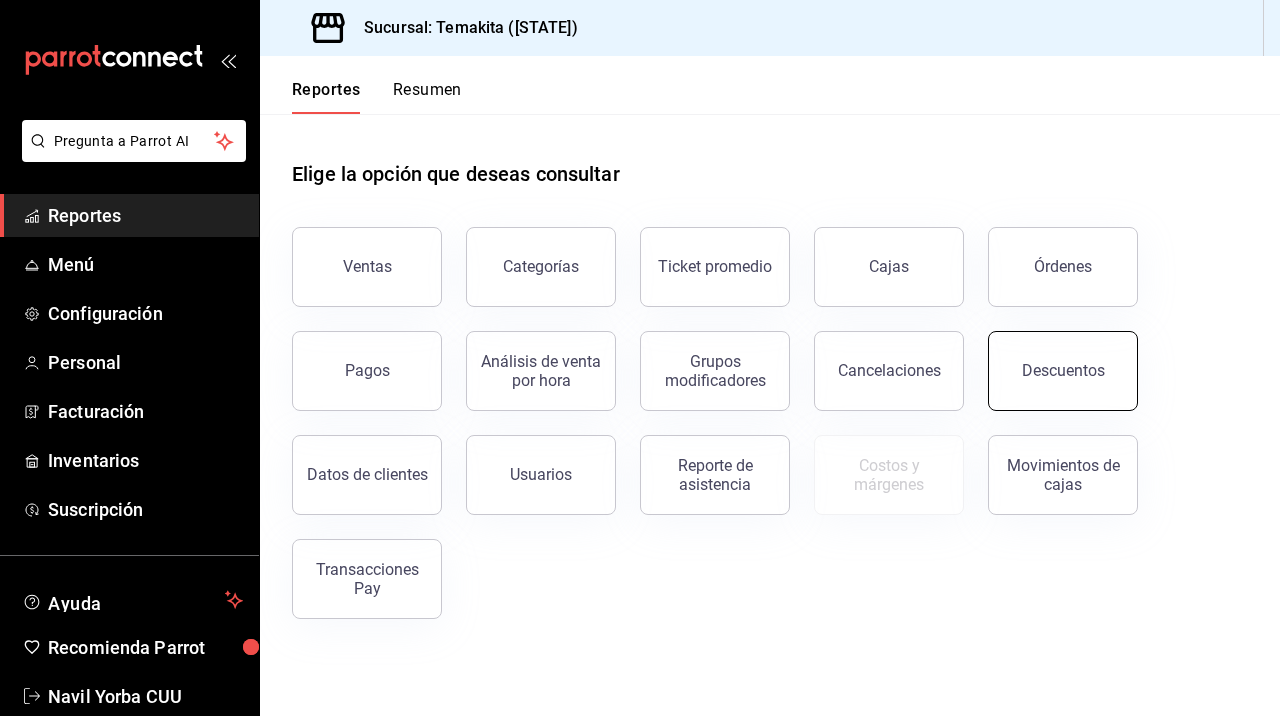 click on "Descuentos" at bounding box center [1063, 370] 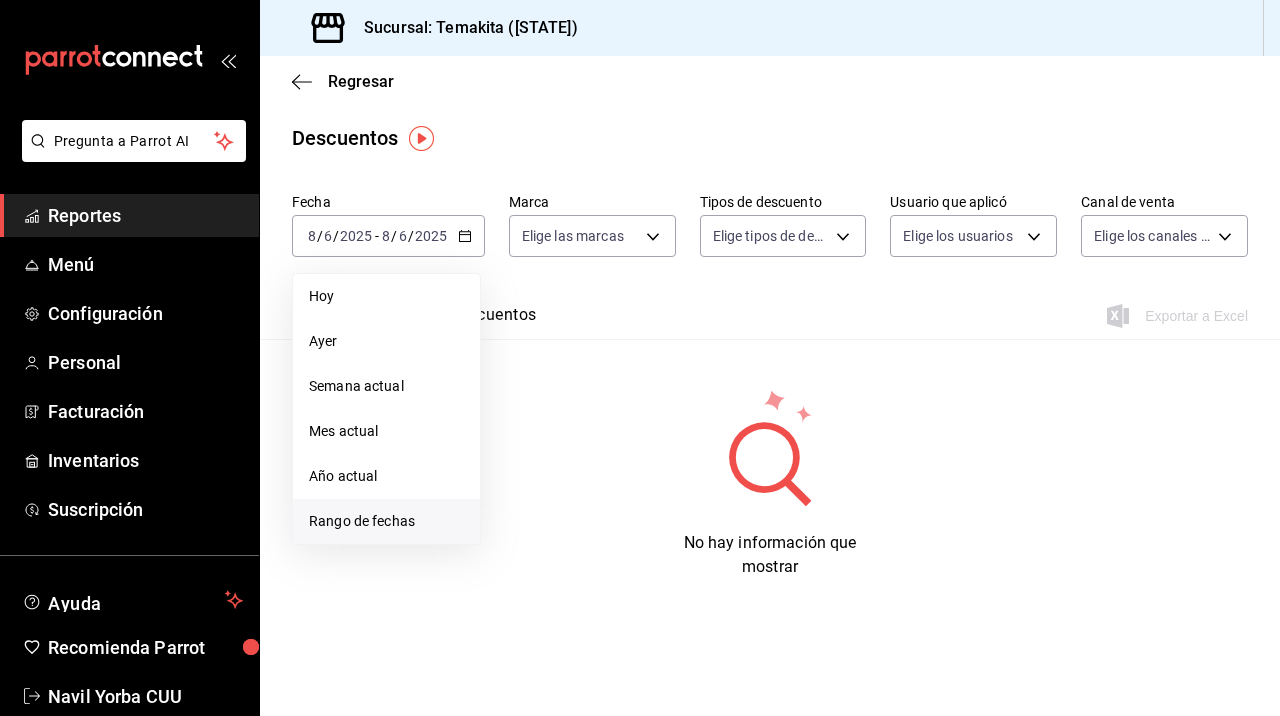 click on "Rango de fechas" at bounding box center (386, 521) 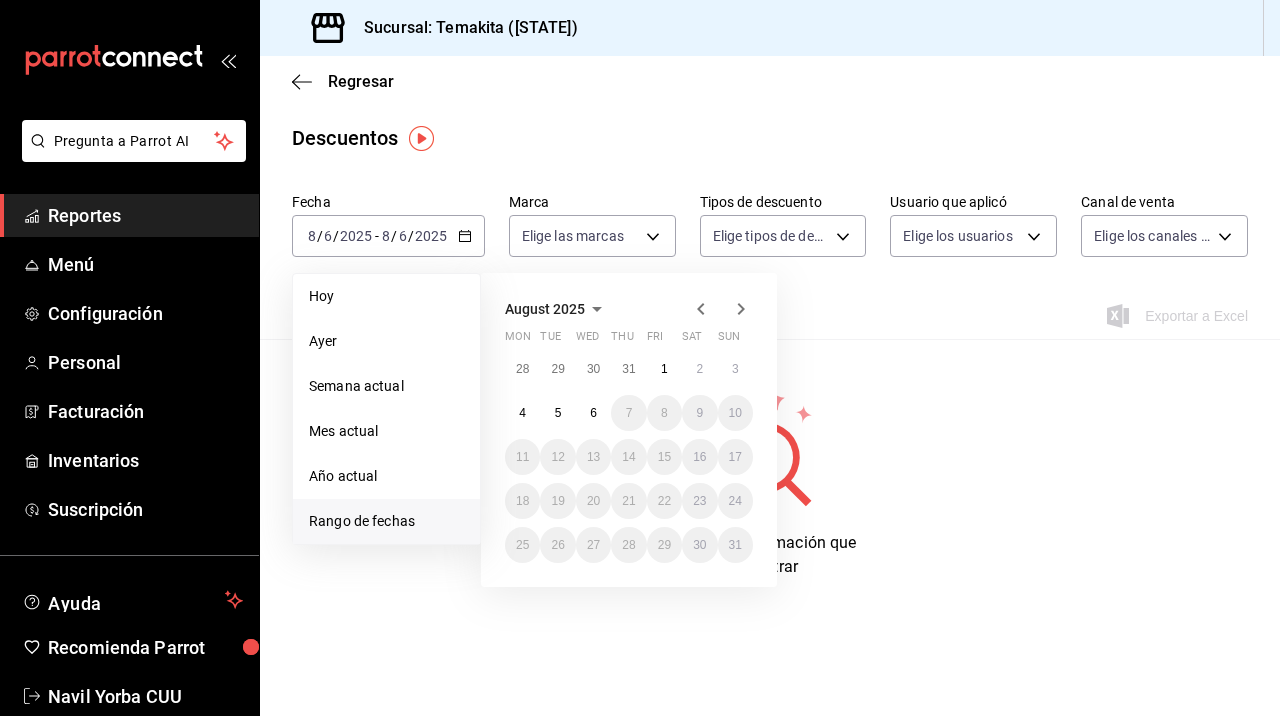 click 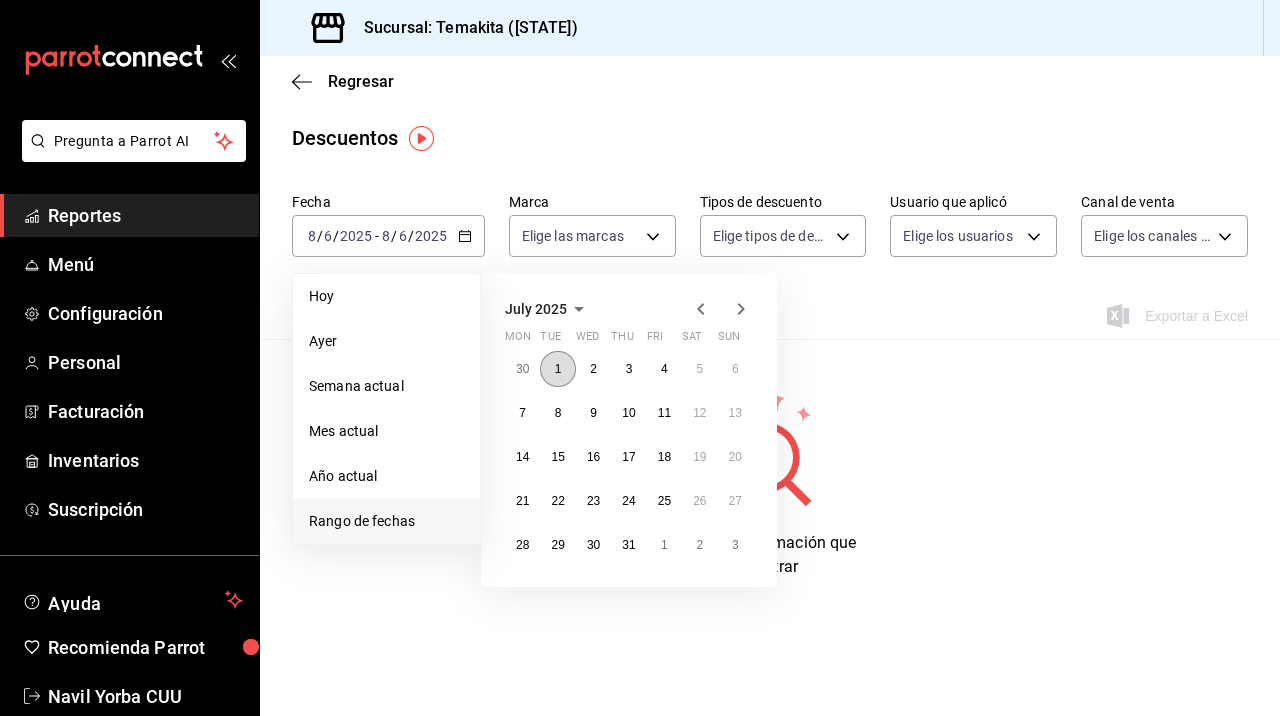 click on "1" at bounding box center (557, 369) 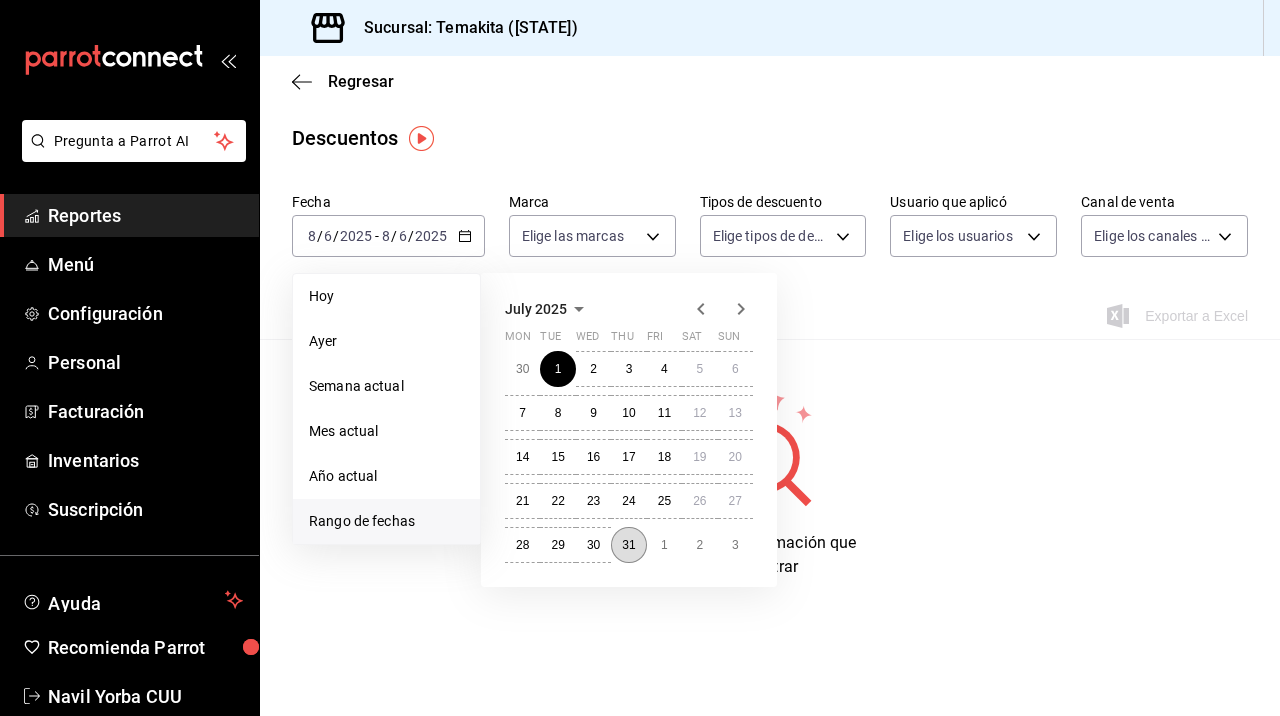 click on "31" at bounding box center [628, 545] 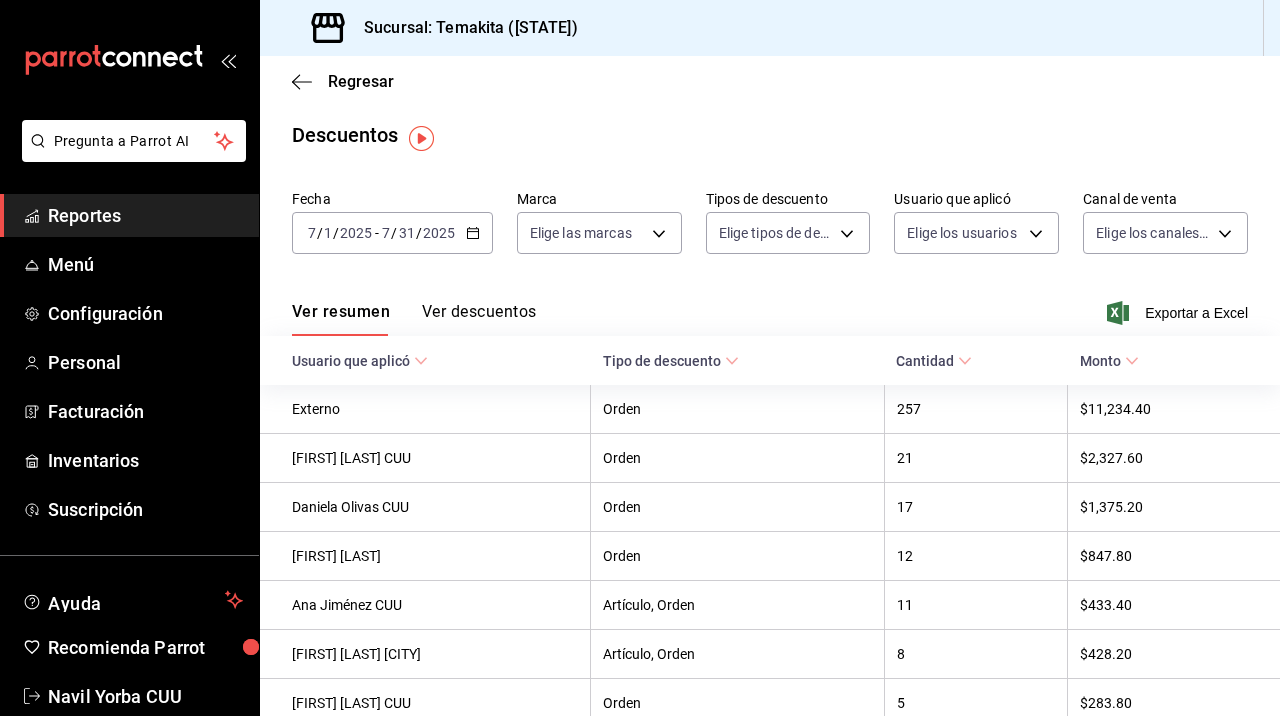 scroll, scrollTop: 0, scrollLeft: 0, axis: both 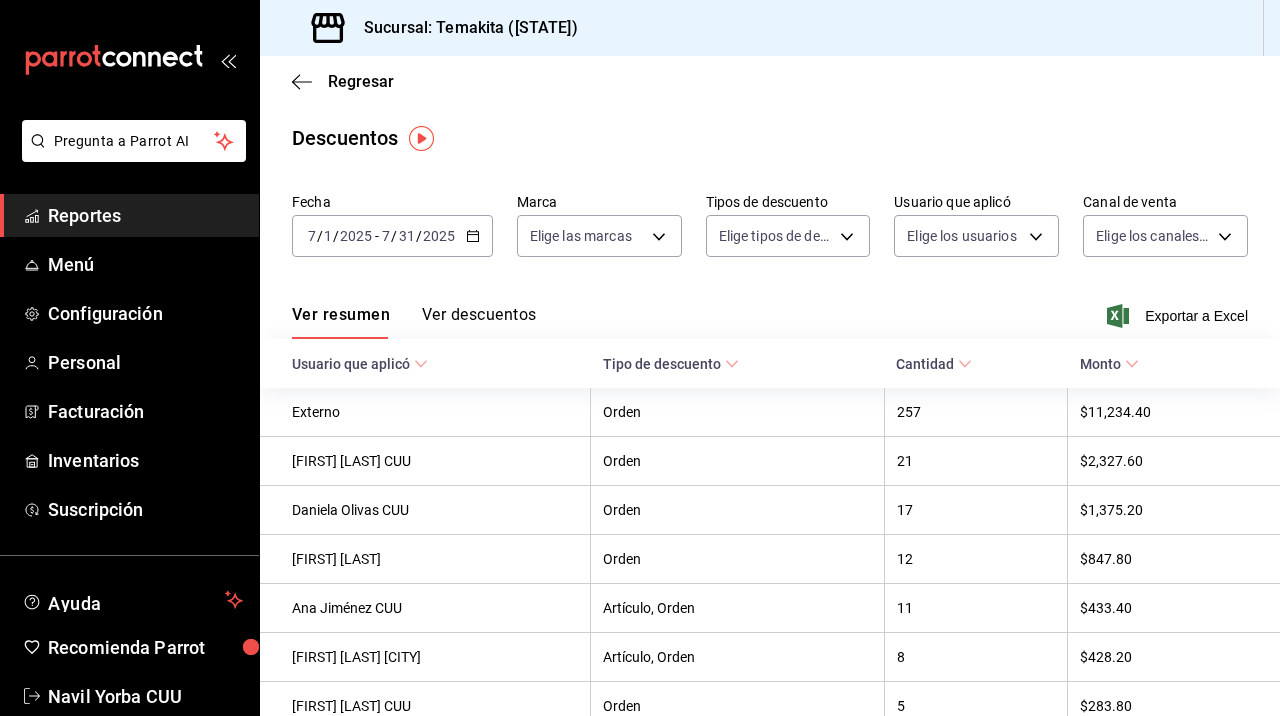 click on "Ver descuentos" at bounding box center (479, 322) 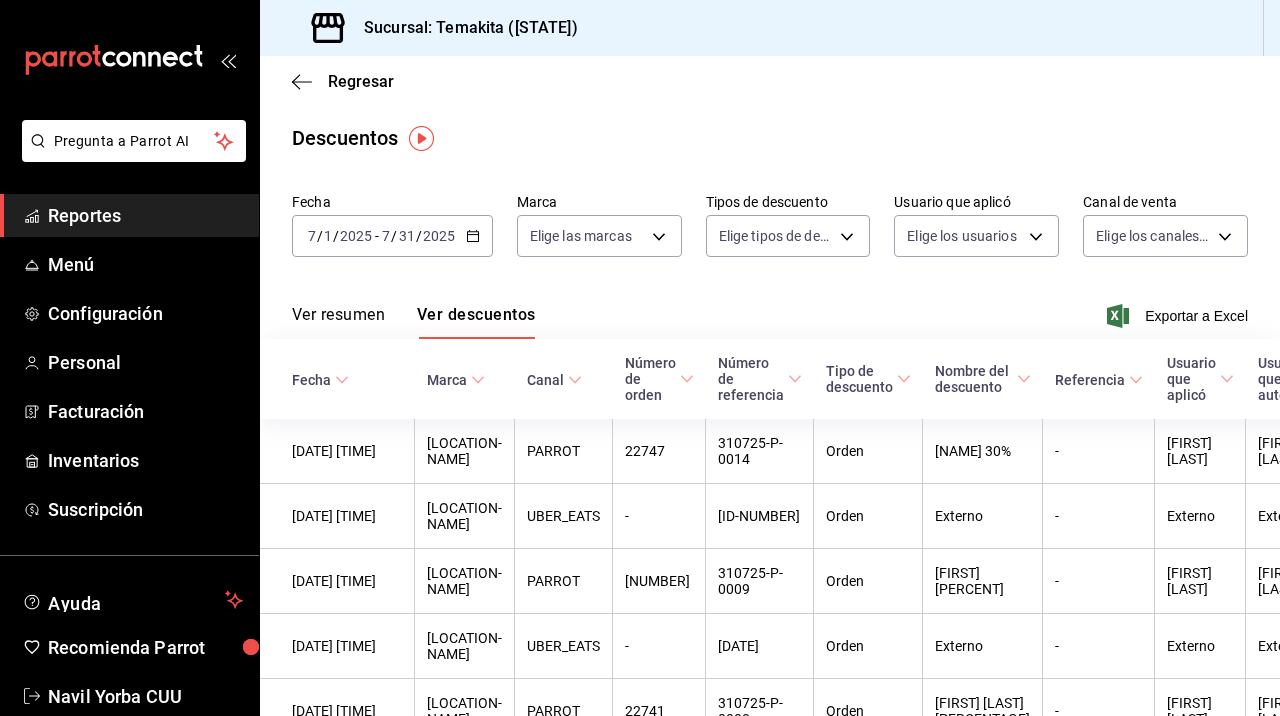 click on "Ver resumen" at bounding box center [338, 322] 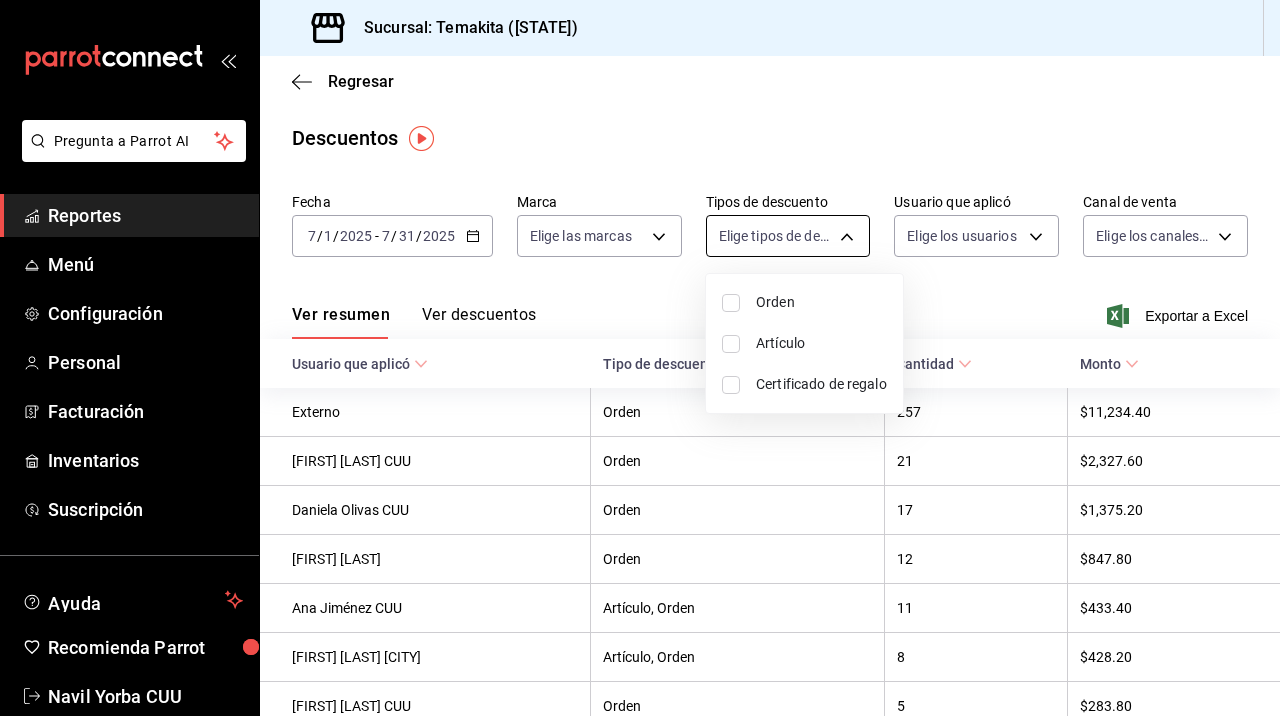 click on "Pregunta a Parrot AI Reportes   Menú   Configuración   Personal   Facturación   Inventarios   Suscripción   Ayuda Recomienda Parrot   Navil Yorba CUU   Sugerir nueva función   Sucursal: Temakita ([STATE]) Regresar Descuentos Fecha [DATE] [DATE] - [DATE] [DATE] Marca Elige las marcas Tipos de descuento Elige tipos de descuento Usuario que aplicó Elige los usuarios Canal de venta Elige los canales de venta Ver resumen Ver descuentos Exportar a Excel Usuario que aplicó Tipo de descuento Cantidad Monto Externo Orden 257 $11,234.40 Axel Villa CUU Orden 21 $2,327.60 Daniela Olivas CUU Orden 17 $1,375.20 Victor cUU Orden 12 $847.80 Ana Jiménez CUU Artículo, Orden 11 $433.40 Gaby Ortiz G CUU Artículo, Orden 8 $428.20 Enrique Rangel CUU Orden 5 $283.80 Priscila Dosal CUU Orden 1 $106.20 GANA 1 MES GRATIS EN TU SUSCRIPCIÓN AQUÍ Ver video tutorial Ir a video Pregunta a Parrot AI Reportes   Menú   Configuración   Personal   Facturación   Inventarios   Suscripción   Ayuda       Orden" at bounding box center [640, 358] 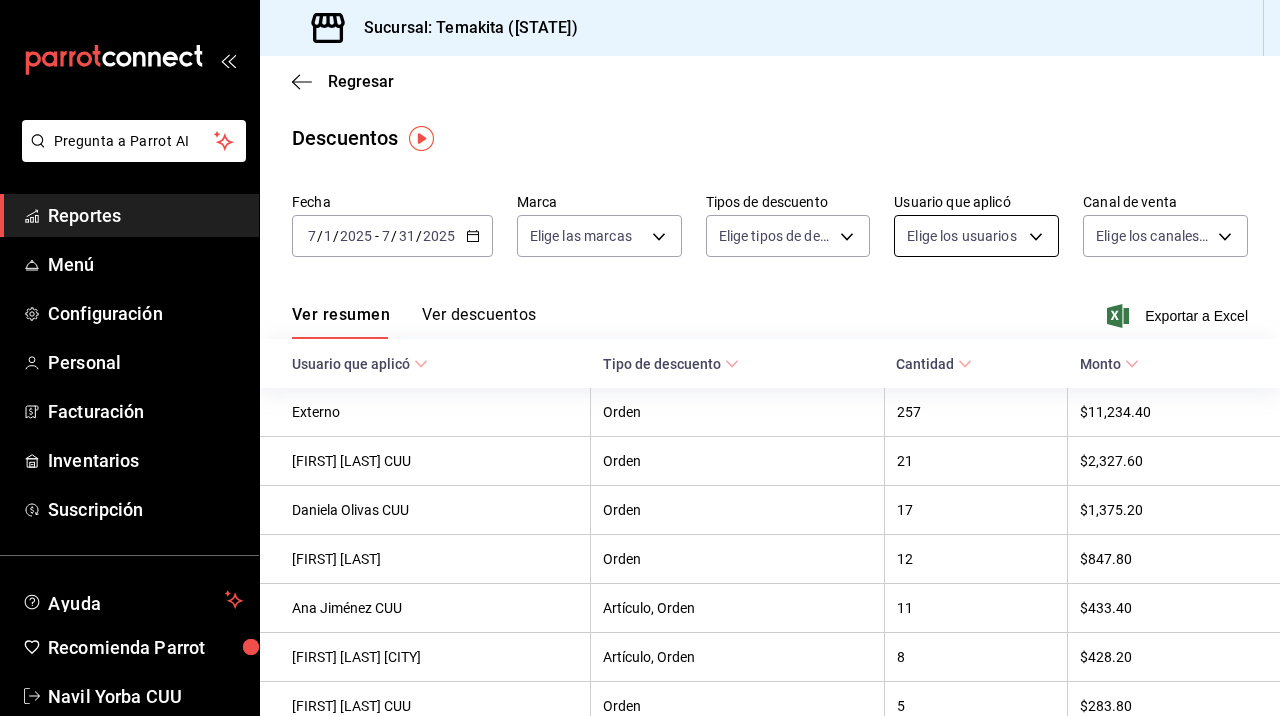 click on "Pregunta a Parrot AI Reportes   Menú   Configuración   Personal   Facturación   Inventarios   Suscripción   Ayuda Recomienda Parrot   Navil Yorba CUU   Sugerir nueva función   Sucursal: Temakita ([CITY]) Regresar Descuentos Fecha [DATE] [DATE] [DATE] Marca Elige las marcas Tipos de descuento Elige tipos de descuento Usuario que aplicó Elige los usuarios Canal de venta Elige los canales de venta Ver resumen Ver descuentos Exportar a Excel Usuario que aplicó Tipo de descuento Cantidad Monto Externo Orden 257 $[AMOUNT] Axel Villa CUU Orden 21 $[AMOUNT] Daniela Olivas CUU Orden 17 $[AMOUNT] Victor CUU Orden 12 $[AMOUNT] Ana Jiménez CUU Artículo, Orden 11 $[AMOUNT] Gaby Ortiz G CUU Artículo, Orden 8 $[AMOUNT] Enrique Rangel CUU Orden 5 $[AMOUNT] Priscila Dosal CUU Orden 1 $[AMOUNT] GANA 1 MES GRATIS EN TU SUSCRIPCIÓN AQUÍ Ver video tutorial Ir a video Pregunta a Parrot AI Reportes   Menú   Configuración   Personal   Facturación   Inventarios   Suscripción   Ayuda" at bounding box center (640, 358) 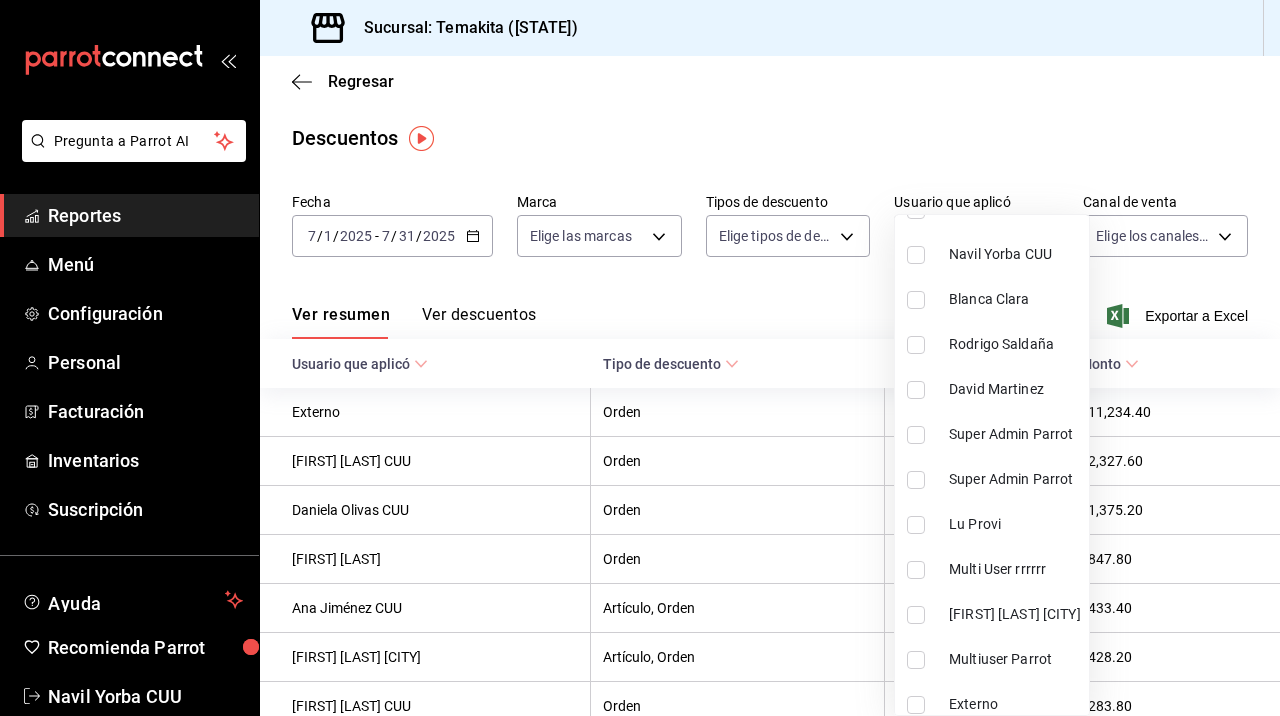 scroll, scrollTop: 0, scrollLeft: 0, axis: both 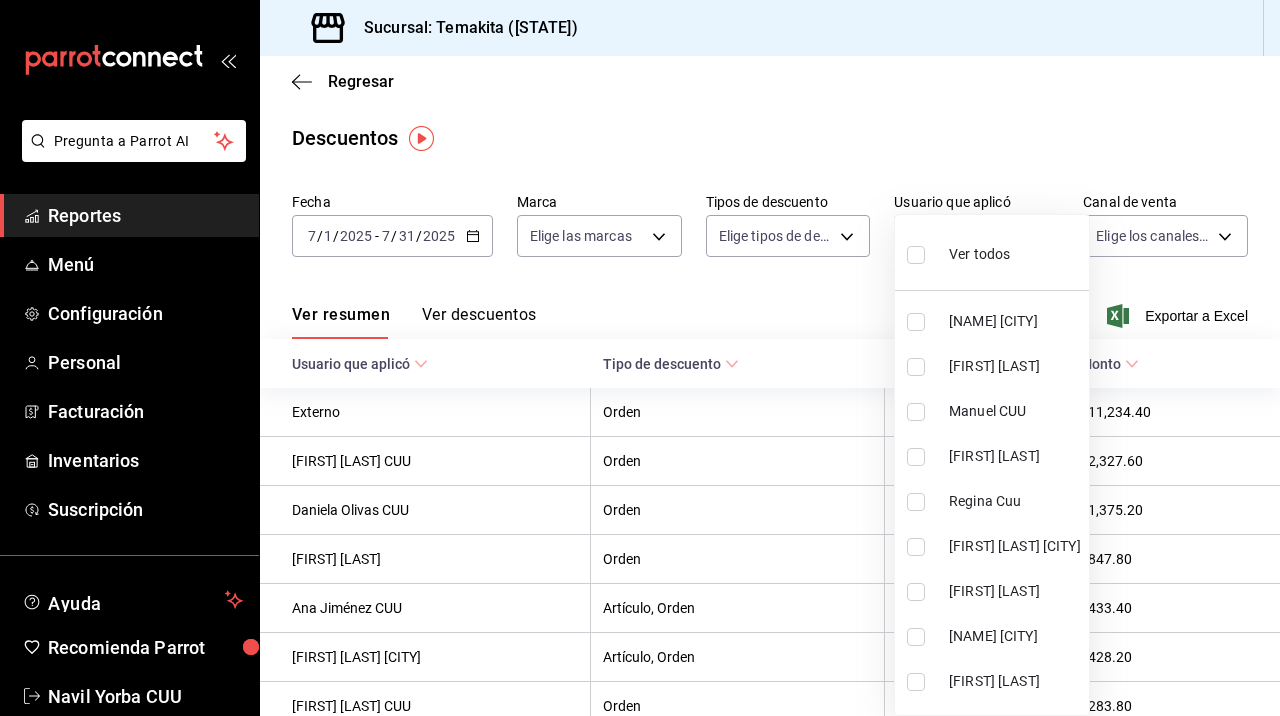 click at bounding box center [640, 358] 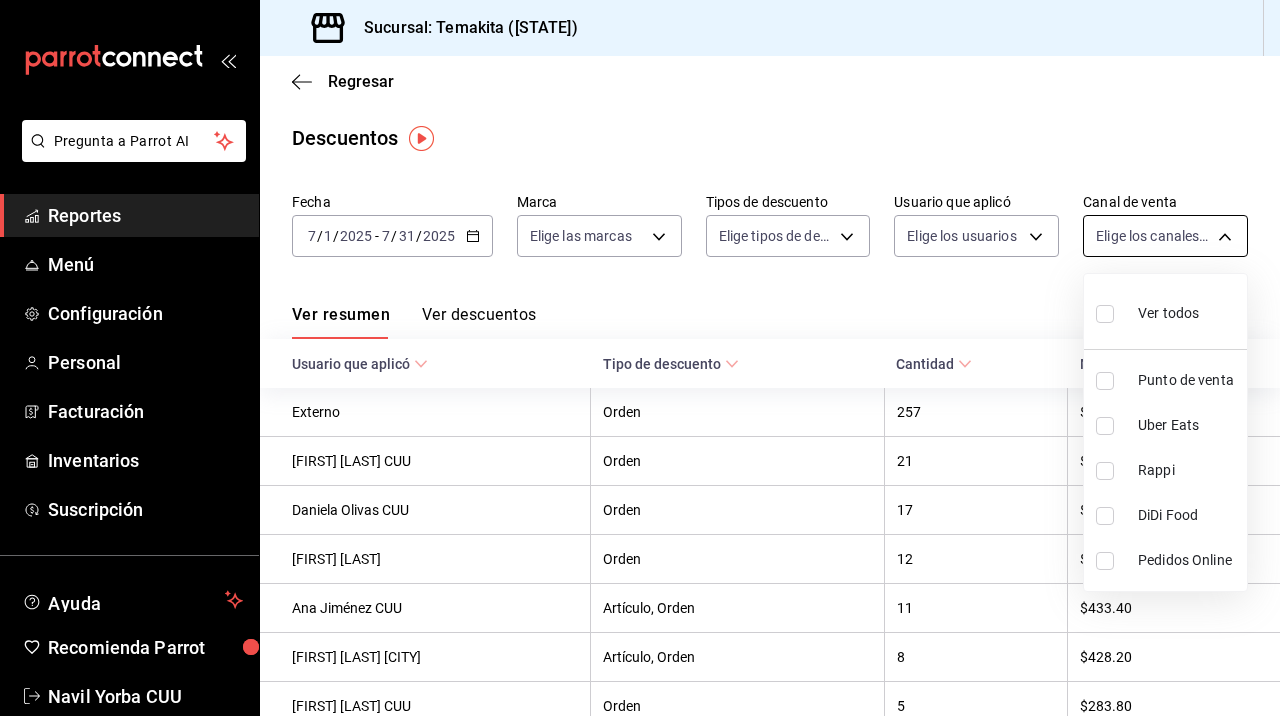 click on "Pregunta a Parrot AI Reportes   Menú   Configuración   Personal   Facturación   Inventarios   Suscripción   Ayuda Recomienda Parrot   Navil Yorba CUU   Sugerir nueva función   Sucursal: Temakita ([CITY]) Regresar Descuentos Fecha 2025-07-01 7 / 1 / 2025 - 2025-07-31 7 / 31 / 2025 Marca Elige las marcas Tipos de descuento Elige tipos de descuento Usuario que aplicó Elige los usuarios Canal de venta Elige los canales de venta Ver resumen Ver descuentos Exportar a Excel Usuario que aplicó Tipo de descuento Cantidad Monto Externo Orden 257 $11,234.40 [FIRST] [LAST] CUU Orden 21 $2,327.60 [FIRST] [LAST] CUU Orden 17 $1,375.20 [FIRST] CUU Orden 12 $847.80 [FIRST] [LAST] CUU Artículo, Orden 11 $433.40 [FIRST] [LAST] CUU Artículo, Orden 8 $428.20 [FIRST] [LAST] CUU Orden 5 $283.80 [FIRST] [LAST] CUU Orden 1 $106.20 GANA 1 MES GRATIS EN TU SUSCRIPCIÓN AQUÍ Ver video tutorial Ir a video Pregunta a Parrot AI Reportes   Menú   Configuración   Personal   Facturación   Inventarios   Suscripción   Ayuda       Rappi" at bounding box center (640, 358) 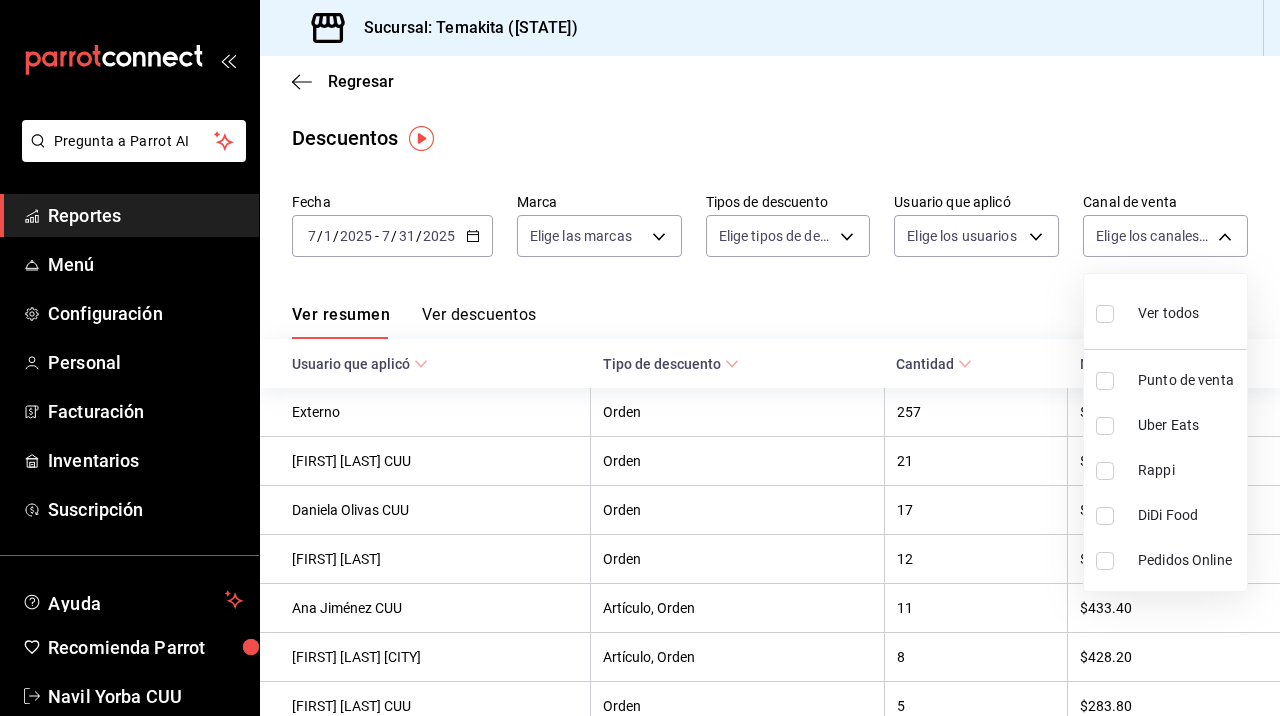 click at bounding box center (640, 358) 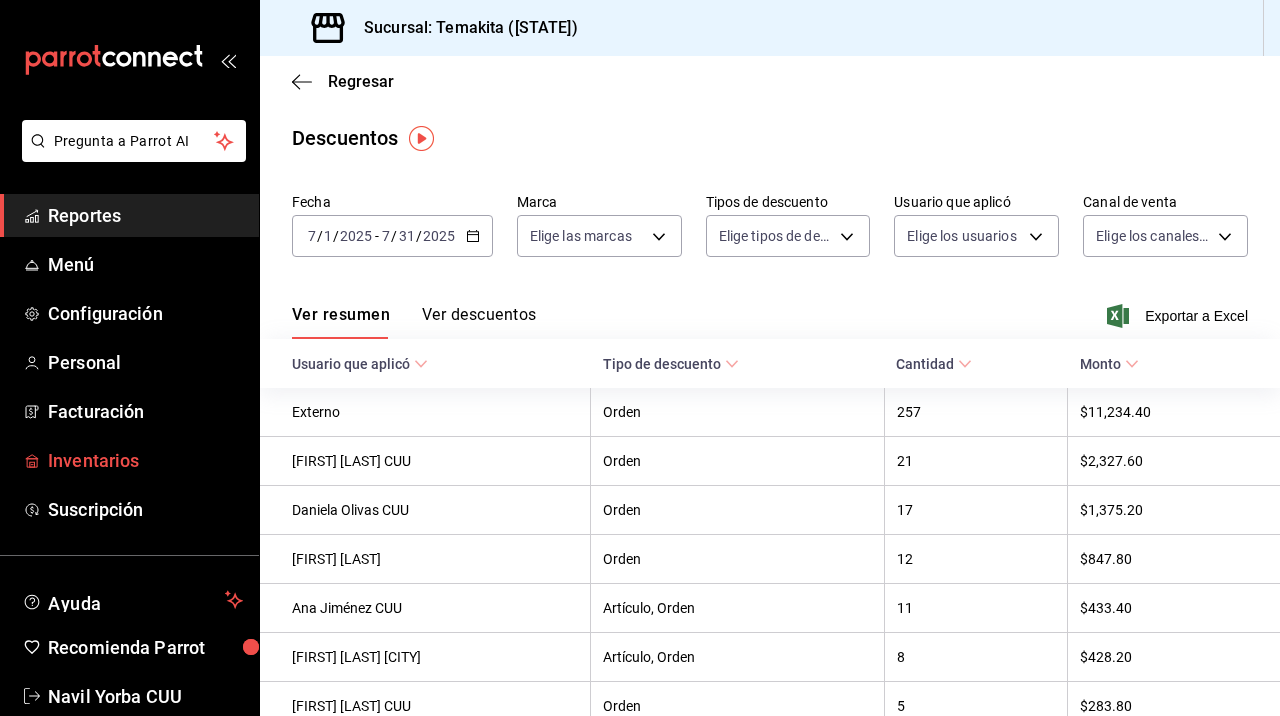 click on "Inventarios" at bounding box center [145, 460] 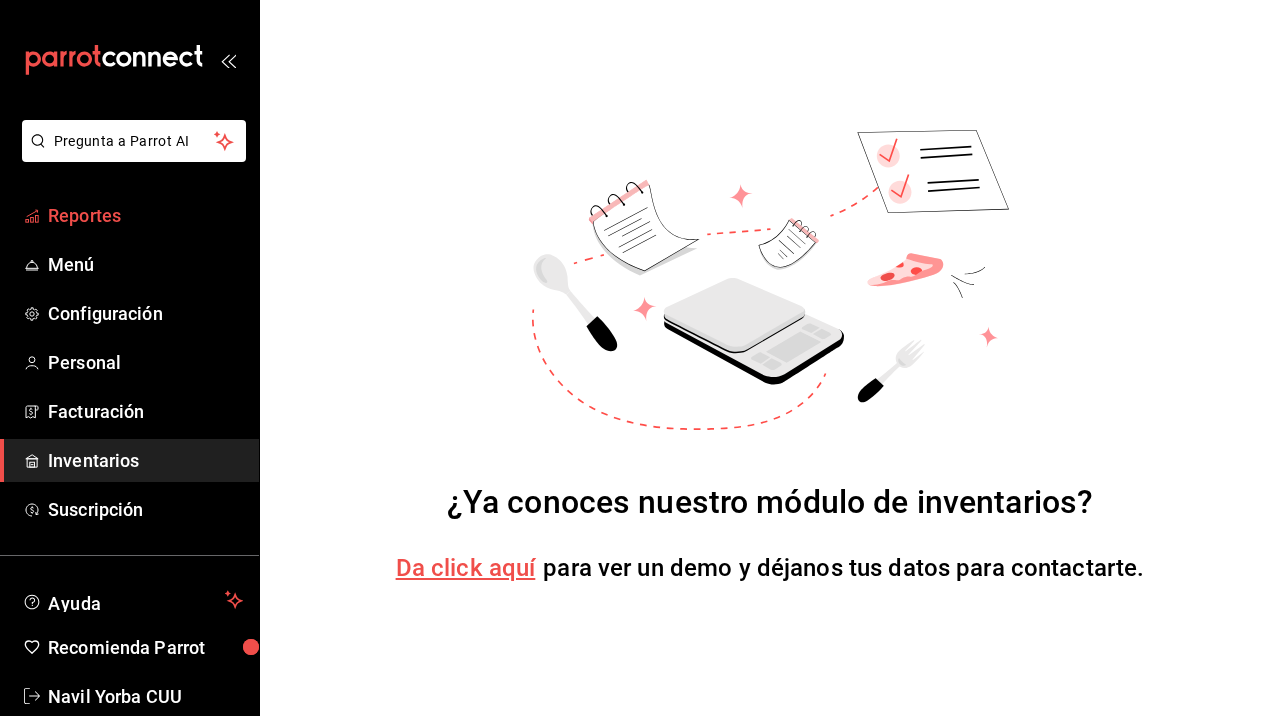 click on "Reportes" at bounding box center (145, 215) 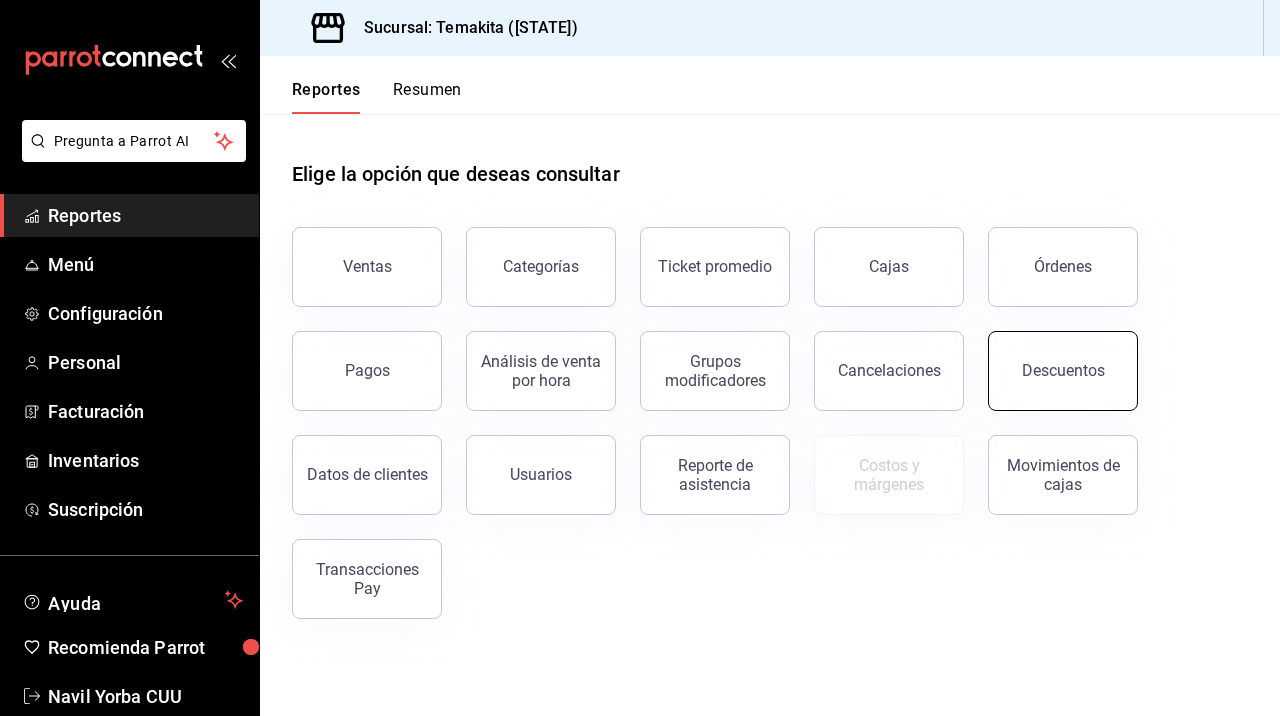 click on "Descuentos" at bounding box center [1063, 371] 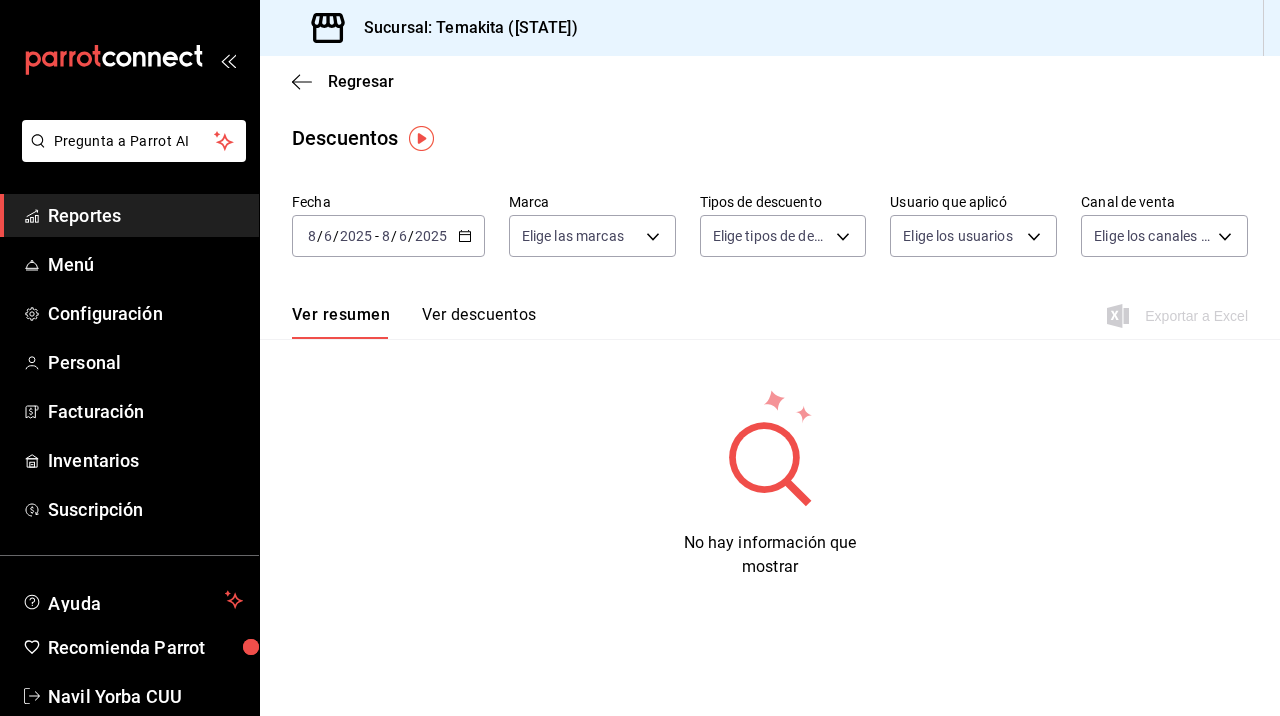 click 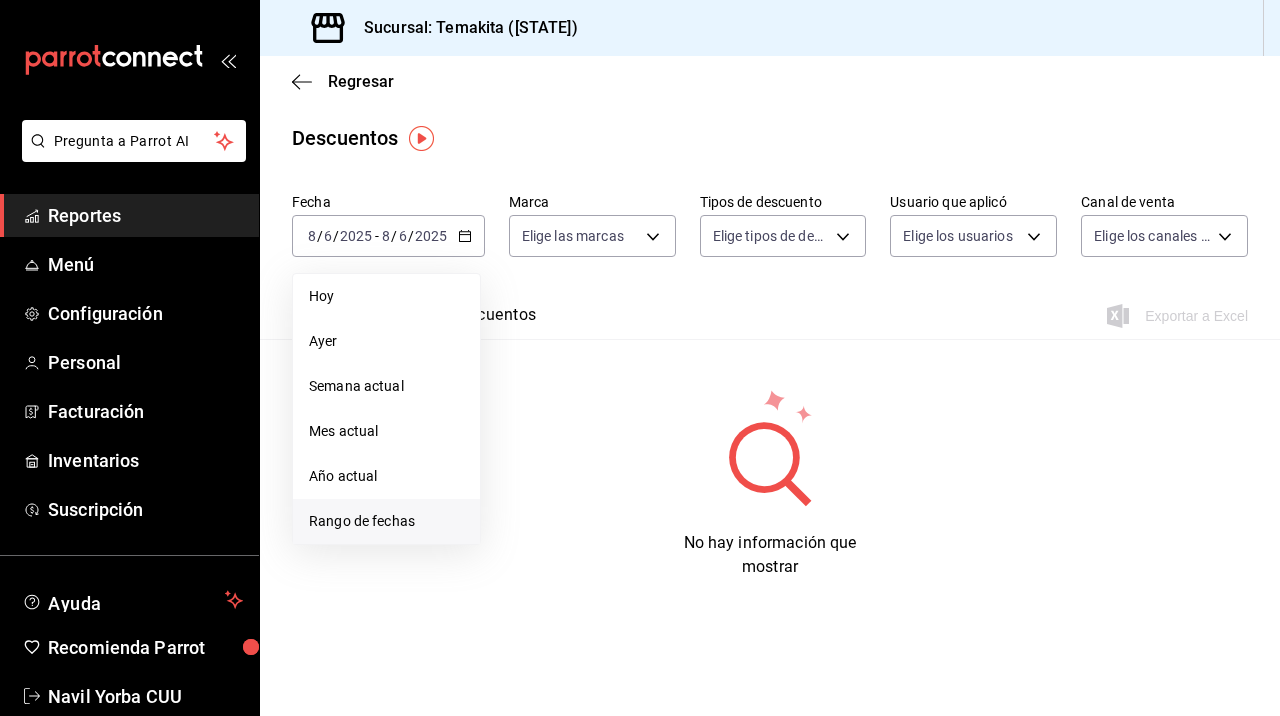 click on "Rango de fechas" at bounding box center (386, 521) 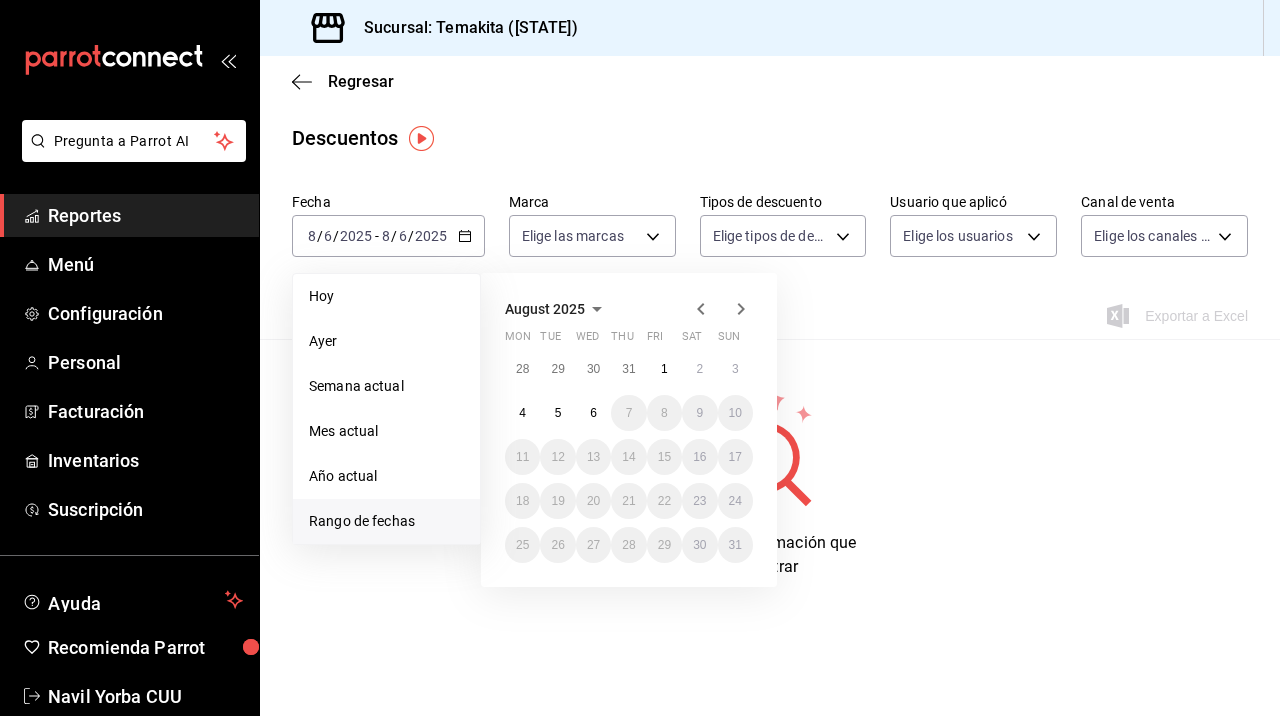 click 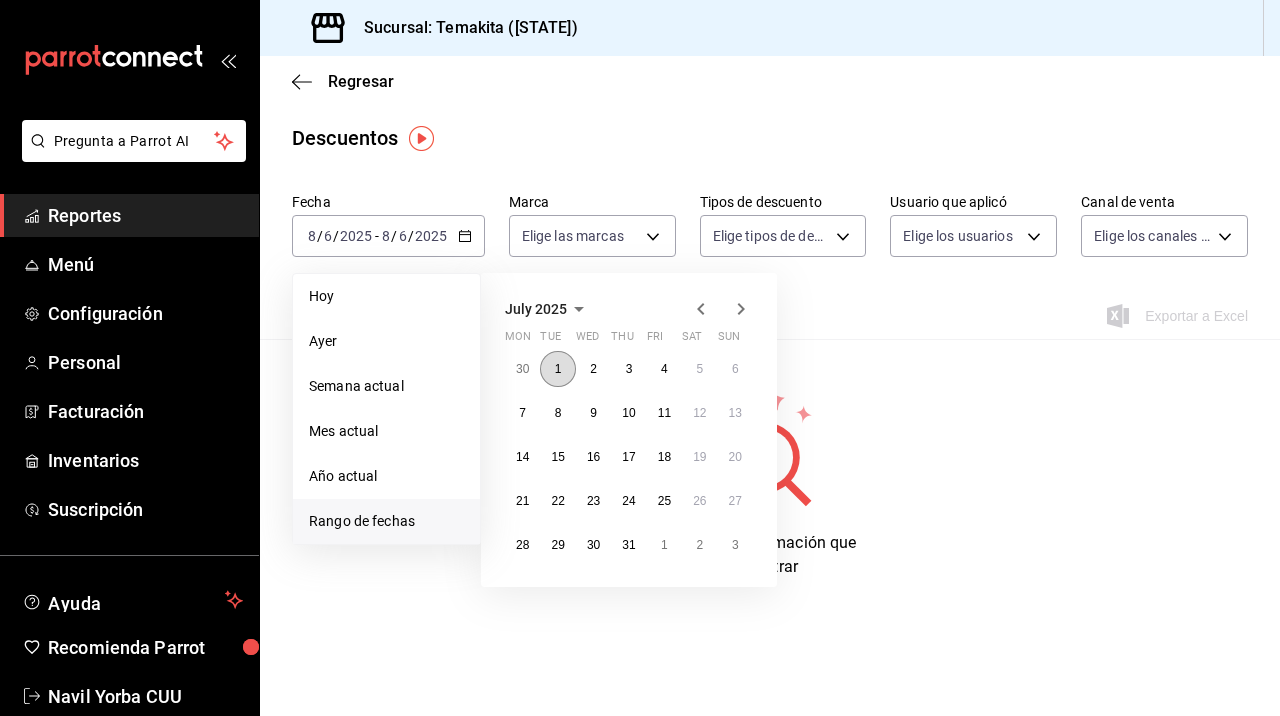 click on "1" at bounding box center (557, 369) 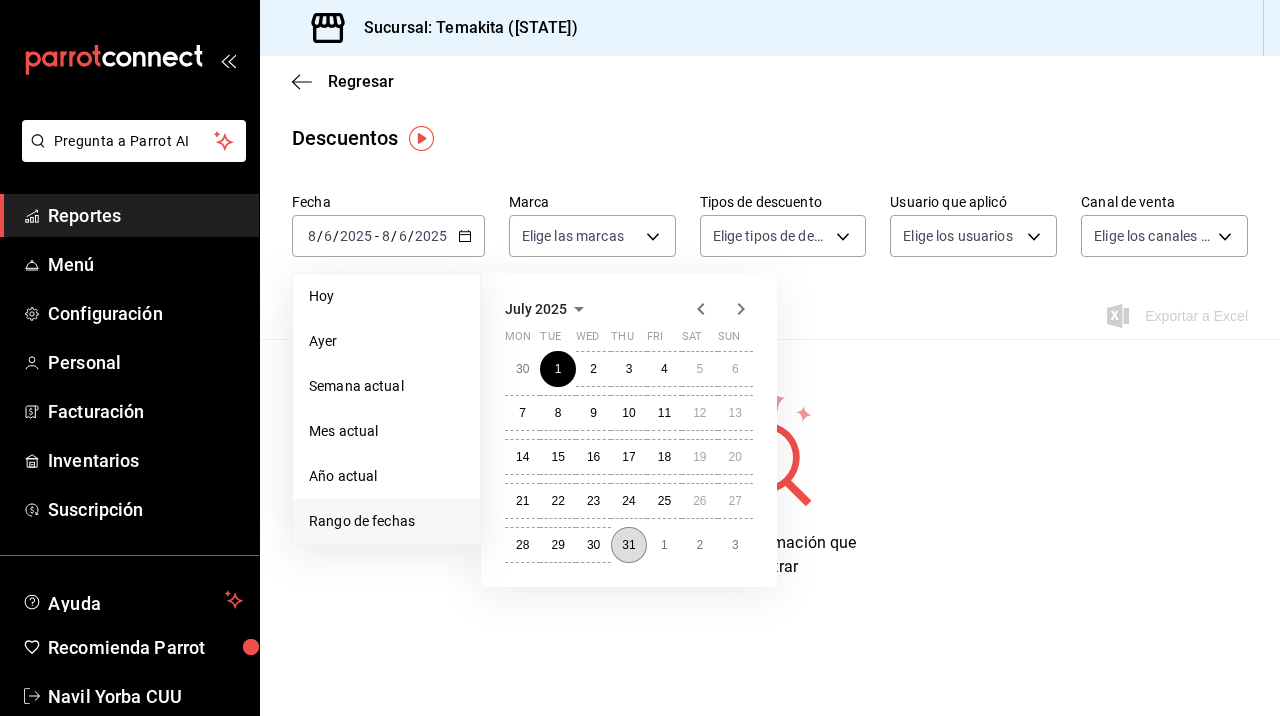 click on "31" at bounding box center (628, 545) 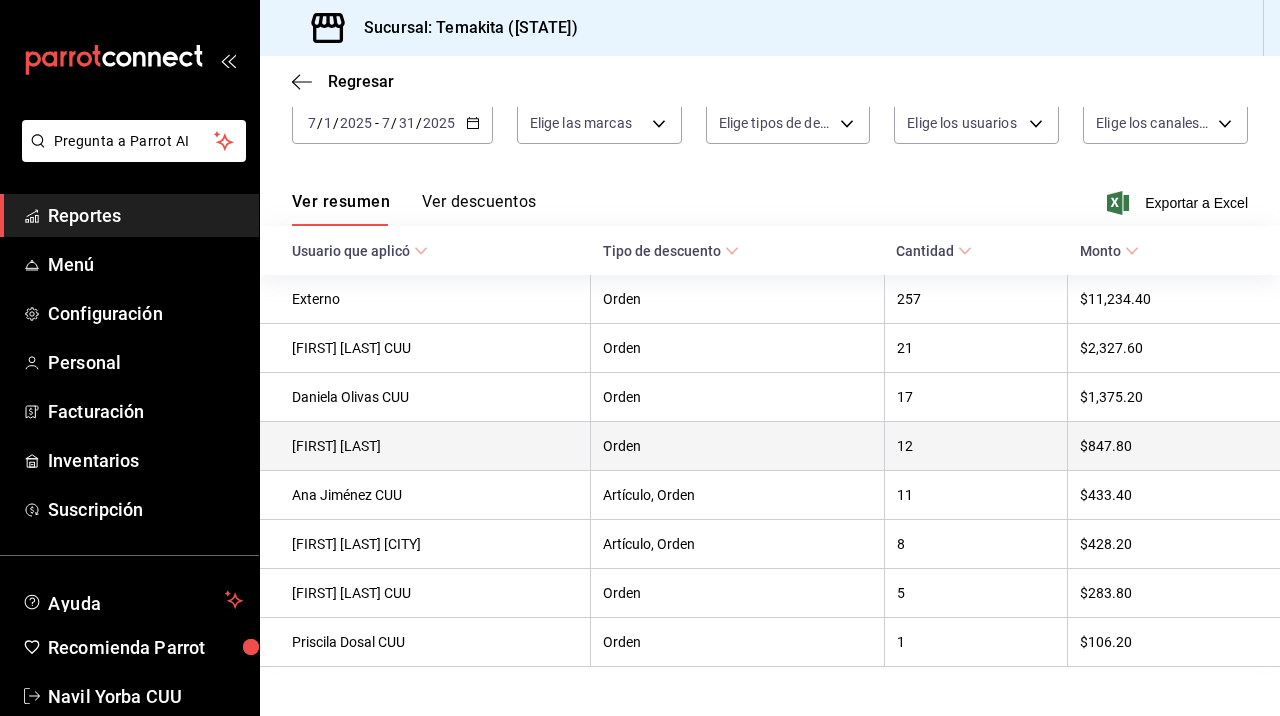 scroll, scrollTop: 67, scrollLeft: 0, axis: vertical 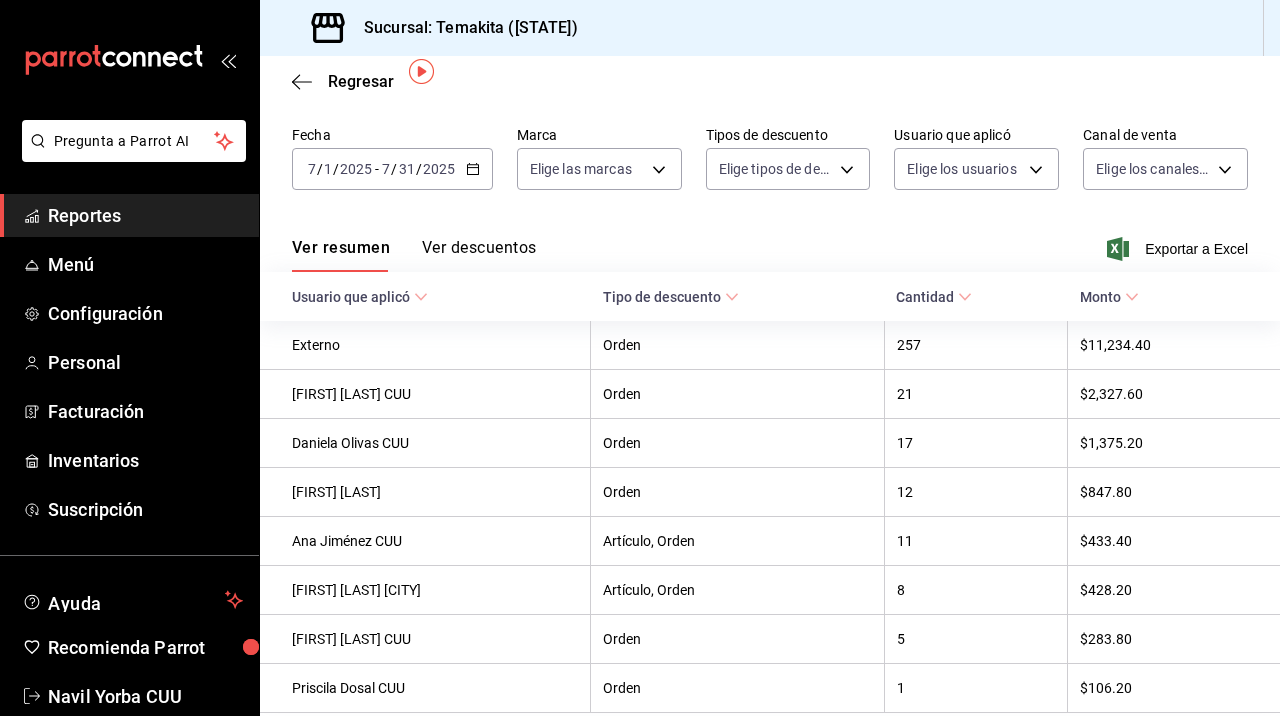 click on "Ver resumen Ver descuentos Exportar a Excel" at bounding box center [770, 243] 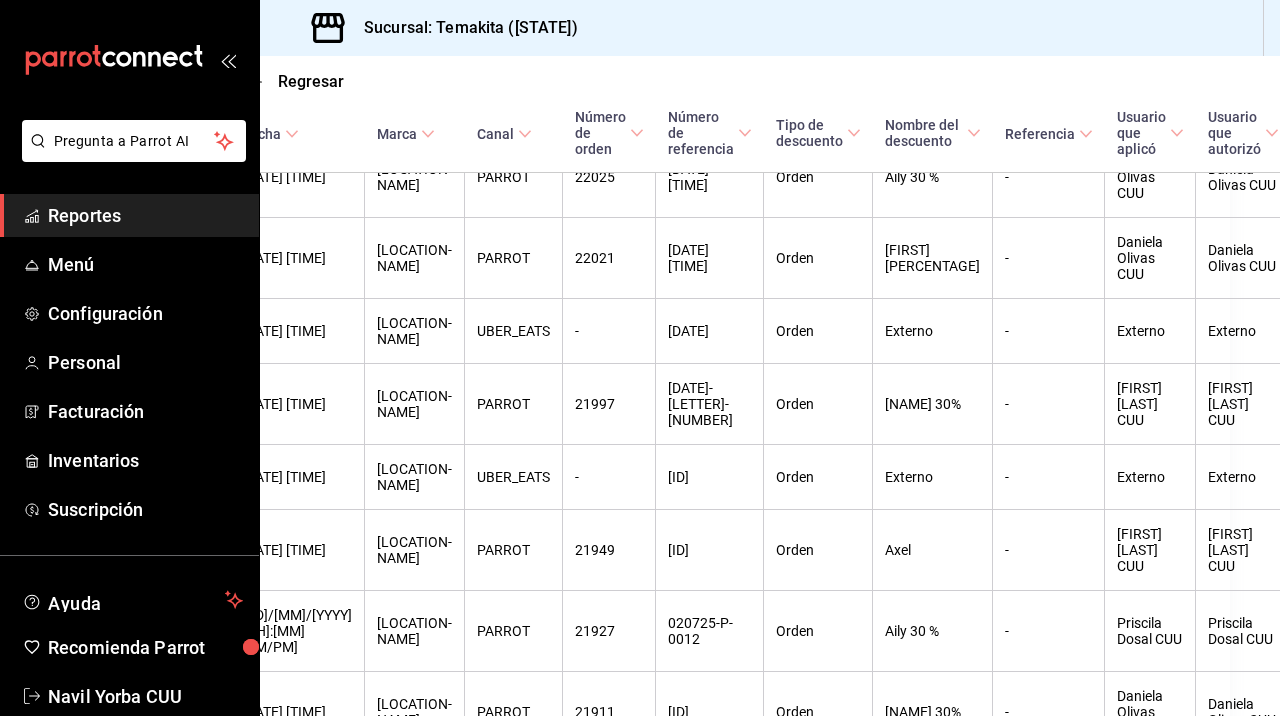 scroll, scrollTop: 22477, scrollLeft: 47, axis: both 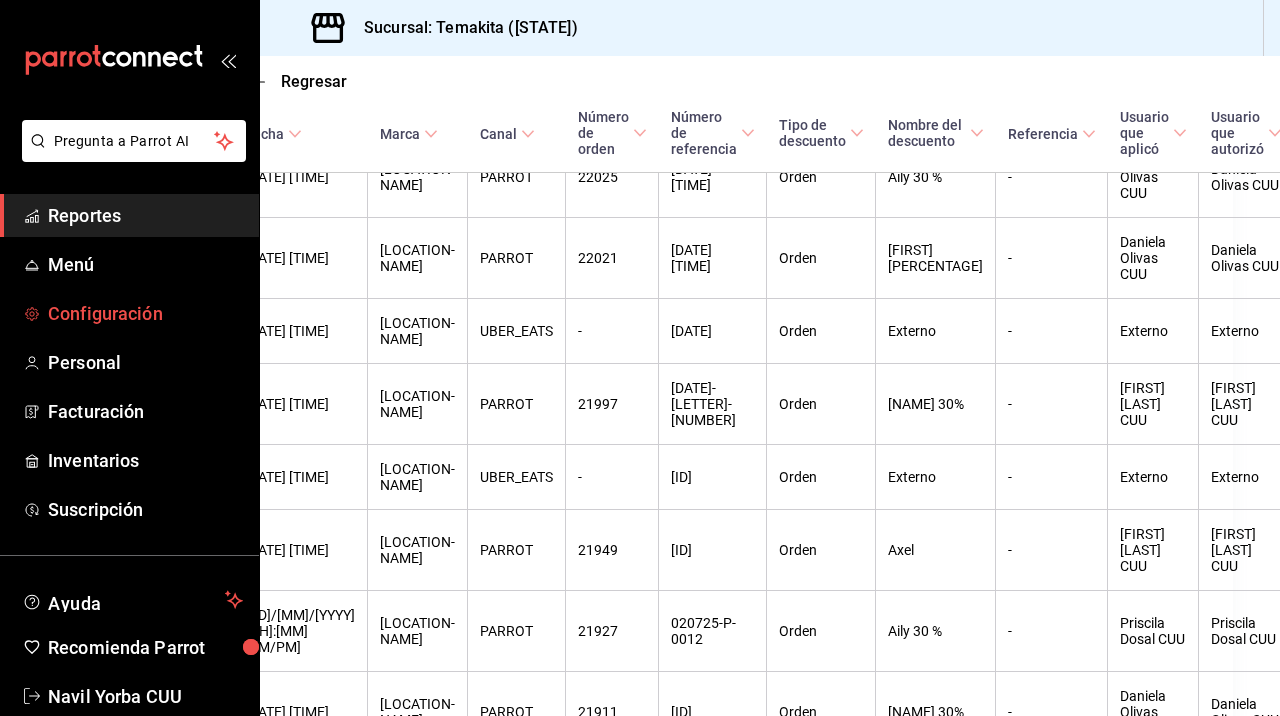 click on "Configuración" at bounding box center [145, 313] 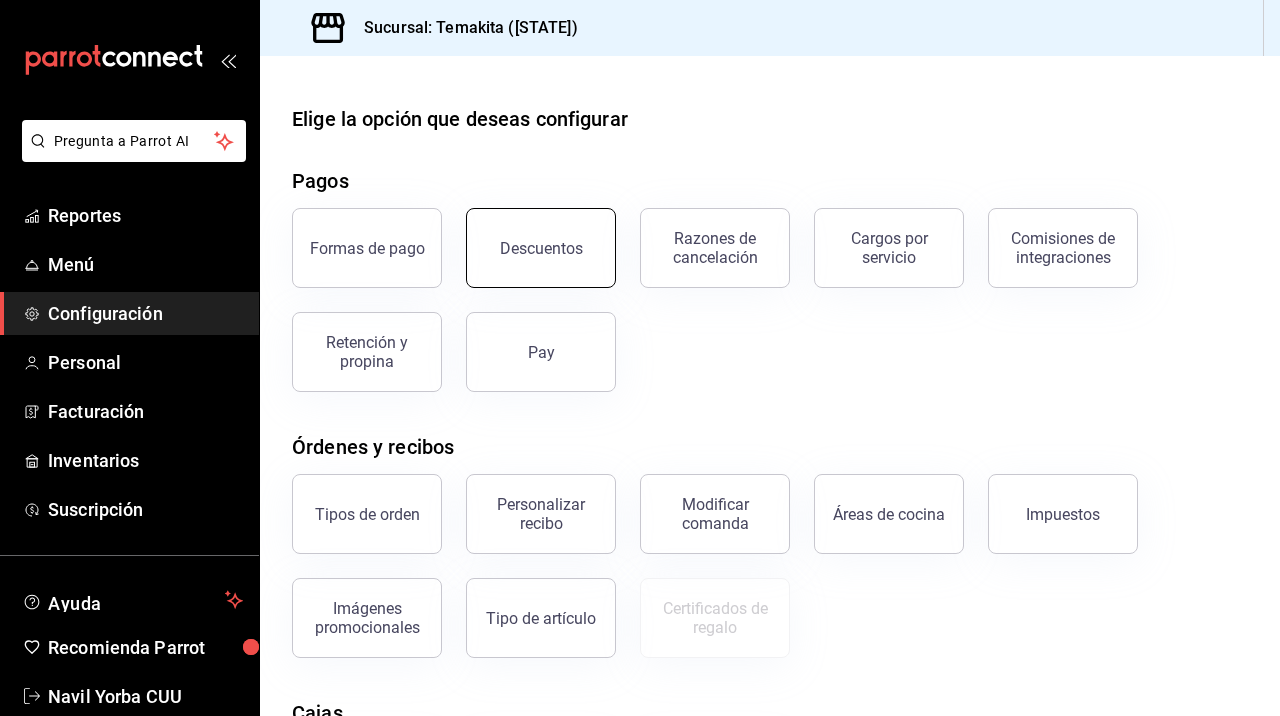 click on "Descuentos" at bounding box center (541, 248) 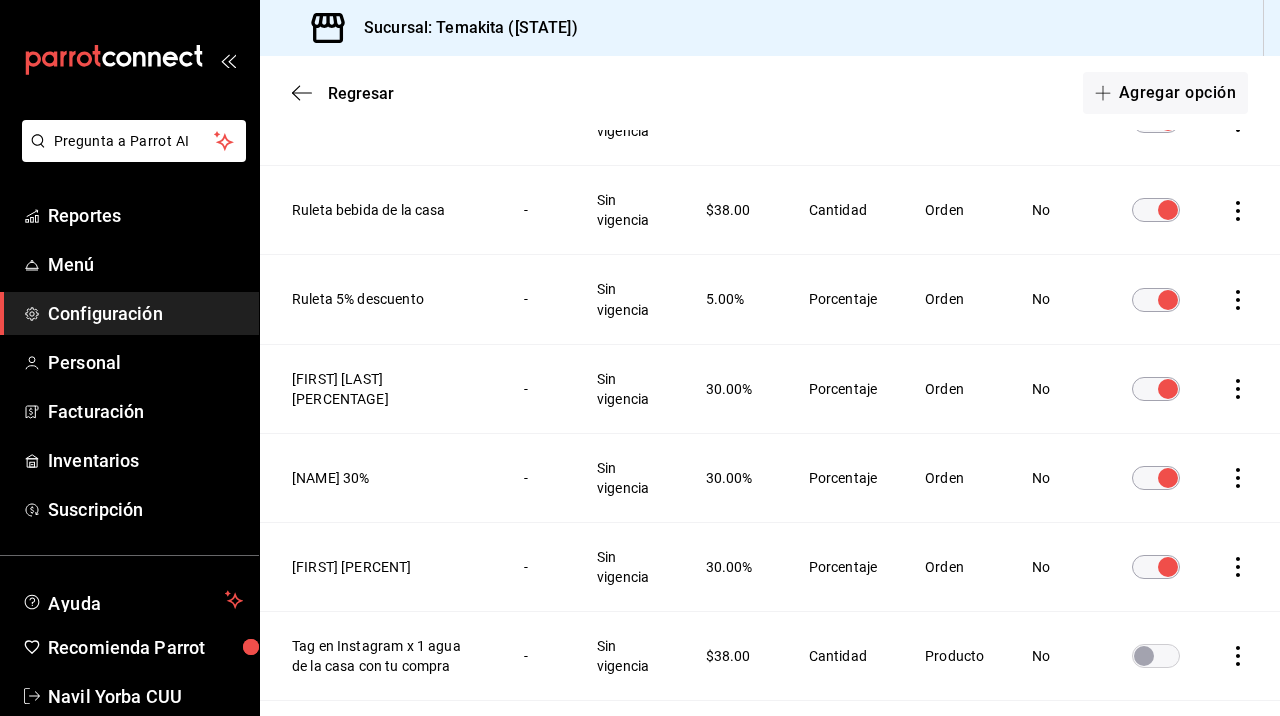 scroll, scrollTop: 0, scrollLeft: 0, axis: both 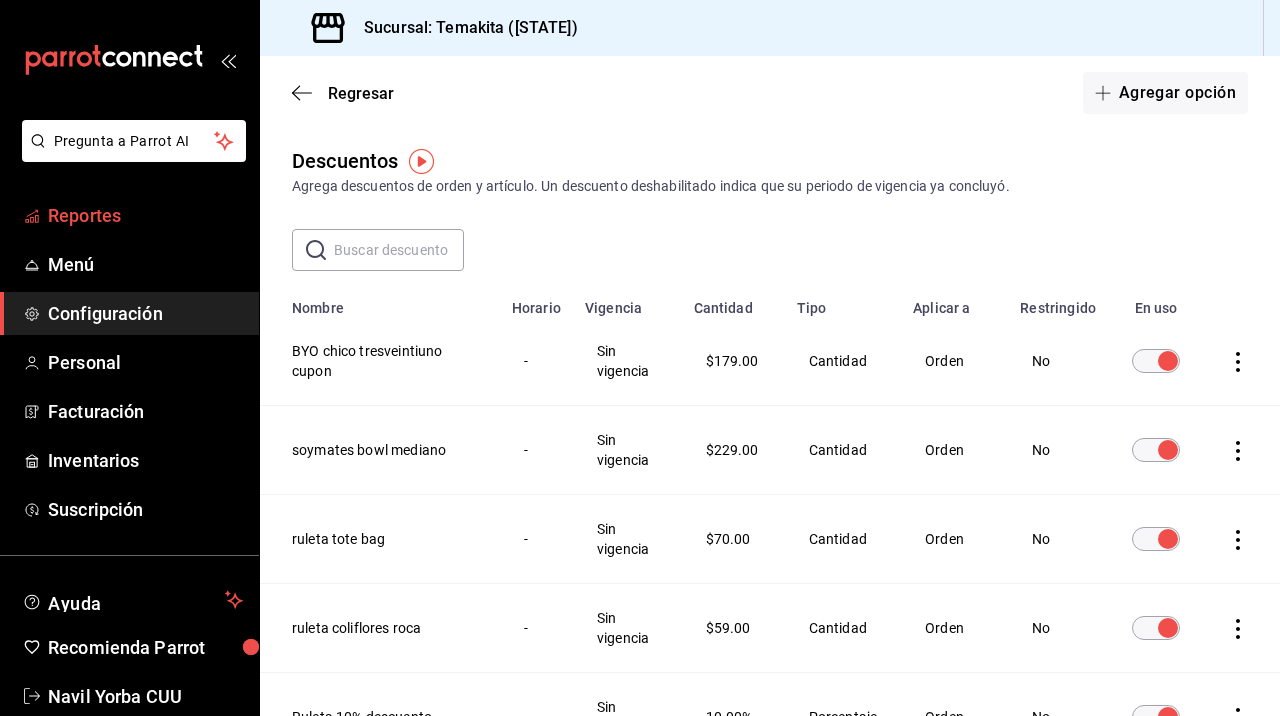 click on "Reportes" at bounding box center (145, 215) 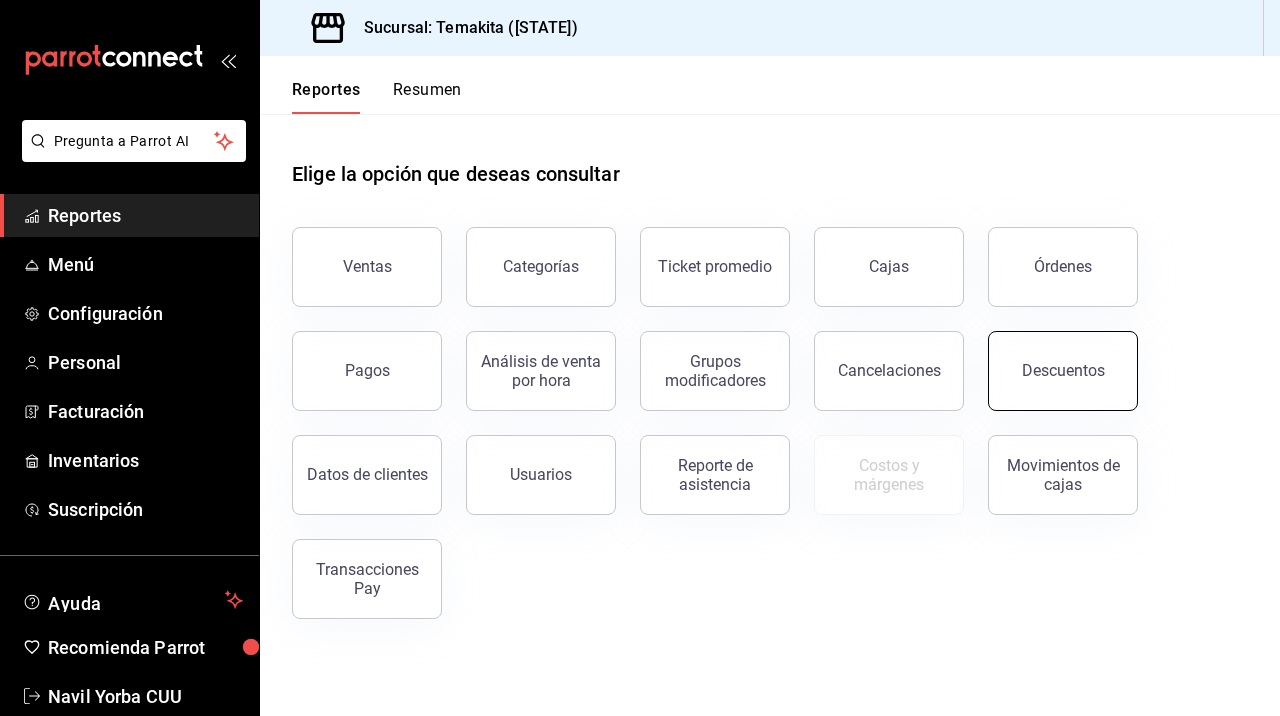 click on "Descuentos" at bounding box center [1063, 371] 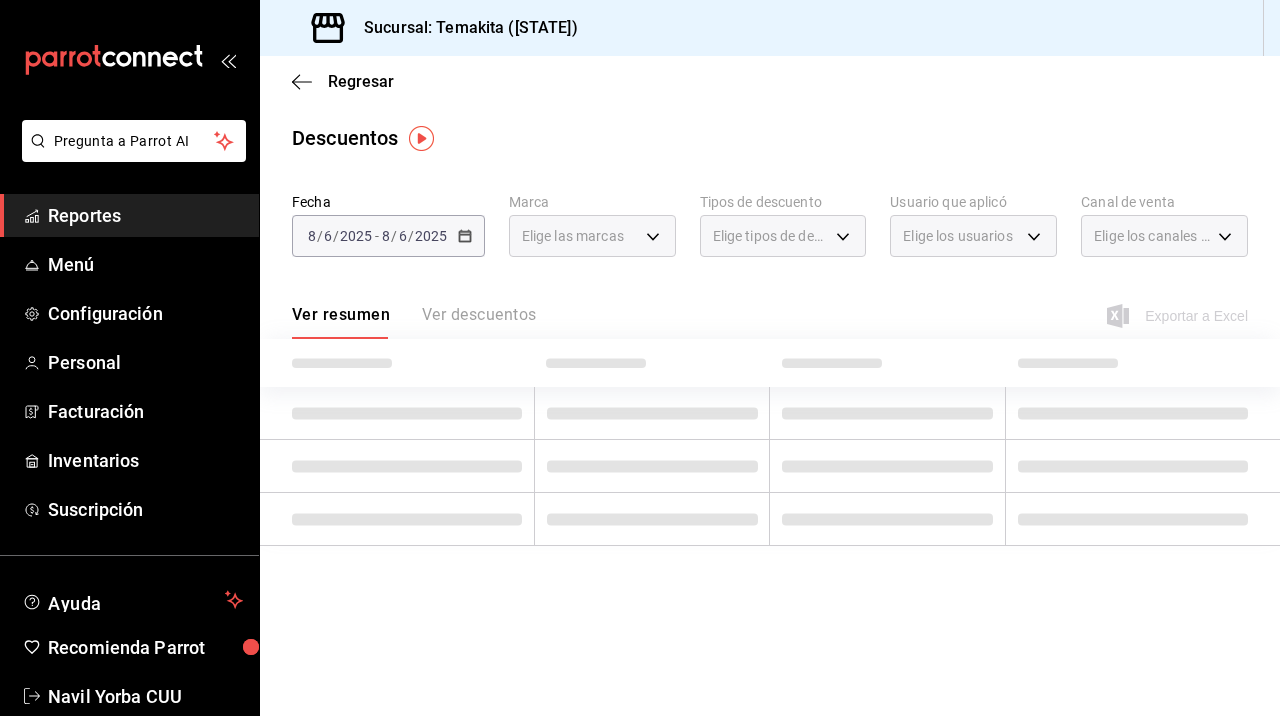click on "Elige las marcas" at bounding box center (592, 236) 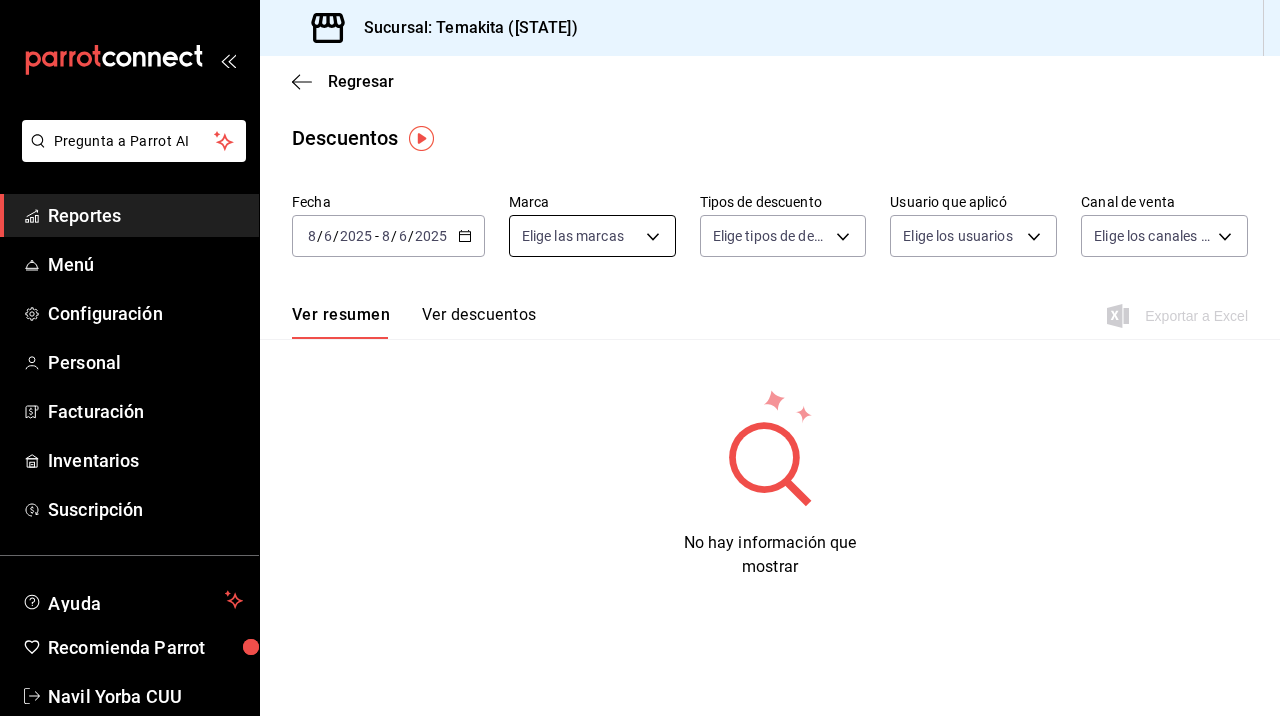click on "Pregunta a Parrot AI Reportes   Menú   Configuración   Personal   Facturación   Inventarios   Suscripción   Ayuda Recomienda Parrot   Navil Yorba CUU   Sugerir nueva función   Sucursal: Temakita ([STATE]) Regresar Descuentos Fecha [DATE] [DATE] - [DATE] [DATE] Marca Elige las marcas Tipos de descuento Elige tipos de descuento Usuario que aplicó Elige los usuarios Canal de venta Elige los canales de venta Ver resumen Ver descuentos Exportar a Excel No hay información que mostrar GANA 1 MES GRATIS EN TU SUSCRIPCIÓN AQUÍ ¿Recuerdas cómo empezó tu restaurante?
Hoy puedes ayudar a un colega a tener el mismo cambio que tú viviste.
Recomienda Parrot directamente desde tu Portal Administrador.
Es fácil y rápido.
🎁 Por cada restaurante que se una, ganas 1 mes gratis. Ver video tutorial Ir a video Ver video tutorial Ir a video Pregunta a Parrot AI Reportes   Menú   Configuración   Personal   Facturación   Inventarios   Suscripción   Ayuda Recomienda Parrot" at bounding box center (640, 358) 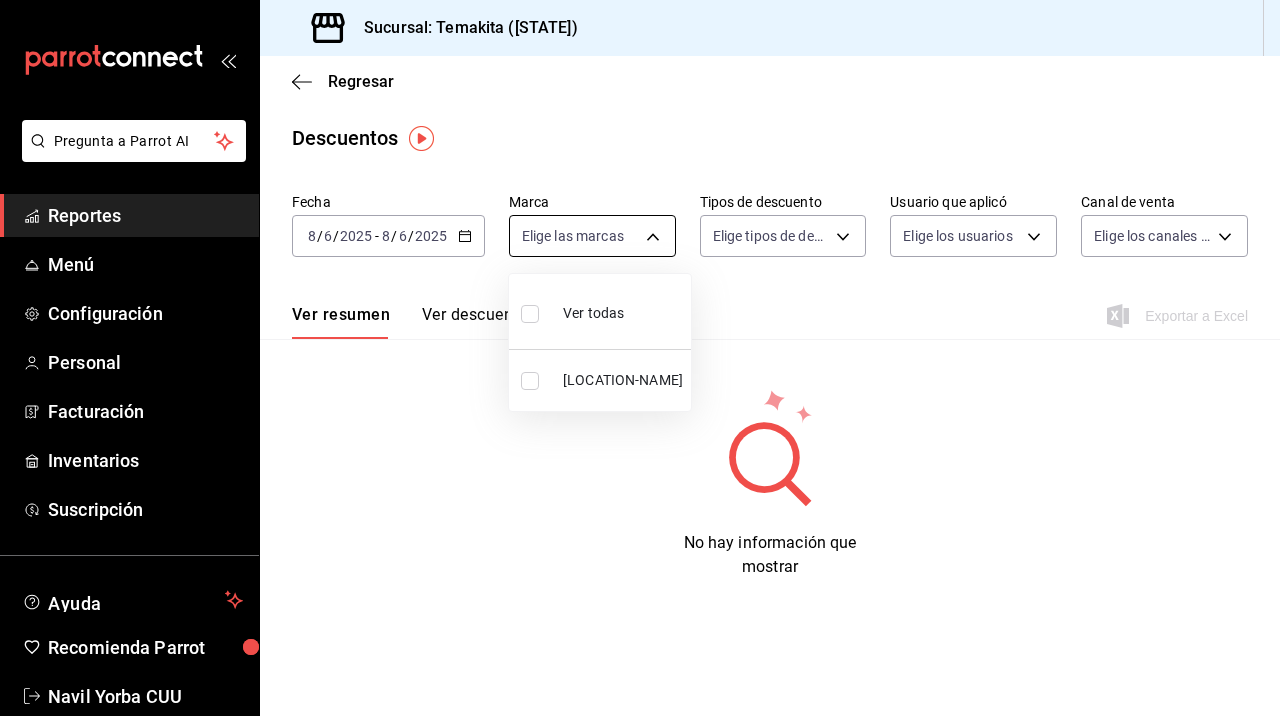 click at bounding box center [640, 358] 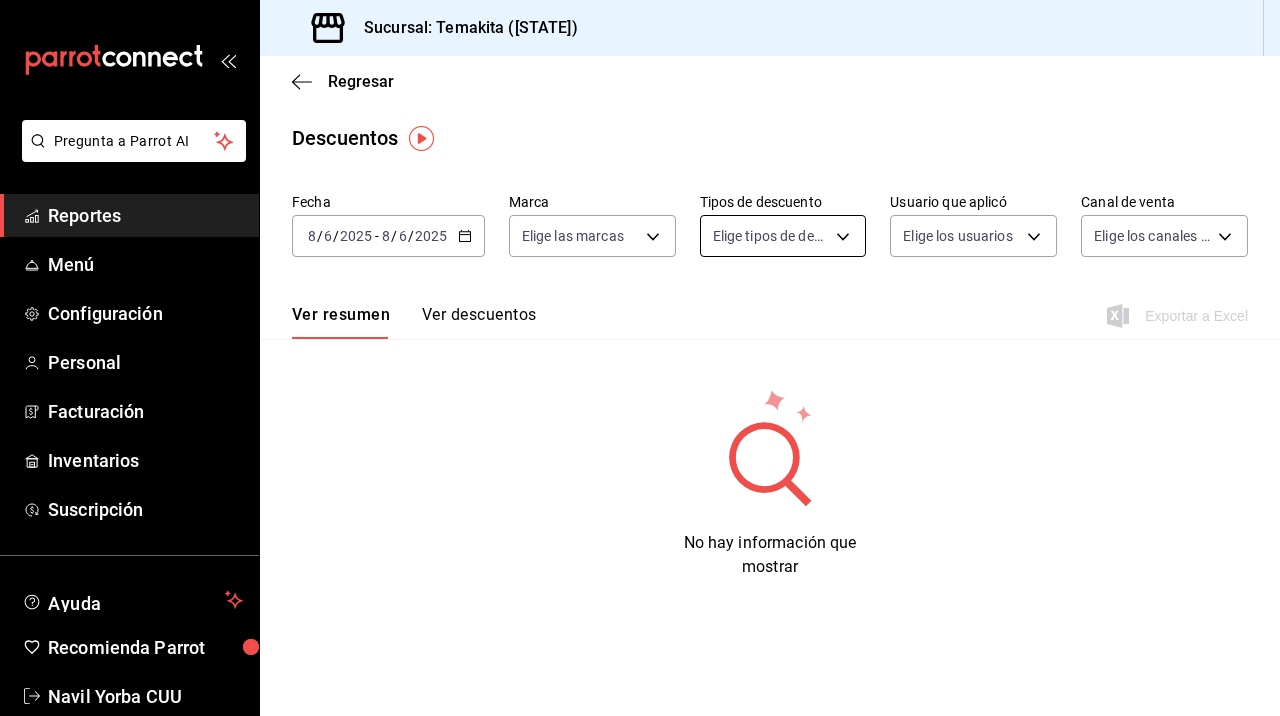 click on "Pregunta a Parrot AI Reportes   Menú   Configuración   Personal   Facturación   Inventarios   Suscripción   Ayuda Recomienda Parrot   Navil Yorba CUU   Sugerir nueva función   Sucursal: Temakita ([STATE]) Regresar Descuentos Fecha [DATE] [DATE] - [DATE] [DATE] Marca Elige las marcas Tipos de descuento Elige tipos de descuento Usuario que aplicó Elige los usuarios Canal de venta Elige los canales de venta Ver resumen Ver descuentos Exportar a Excel No hay información que mostrar GANA 1 MES GRATIS EN TU SUSCRIPCIÓN AQUÍ ¿Recuerdas cómo empezó tu restaurante?
Hoy puedes ayudar a un colega a tener el mismo cambio que tú viviste.
Recomienda Parrot directamente desde tu Portal Administrador.
Es fácil y rápido.
🎁 Por cada restaurante que se una, ganas 1 mes gratis. Ver video tutorial Ir a video Ver video tutorial Ir a video Pregunta a Parrot AI Reportes   Menú   Configuración   Personal   Facturación   Inventarios   Suscripción   Ayuda Recomienda Parrot" at bounding box center [640, 358] 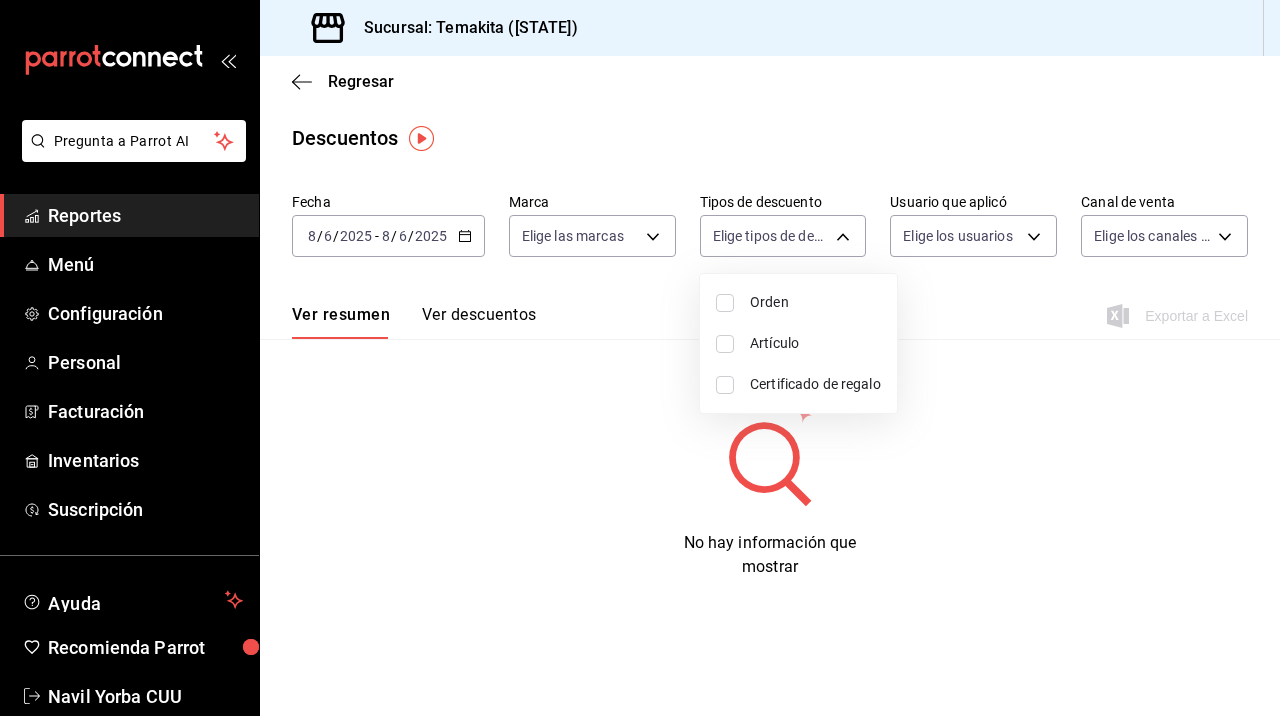 click at bounding box center (640, 358) 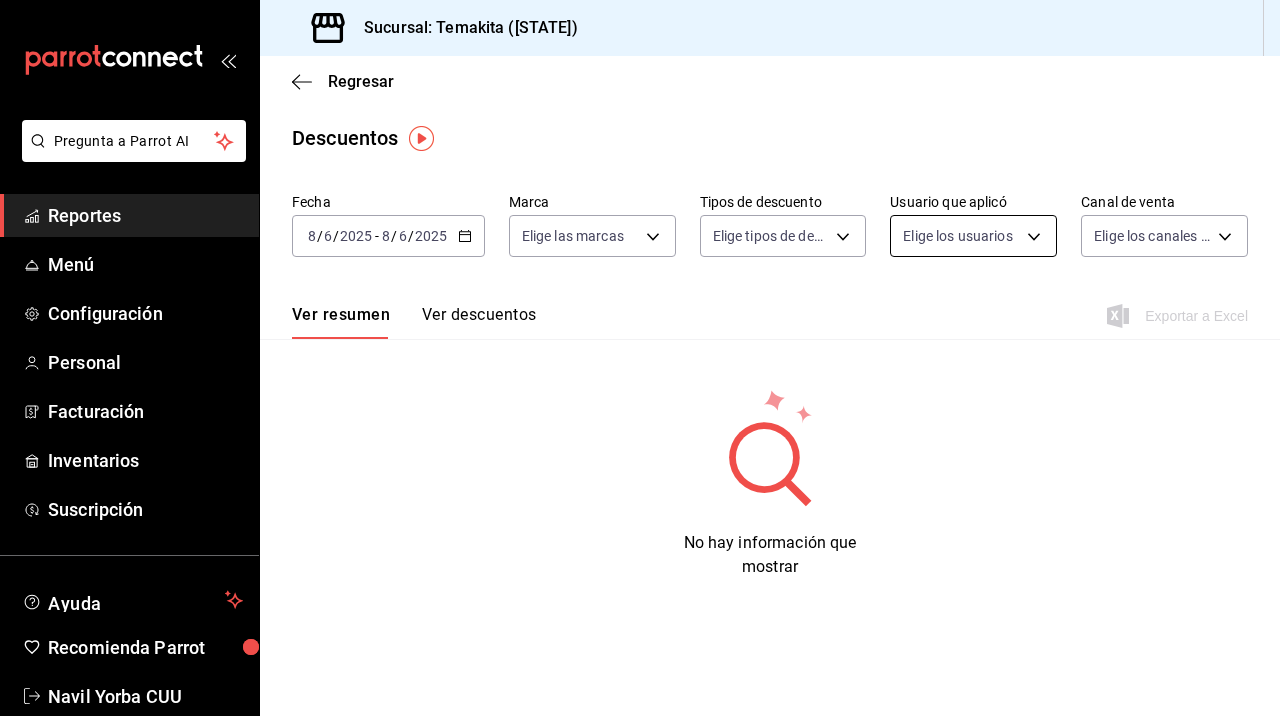 click on "Pregunta a Parrot AI Reportes   Menú   Configuración   Personal   Facturación   Inventarios   Suscripción   Ayuda Recomienda Parrot   Navil Yorba CUU   Sugerir nueva función   Sucursal: Temakita ([STATE]) Regresar Descuentos Fecha [DATE] [DATE] - [DATE] [DATE] Marca Elige las marcas Tipos de descuento Elige tipos de descuento Usuario que aplicó Elige los usuarios Canal de venta Elige los canales de venta Ver resumen Ver descuentos Exportar a Excel No hay información que mostrar GANA 1 MES GRATIS EN TU SUSCRIPCIÓN AQUÍ ¿Recuerdas cómo empezó tu restaurante?
Hoy puedes ayudar a un colega a tener el mismo cambio que tú viviste.
Recomienda Parrot directamente desde tu Portal Administrador.
Es fácil y rápido.
🎁 Por cada restaurante que se una, ganas 1 mes gratis. Ver video tutorial Ir a video Ver video tutorial Ir a video Pregunta a Parrot AI Reportes   Menú   Configuración   Personal   Facturación   Inventarios   Suscripción   Ayuda Recomienda Parrot" at bounding box center [640, 358] 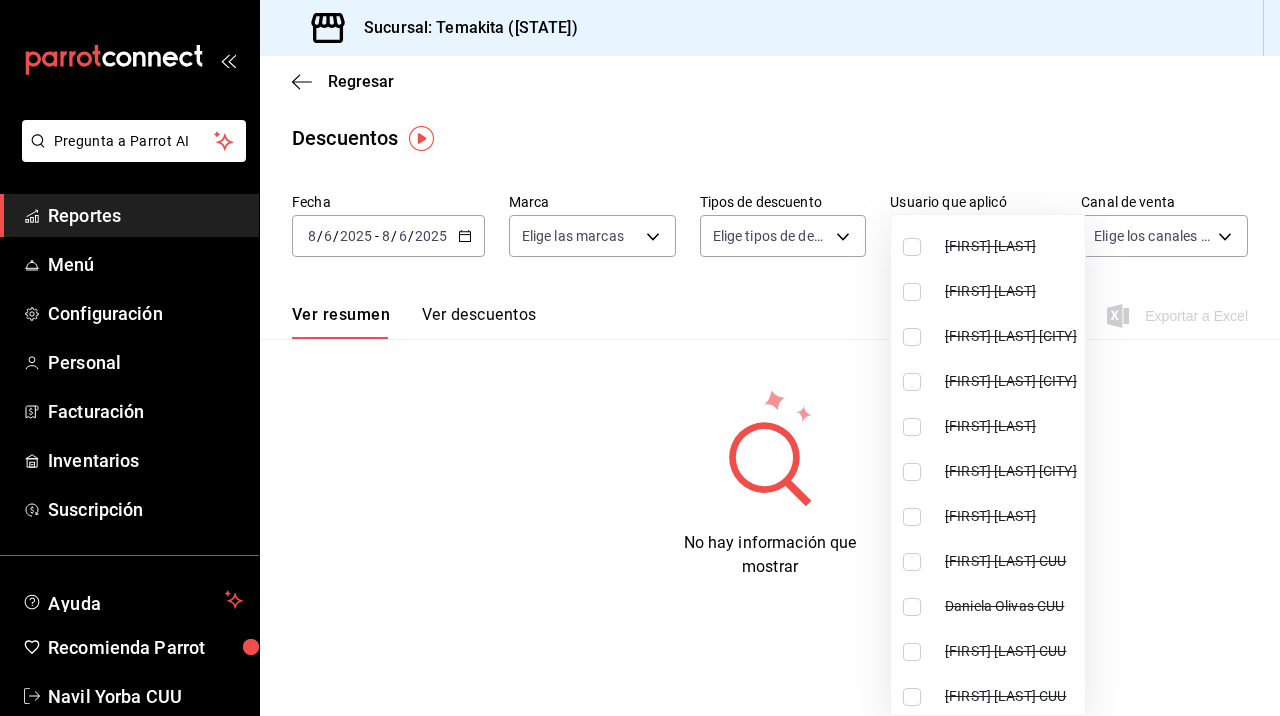 scroll, scrollTop: 3409, scrollLeft: 0, axis: vertical 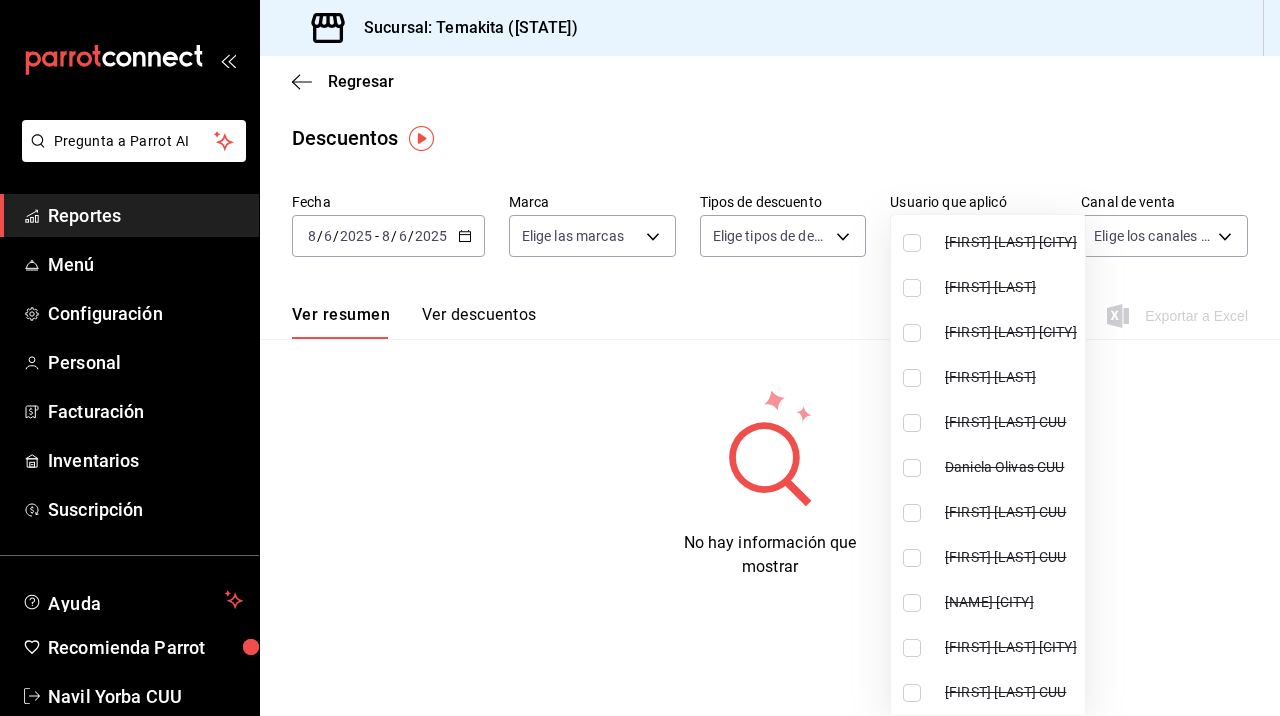click at bounding box center (640, 358) 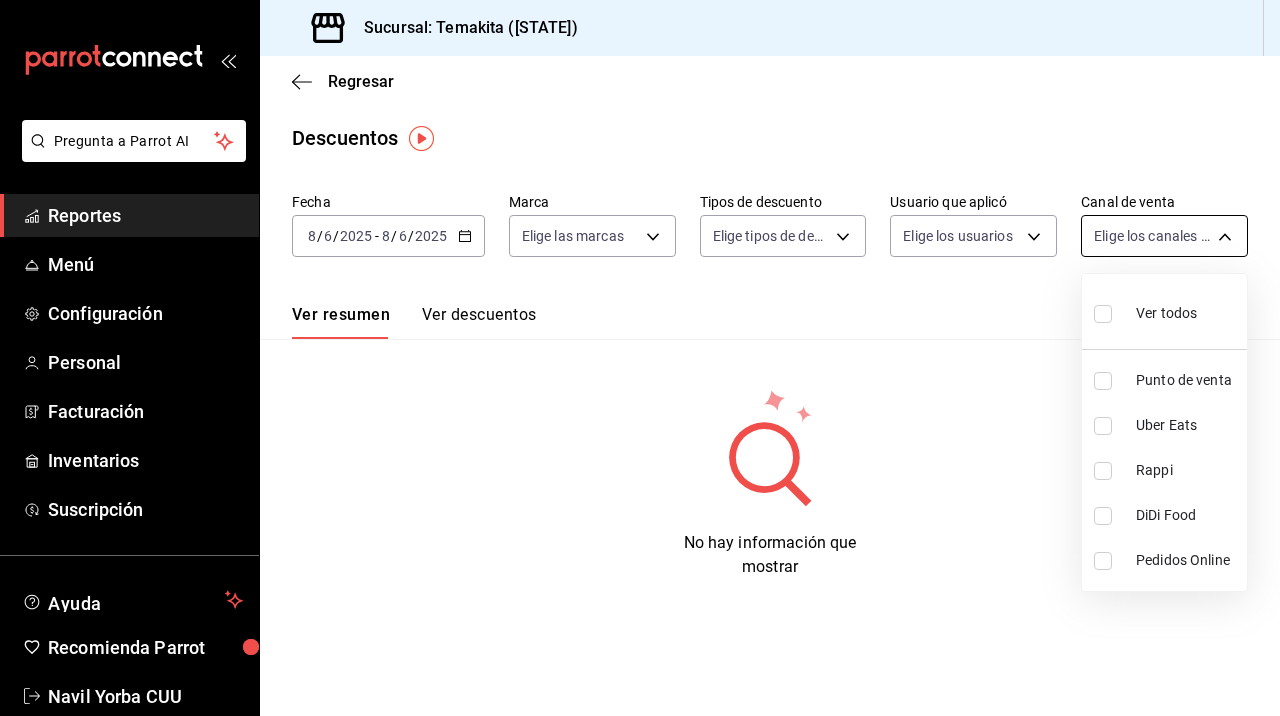 click on "Pregunta a Parrot AI Reportes   Menú   Configuración   Personal   Facturación   Inventarios   Suscripción   Ayuda Recomienda Parrot   Navil Yorba CUU   Sugerir nueva función   Sucursal: Temakita ([CITY]) Regresar Descuentos Fecha [DATE] [DATE] [DATE] Marca Elige las marcas Tipos de descuento Elige tipos de descuento Usuario que aplicó Elige los usuarios Canal de venta Elige los canales de venta Ver resumen Ver descuentos Exportar a Excel No hay información que mostrar GANA 1 MES GRATIS EN TU SUSCRIPCIÓN AQUÍ ¿Recuerdas cómo empezó tu restaurante?
Hoy puedes ayudar a un colega a tener el mismo cambio que tú viviste.
Recomienda Parrot directamente desde tu Portal Administrador.
Es fácil y rápido.
🎁 Por cada restaurante que se una, ganas 1 mes gratis. Ver video tutorial Ir a video Ver video tutorial Ir a video Pregunta a Parrot AI Reportes   Menú   Configuración   Personal   Facturación   Inventarios   Suscripción   Ayuda Recomienda Parrot       Ver todos" at bounding box center (640, 358) 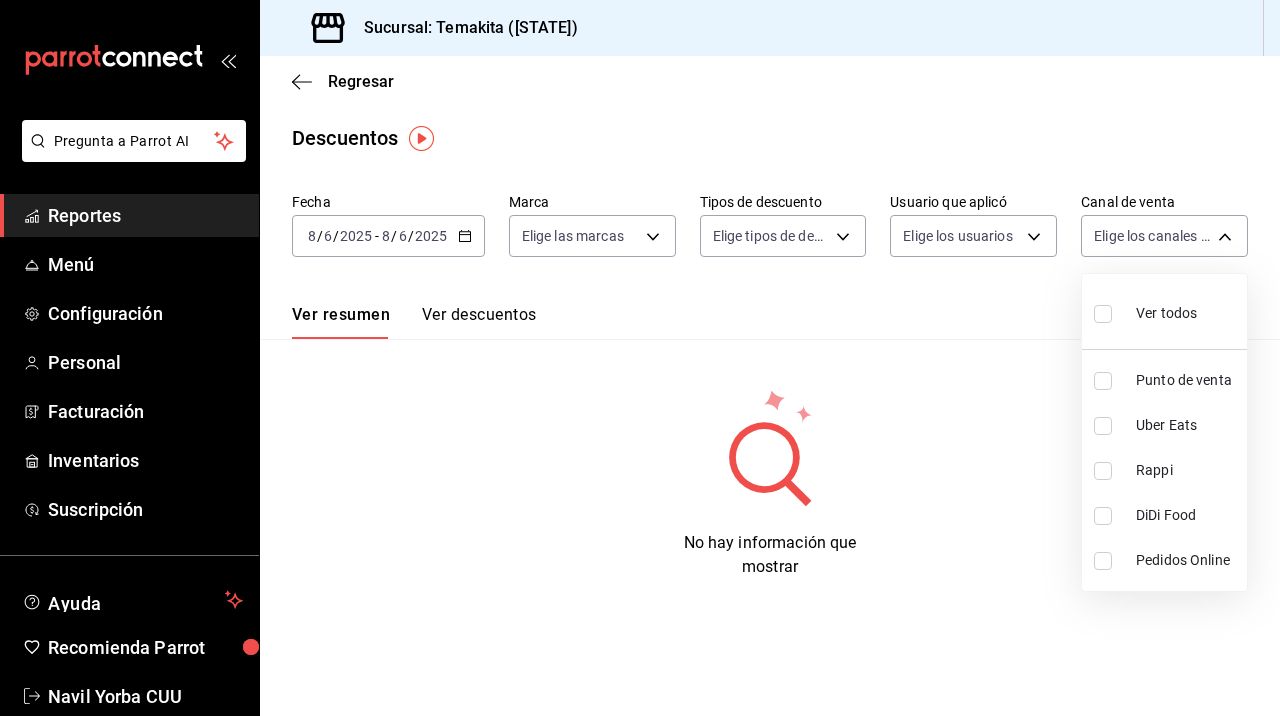 click at bounding box center [640, 358] 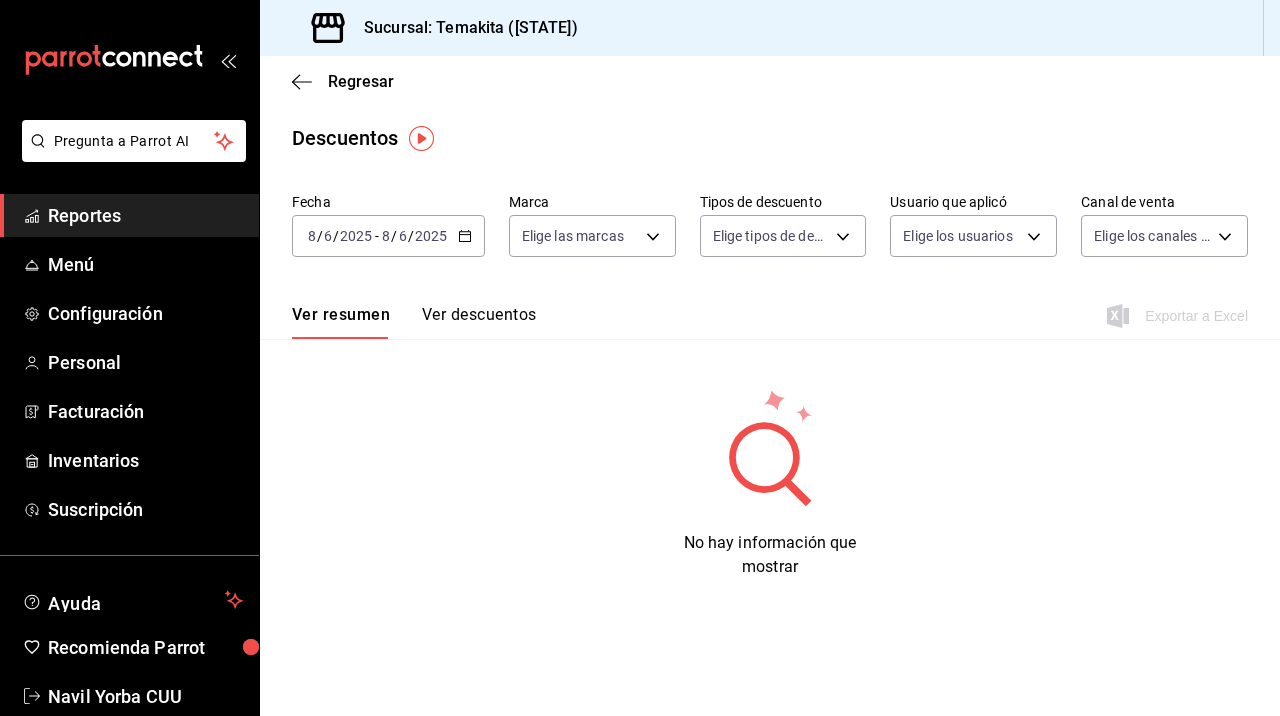 click 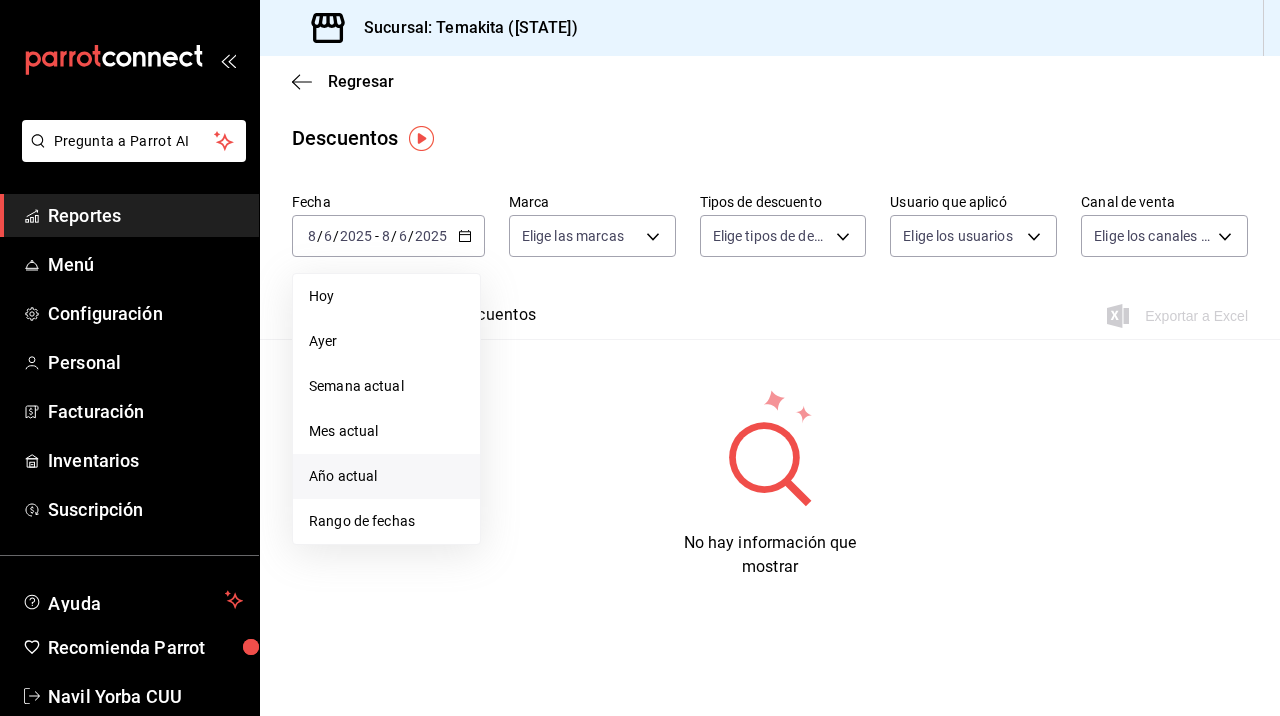 click on "Año actual" at bounding box center (386, 476) 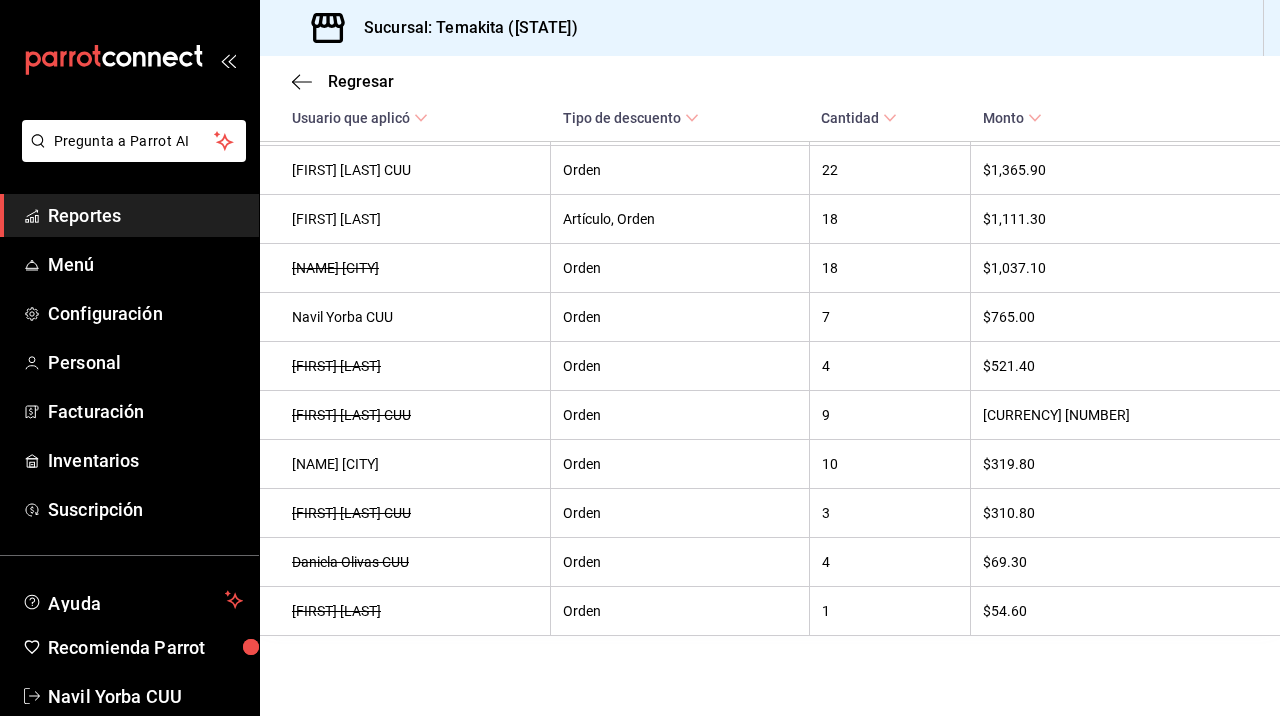 scroll, scrollTop: 0, scrollLeft: 0, axis: both 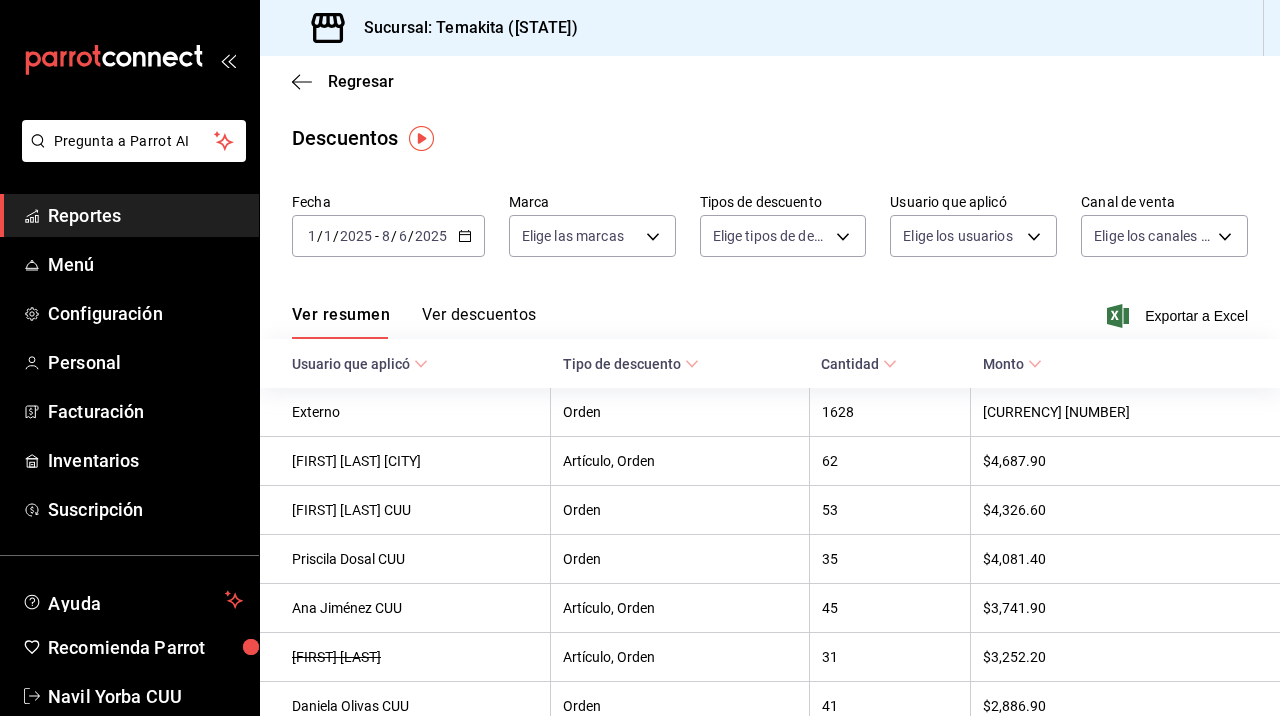 click on "Ver resumen Ver descuentos Exportar a Excel" at bounding box center (770, 310) 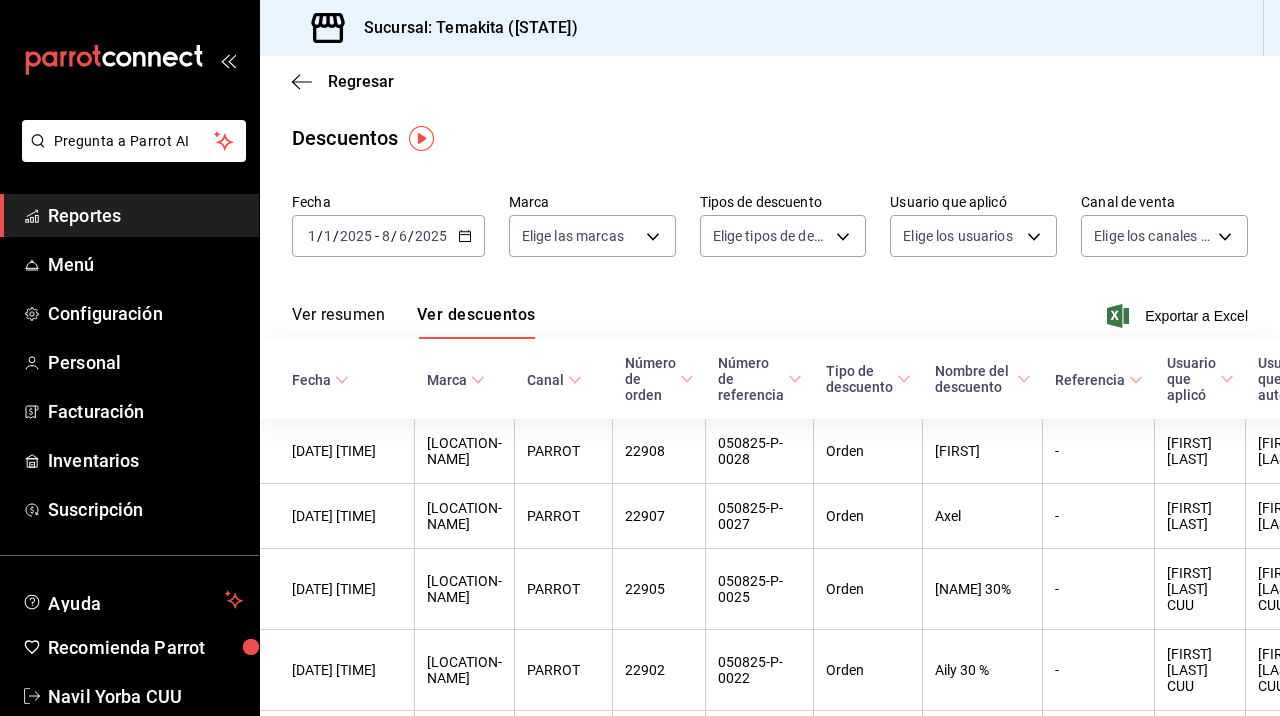 click 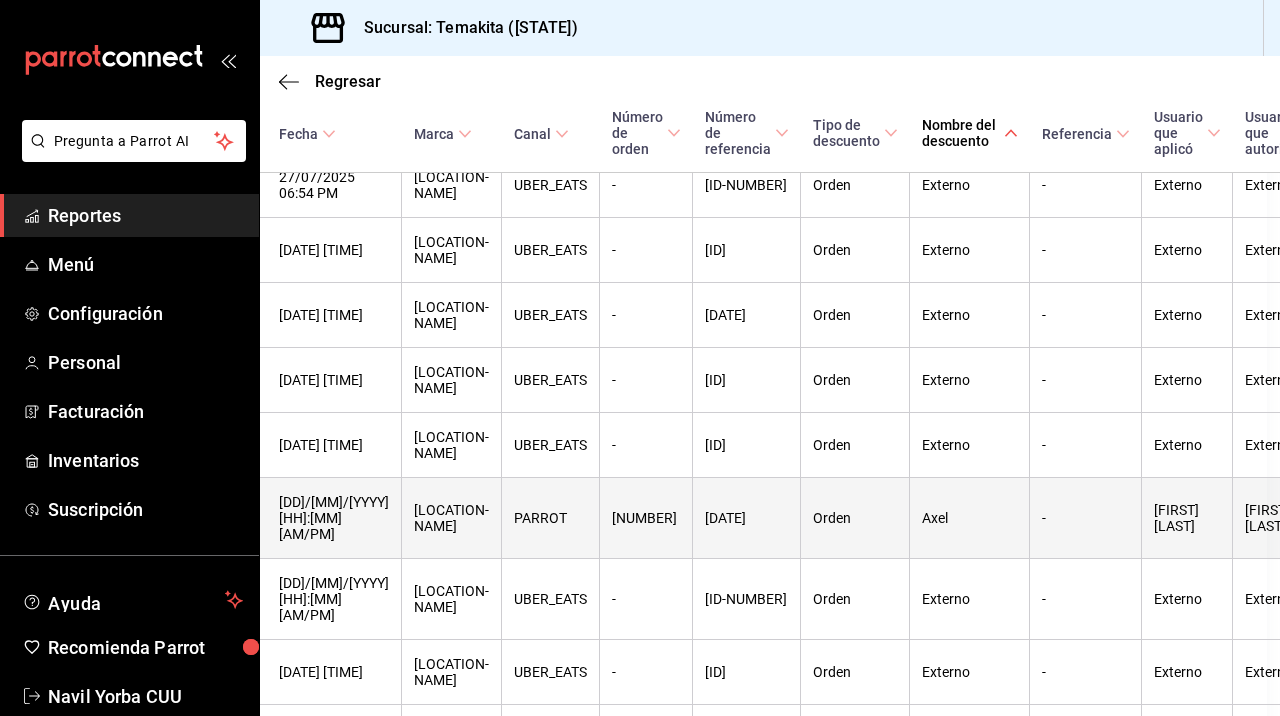 scroll, scrollTop: 8595, scrollLeft: 4, axis: both 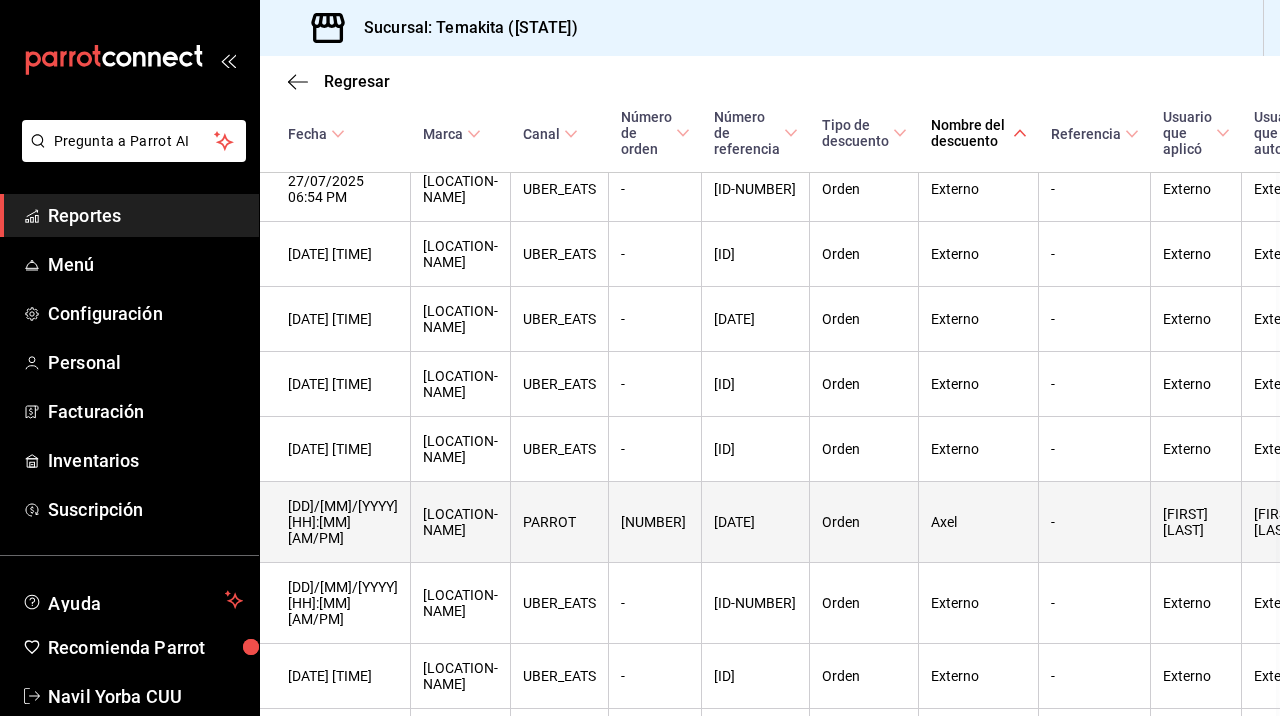 click on "[NUMBER]" at bounding box center [655, 522] 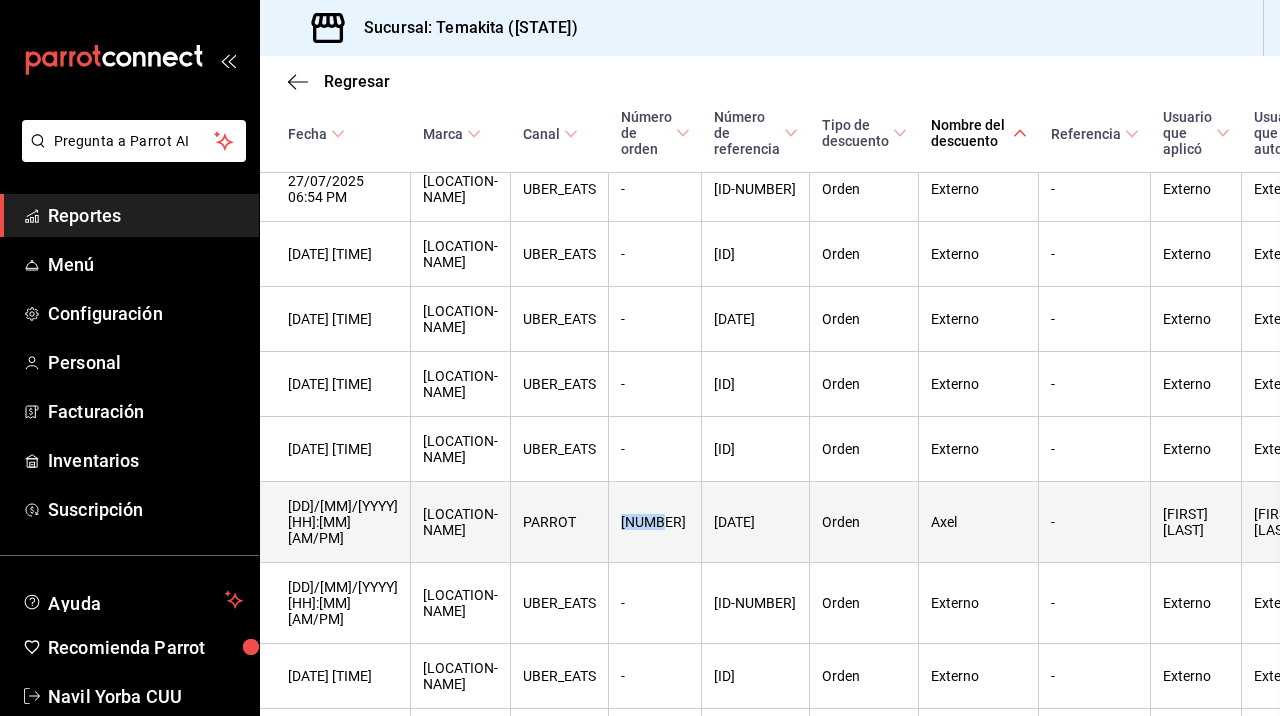 click on "[NUMBER]" at bounding box center (655, 522) 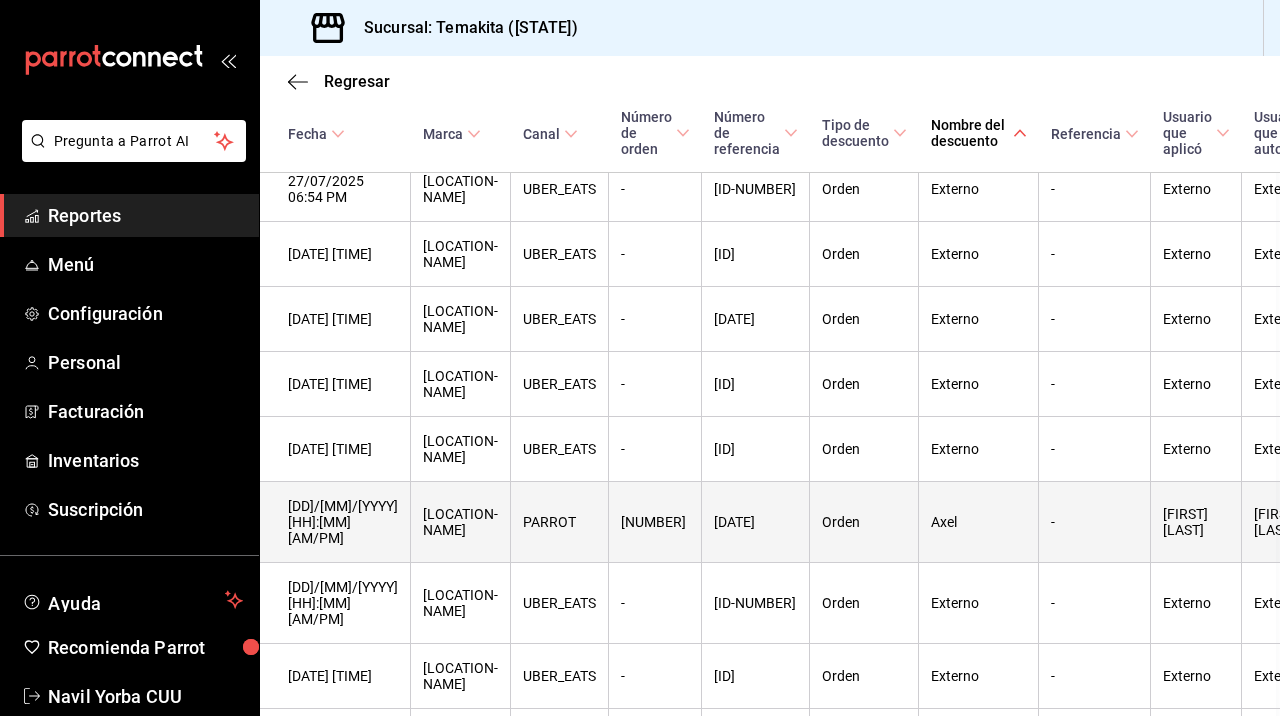 click on "[DD]/[MM]/[YYYY] [HH]:[MM] [AM/PM]" at bounding box center [333, 522] 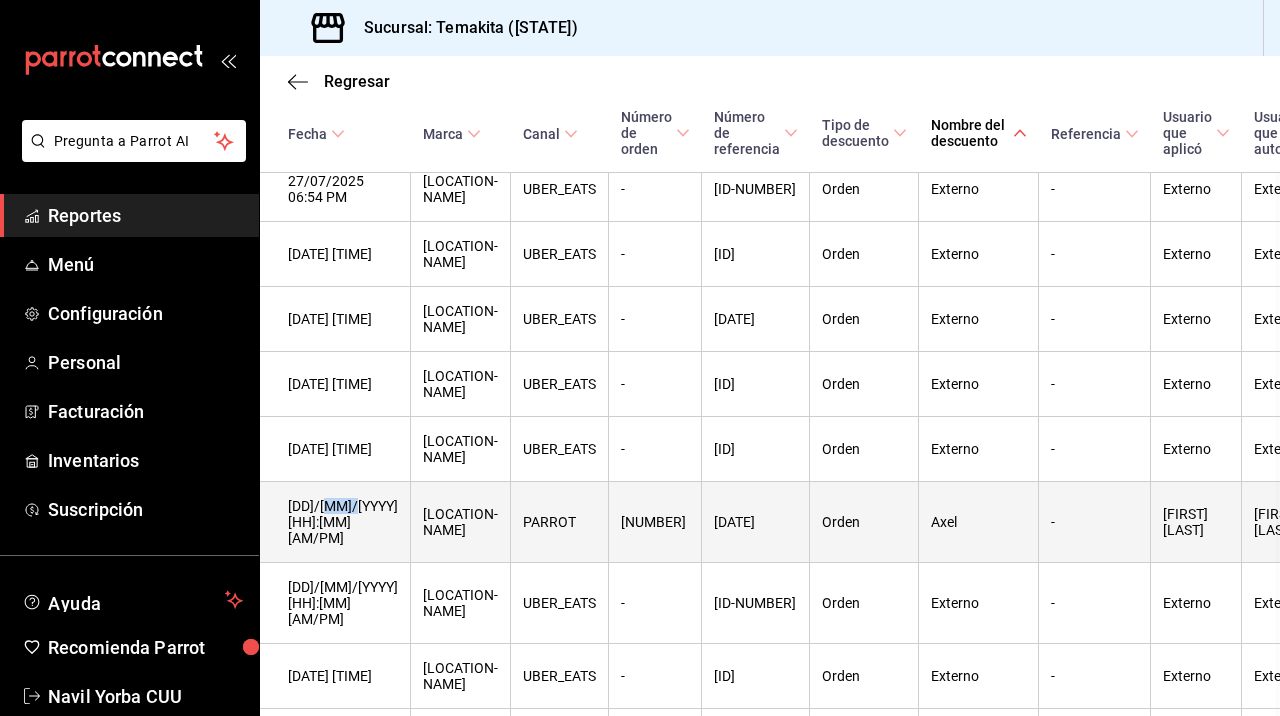 click on "[DD]/[MM]/[YYYY] [HH]:[MM] [AM/PM]" at bounding box center [333, 522] 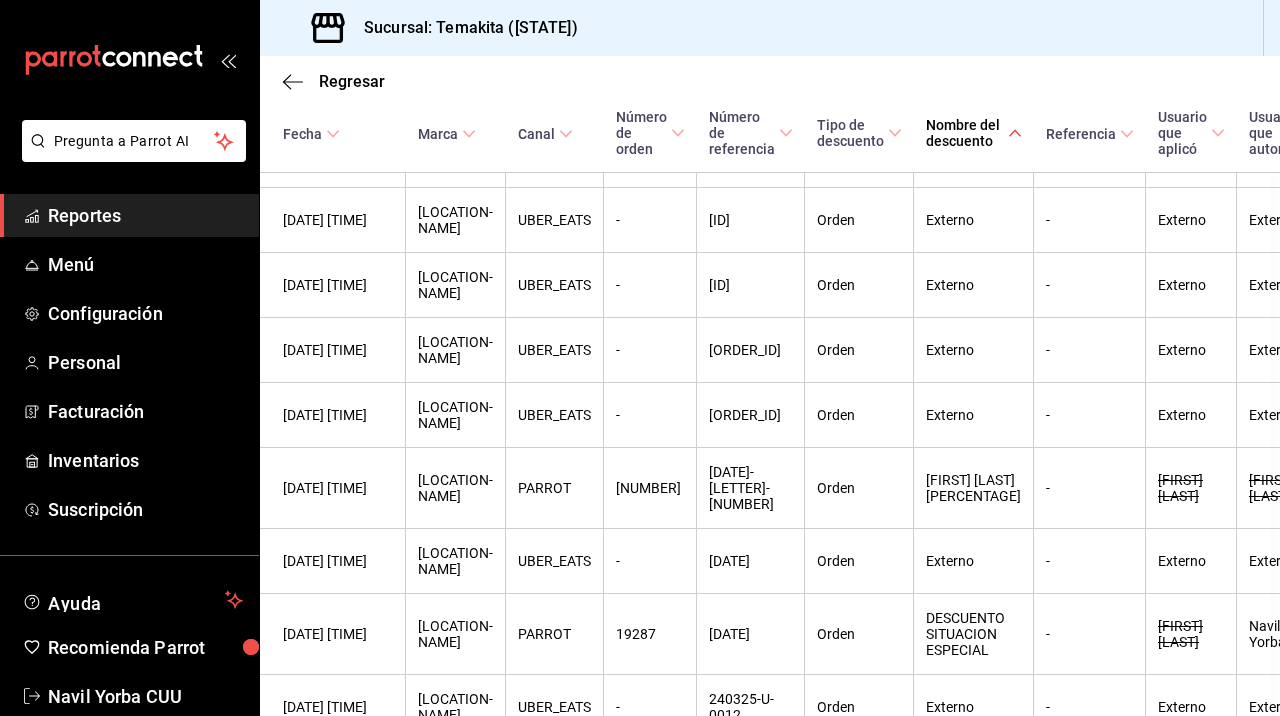scroll, scrollTop: 47402, scrollLeft: 9, axis: both 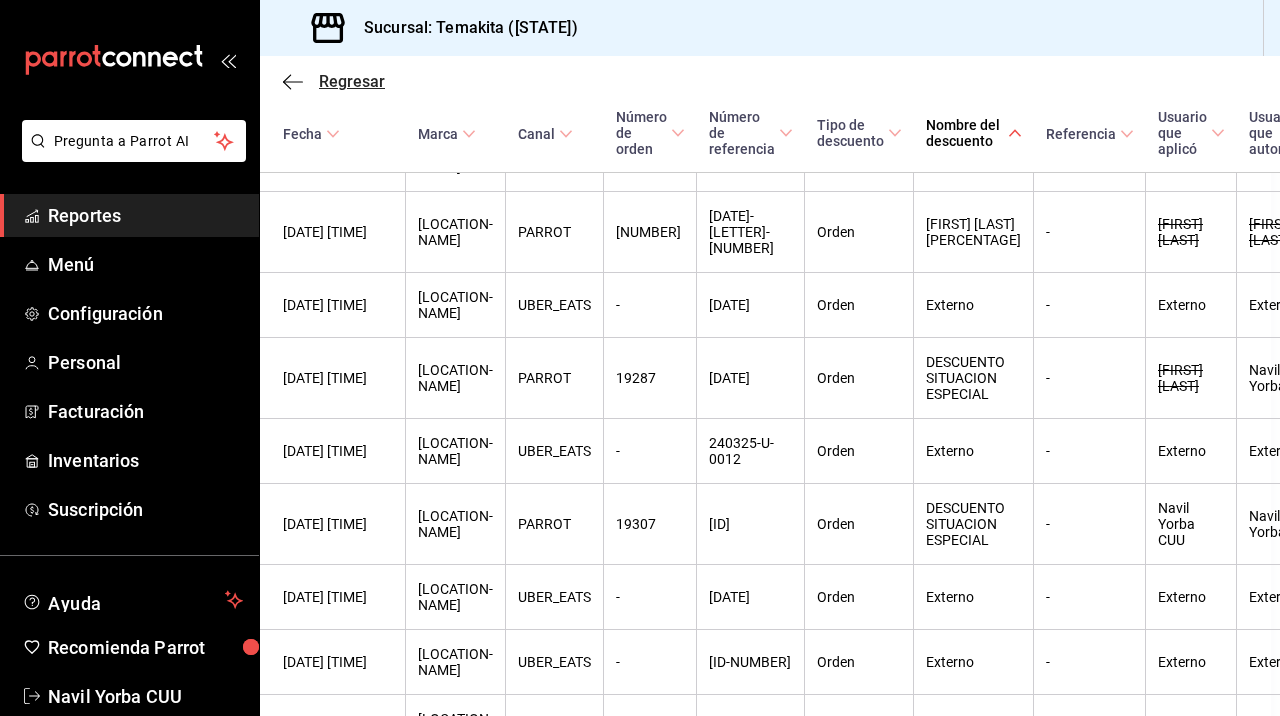 click 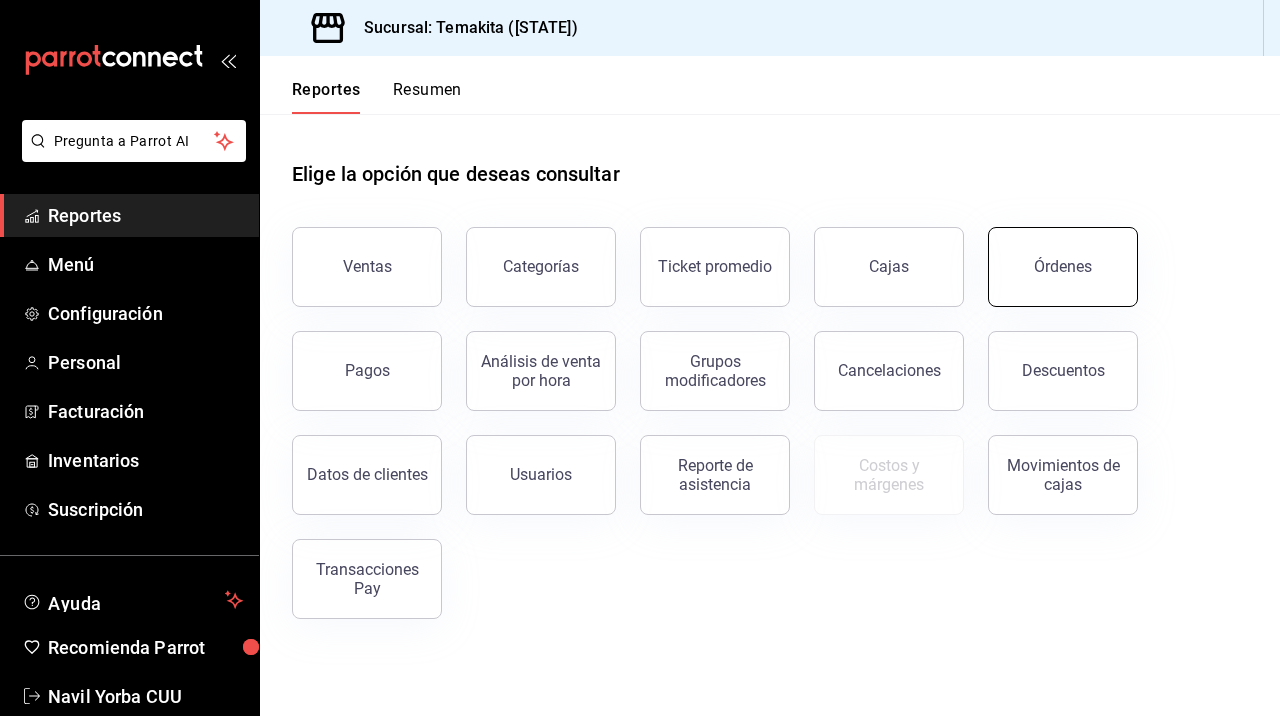 click on "Órdenes" at bounding box center [1063, 267] 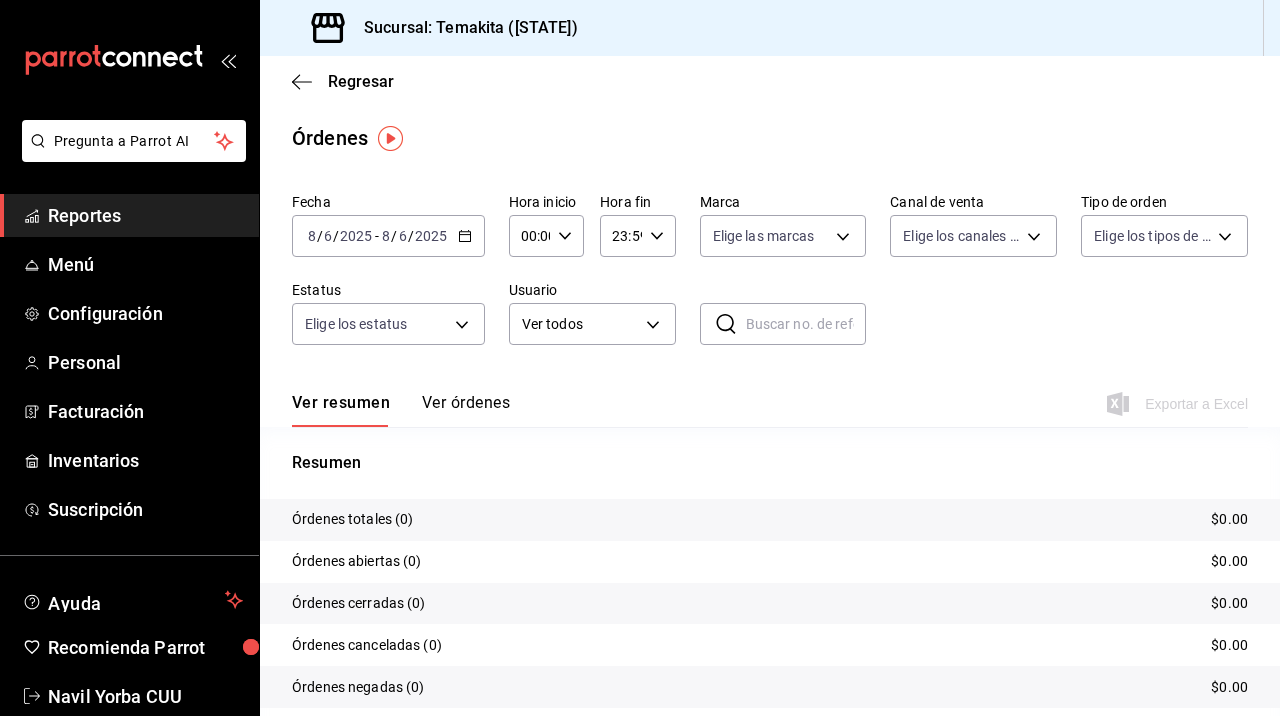 click at bounding box center [806, 324] 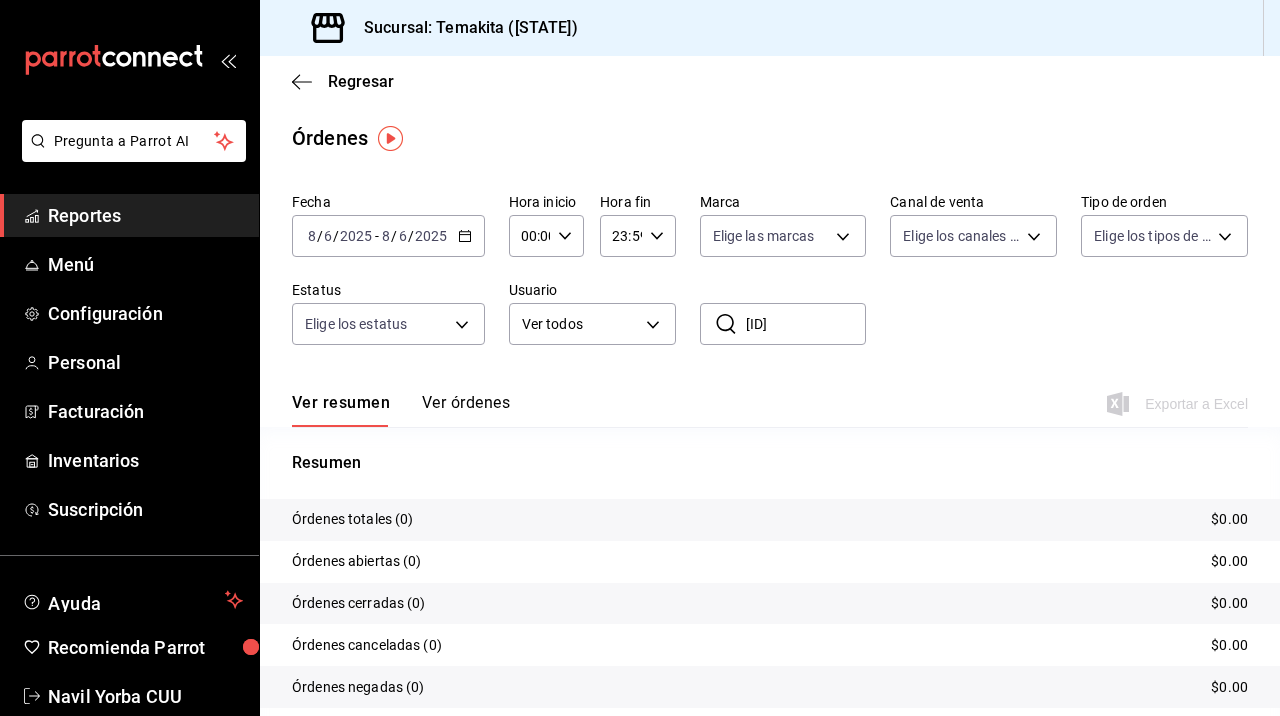 click 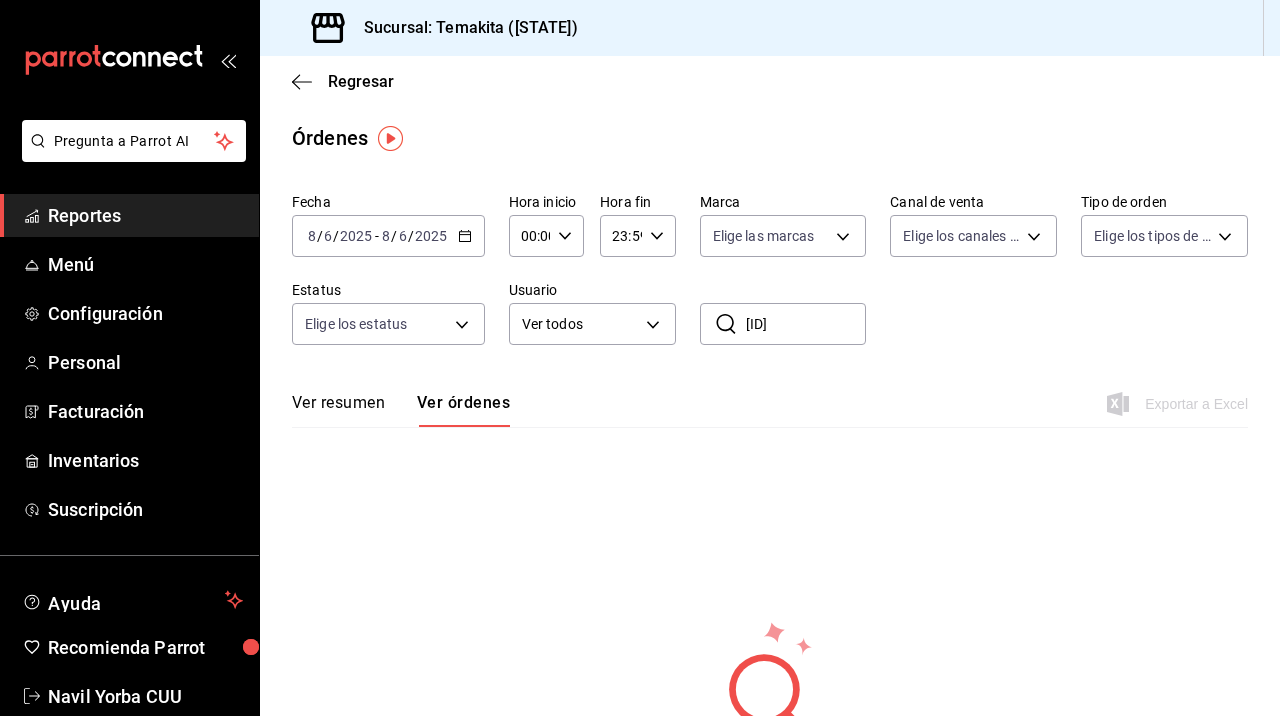 click 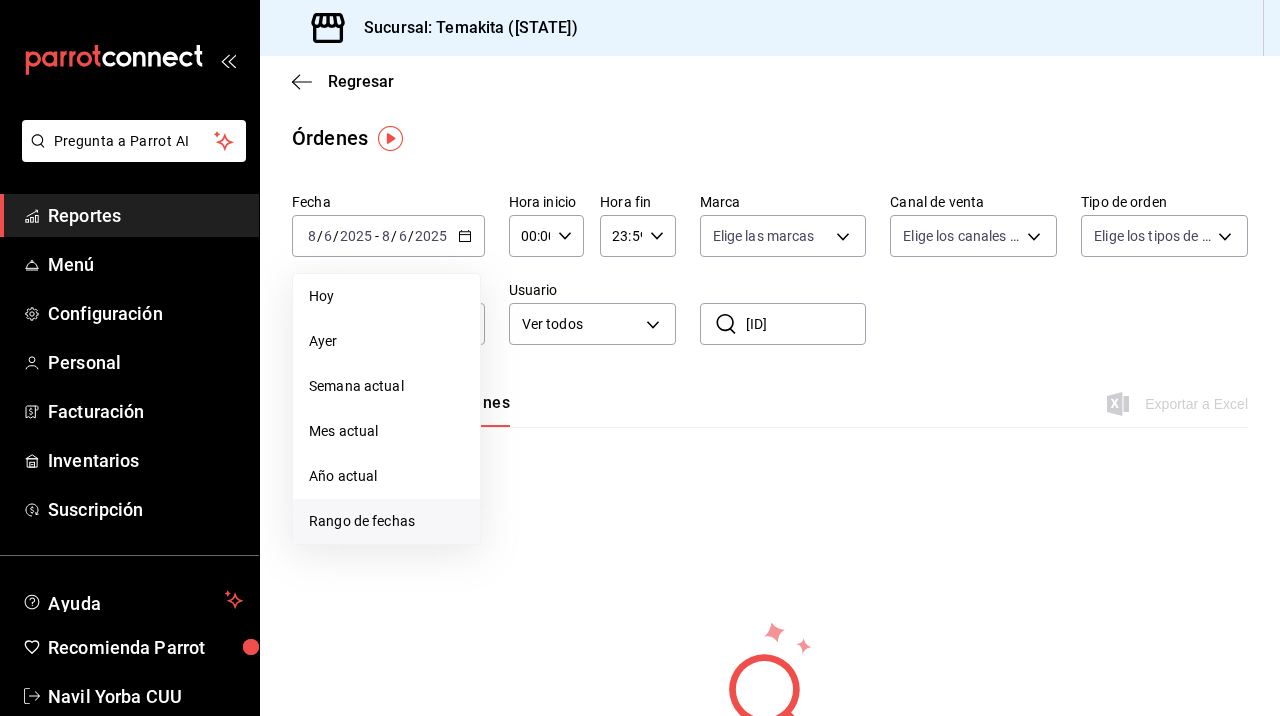 click on "Rango de fechas" at bounding box center (386, 521) 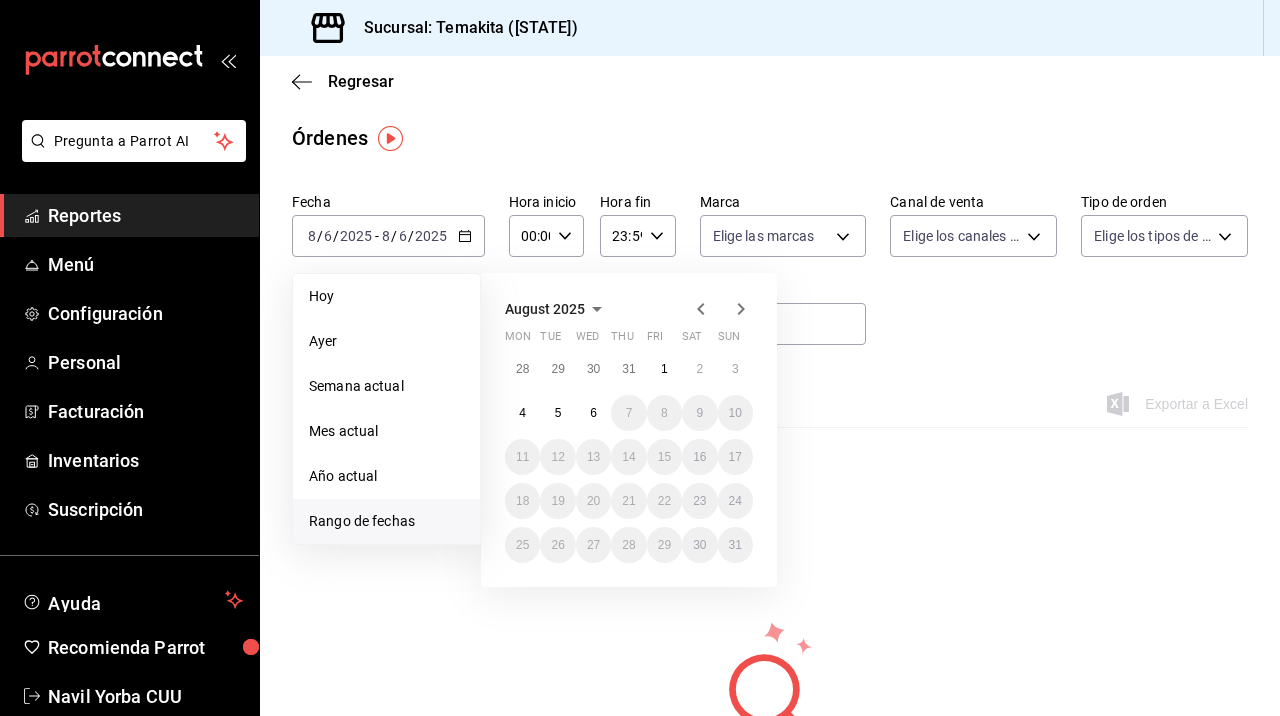 click 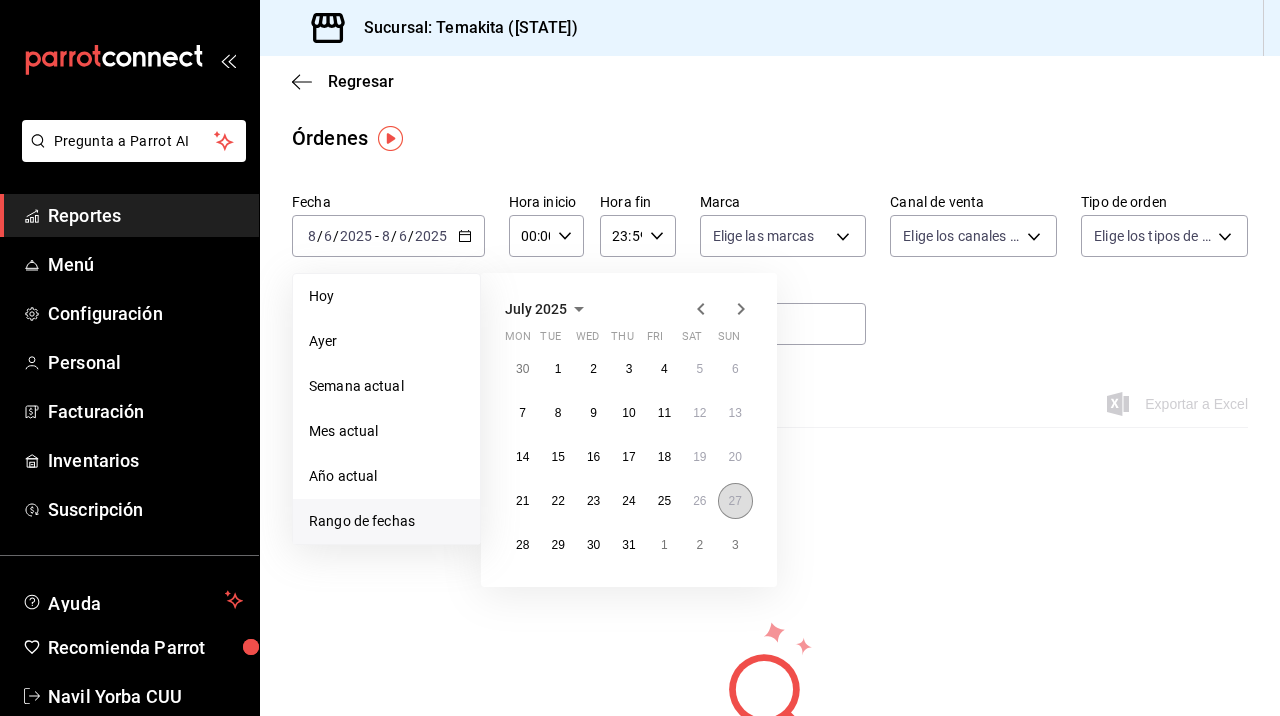 click on "27" at bounding box center (735, 501) 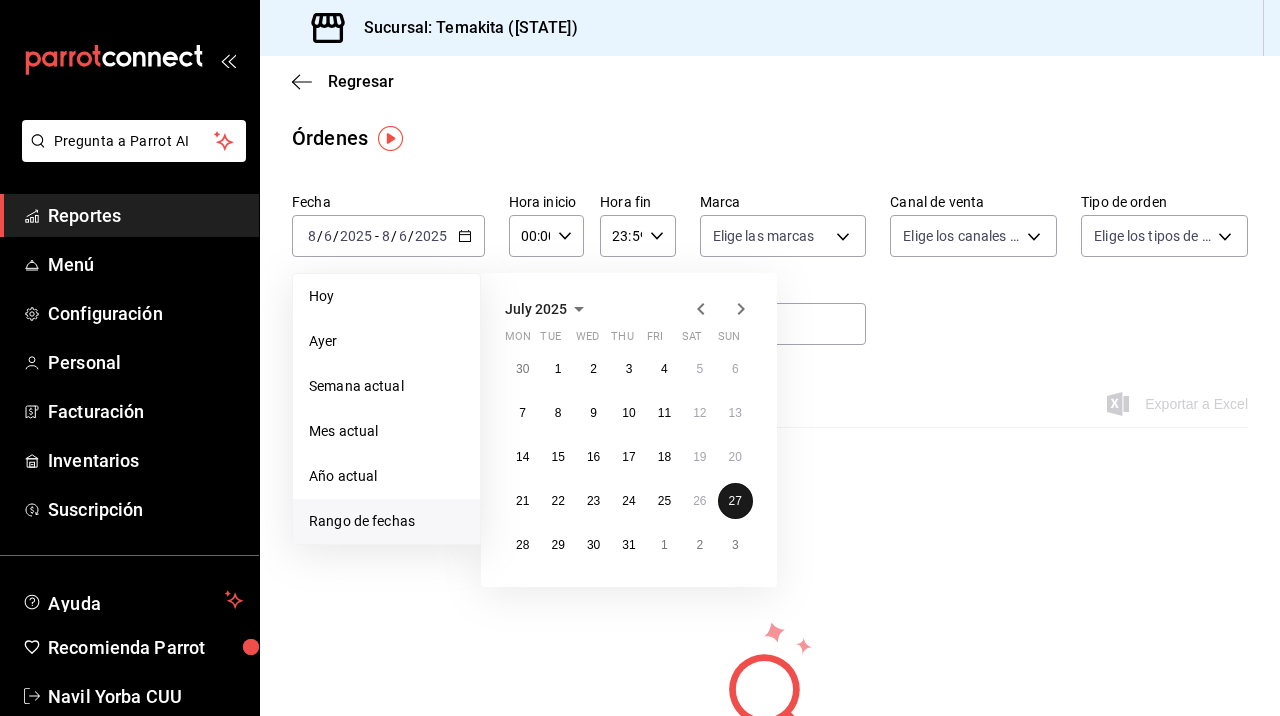 click on "27" at bounding box center (735, 501) 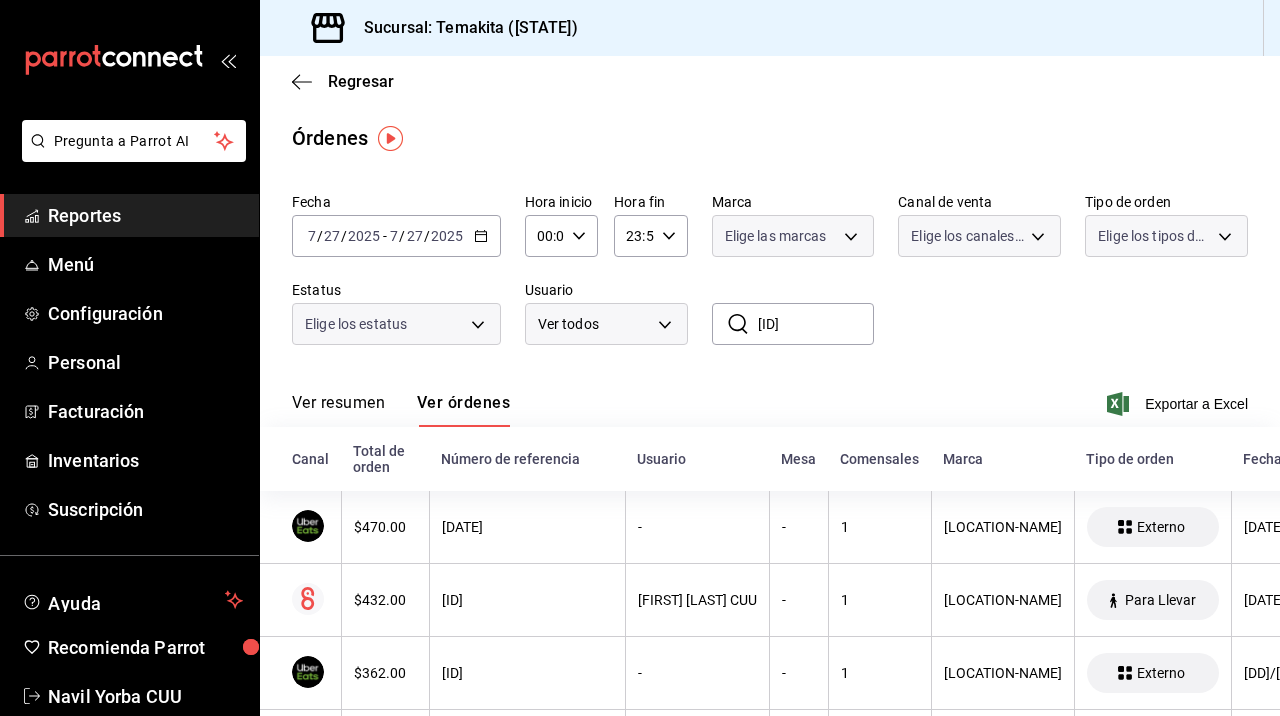 click on "[ID]" at bounding box center [816, 324] 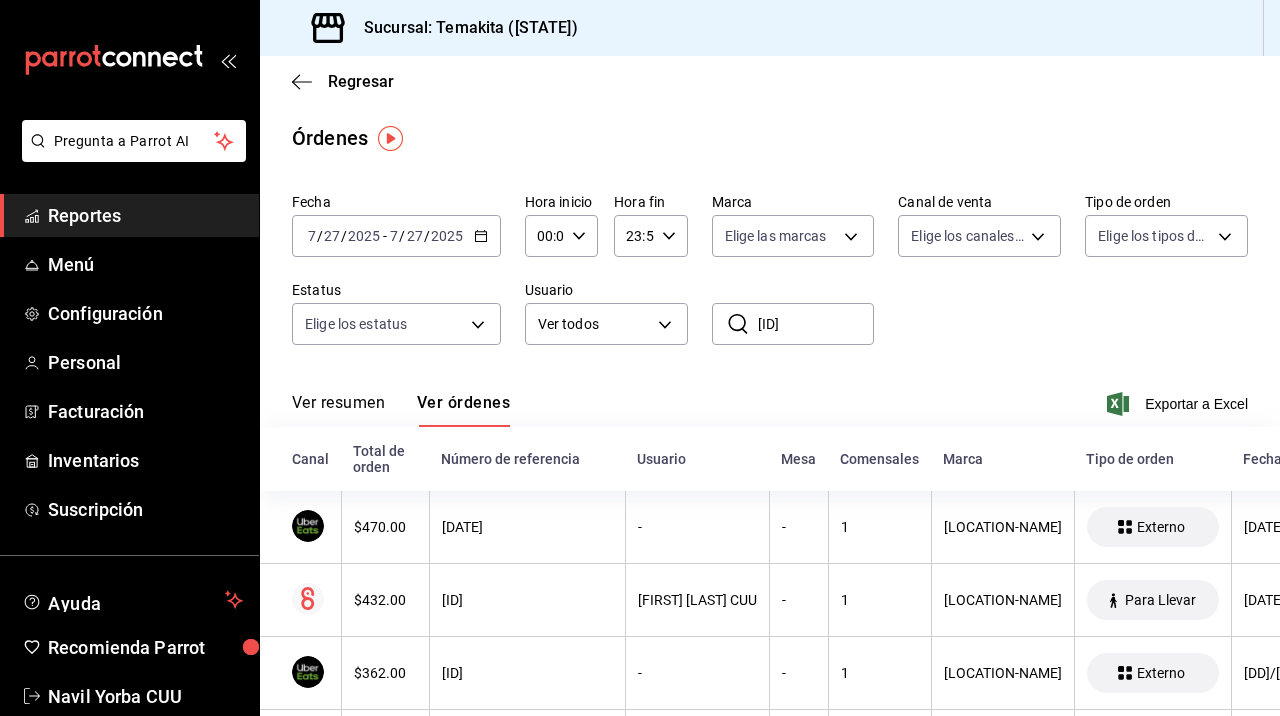 drag, startPoint x: 803, startPoint y: 326, endPoint x: 724, endPoint y: 322, distance: 79.101204 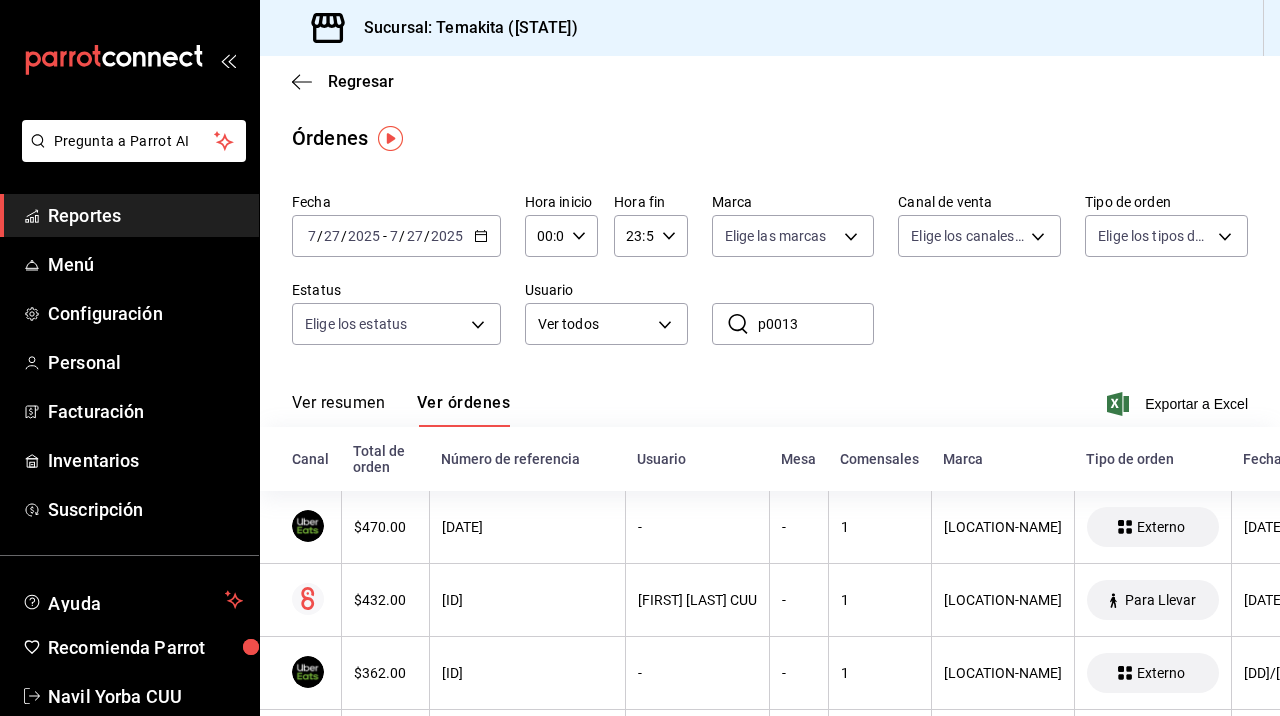 click on "p0013" at bounding box center [816, 324] 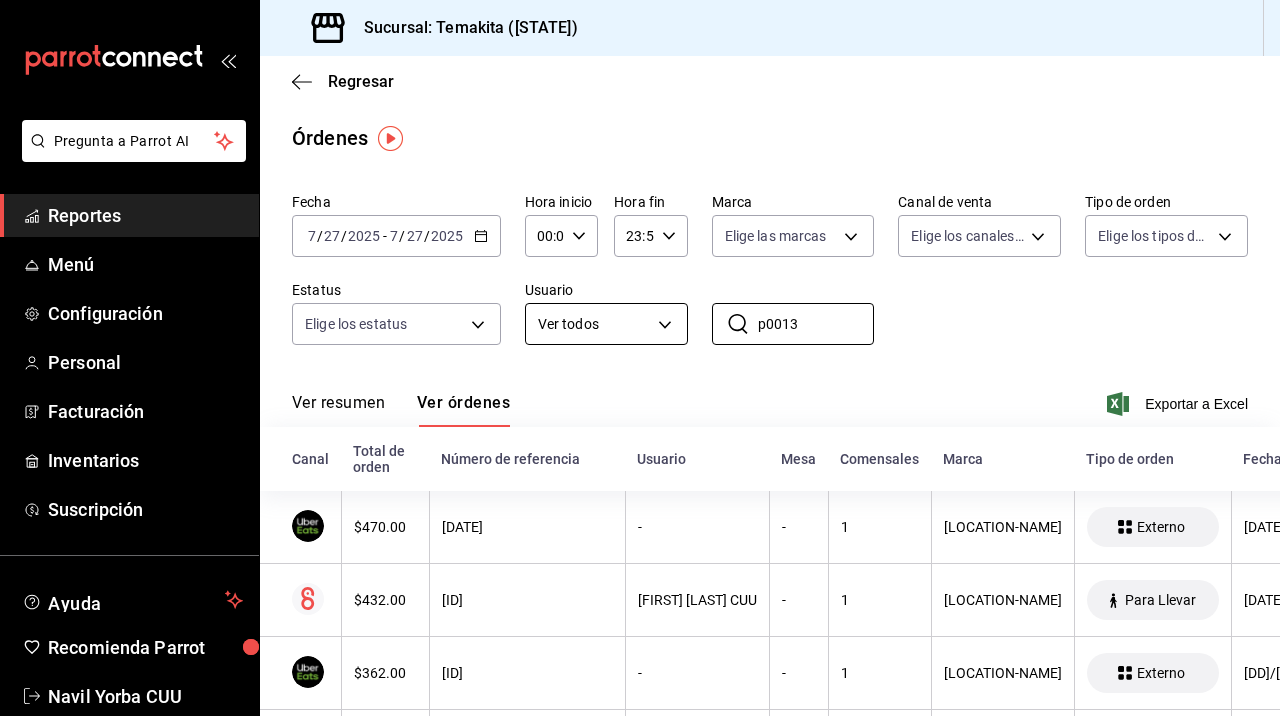click on "Pregunta a Parrot AI Reportes   Menú   Configuración   Personal   Facturación   Inventarios   Suscripción   Ayuda Recomienda Parrot   Navil Yorba CUU   Sugerir nueva función   Sucursal: Temakita ([STATE]) Regresar Órdenes Fecha [DATE] [DATE] - [DATE] [DATE] Hora inicio [TIME] Hora inicio Hora fin [TIME] Hora fin Marca Elige las marcas Canal de venta Elige los canales de venta Tipo de orden Elige los tipos de orden Estatus Elige los estatus Usuario Ver todos ALL ​ p0013 ​ Ver resumen Ver órdenes Exportar a Excel Canal Total de orden Número de referencia Usuario Mesa Comensales Marca Tipo de orden Fecha Estatus $470.00 [ID] - - 1 Temakita ([STATE]) Externo [DATE] [TIME] Cerrada $432.00 [ID] Axel Villa CUU - 1 Temakita ([STATE]) Para Llevar [DATE] [TIME] Cerrada $362.00 [ID] - - 1 Temakita ([STATE]) Externo [DATE] [TIME] Cerrada $580.00 [ID] Victor cUU 1 1 Temakita ([STATE]) Comer Aqui-Mesas [DATE] [TIME] - - 1" at bounding box center (640, 358) 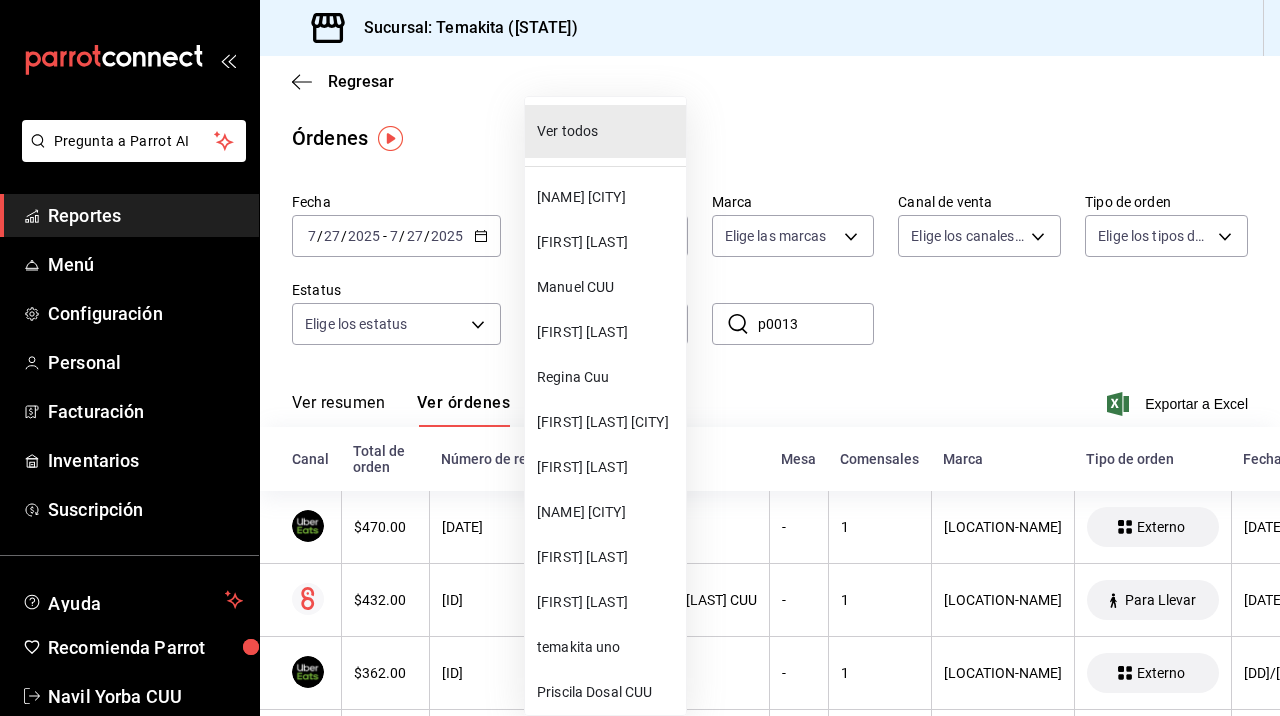 click on "[FIRST] [LAST]" at bounding box center (605, 332) 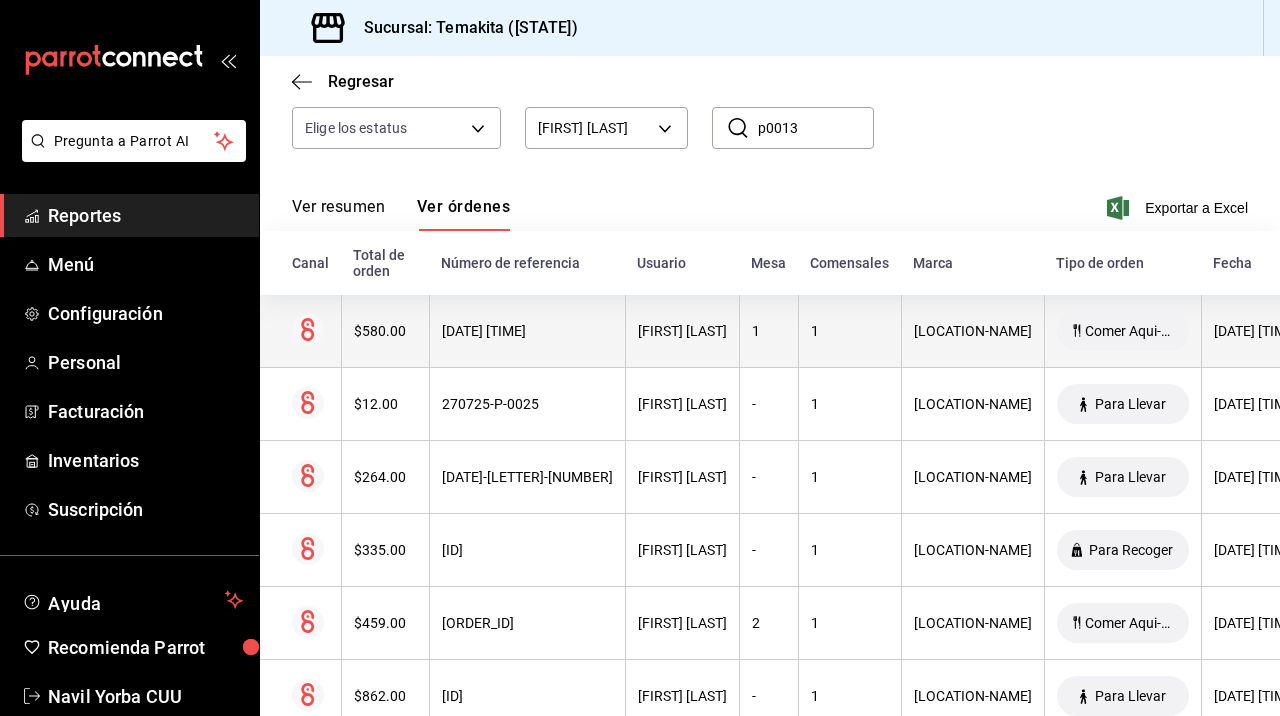 scroll, scrollTop: 45, scrollLeft: 0, axis: vertical 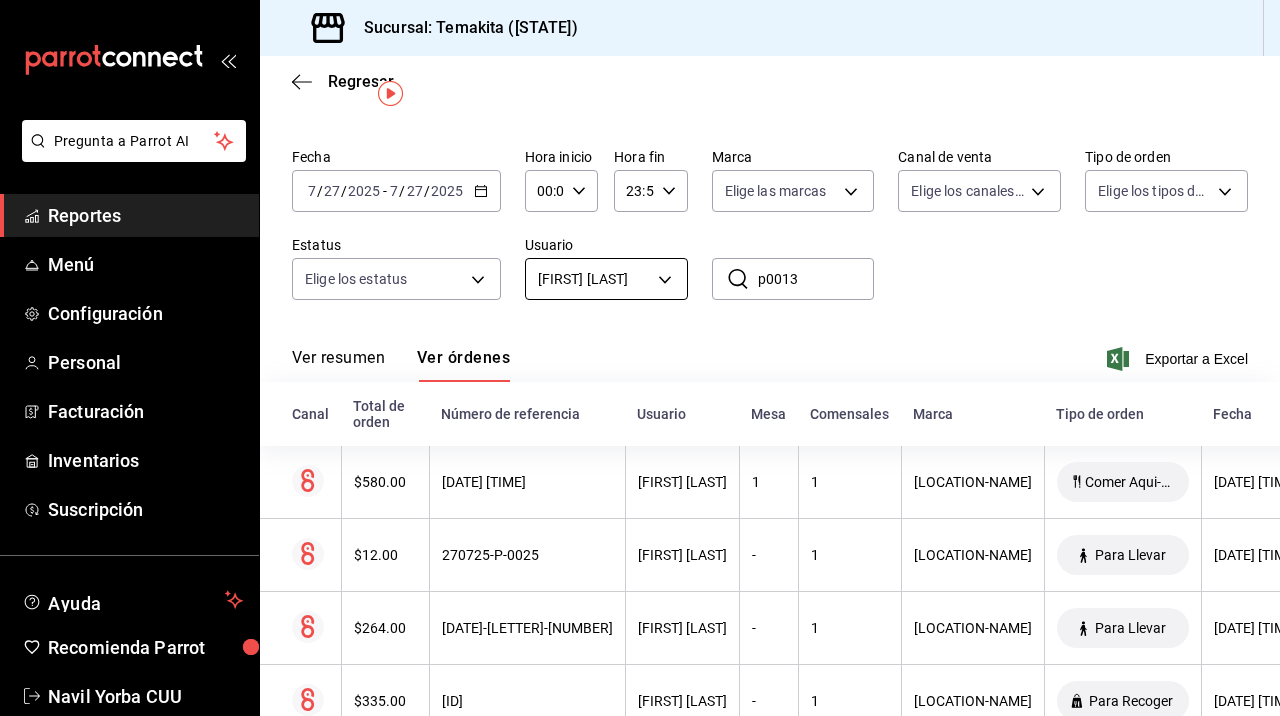 click on "Pregunta a Parrot AI Reportes   Menú   Configuración   Personal   Facturación   Inventarios   Suscripción   Ayuda Recomienda Parrot   Navil Yorba CUU   Sugerir nueva función   Sucursal: Temakita ([CITY]) Regresar Órdenes Fecha 2025-07-27 7 / 27 / 2025 - 2025-07-27 7 / 27 / 2025 Hora inicio 00:00 Hora inicio Hora fin 23:59 Hora fin Marca Elige las marcas Canal de venta Elige los canales de venta Tipo de orden Elige los tipos de orden Estatus Elige los estatus Usuario [FIRST] CUU 887fc0d3-fdc3-4902-a890-c3bff67e0acc ​ p0013 ​ Ver resumen Ver órdenes Exportar a Excel Canal Total de orden Número de referencia Usuario Mesa Comensales Marca Tipo de orden Fecha Estatus $580.00 270725-P-0027 [FIRST] CUU 1 1 Temakita ([CITY]) Comer Aqui-Mesas 27/07/2025 09:33 PM Cerrada $12.00 270725-P-0025 [FIRST] CUU - 1 Temakita ([CITY]) Para Llevar 27/07/2025 07:50 PM Cerrada $264.00 270725-P-0024 [FIRST] CUU - 1 Temakita ([CITY]) Para Llevar 27/07/2025 07:42 PM Cerrada $335.00 270725-P-0023 [FIRST] CUU - 1 2 1" at bounding box center [640, 358] 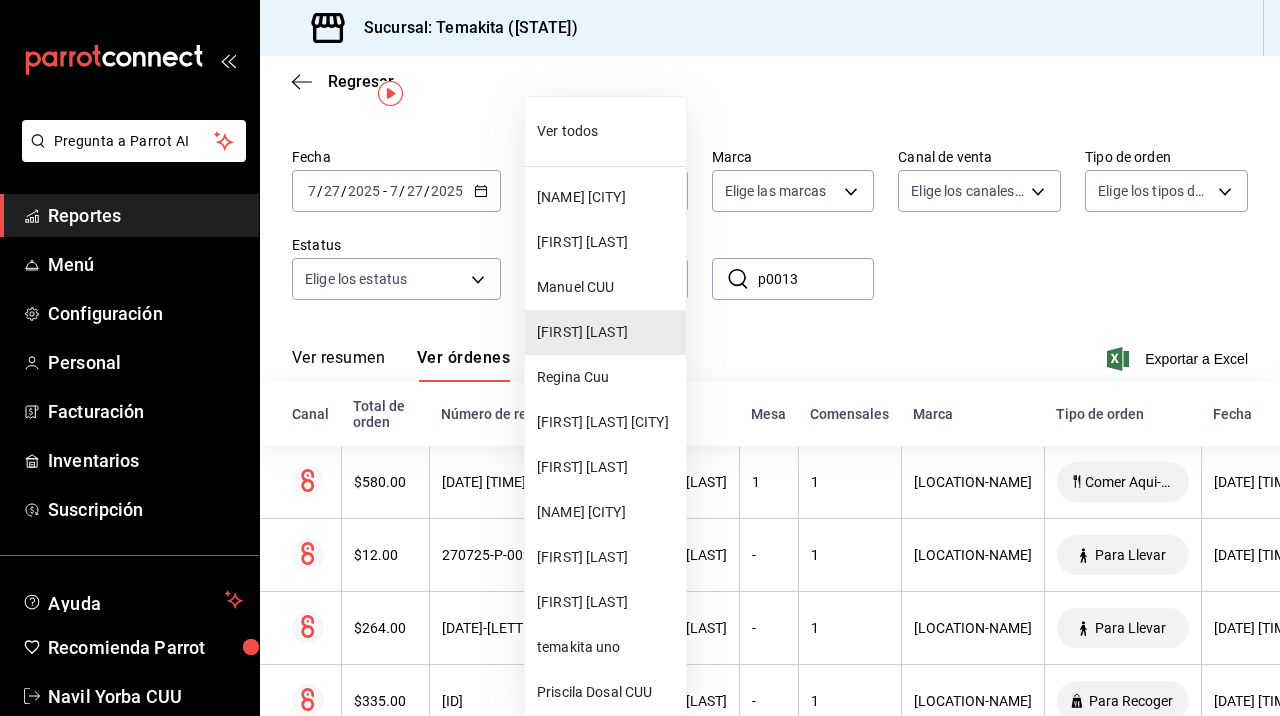 click on "Ver todos" at bounding box center [605, 131] 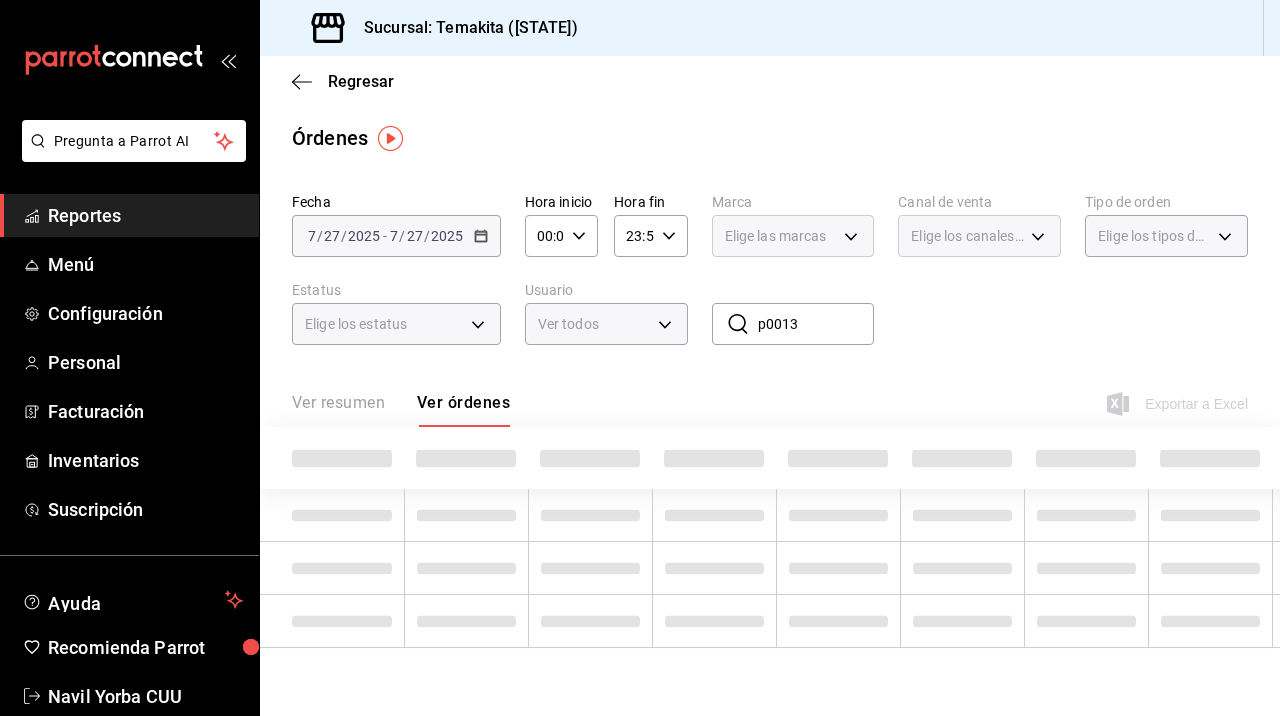 type on "ALL" 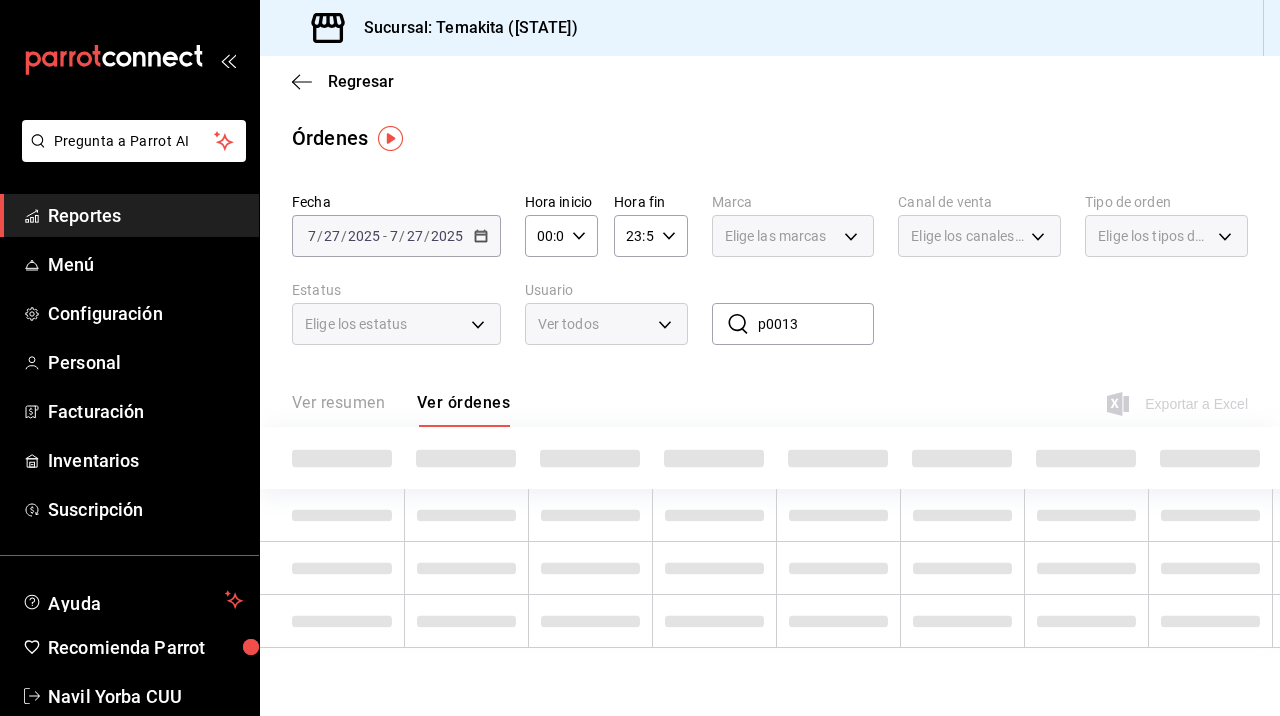 scroll, scrollTop: 0, scrollLeft: 0, axis: both 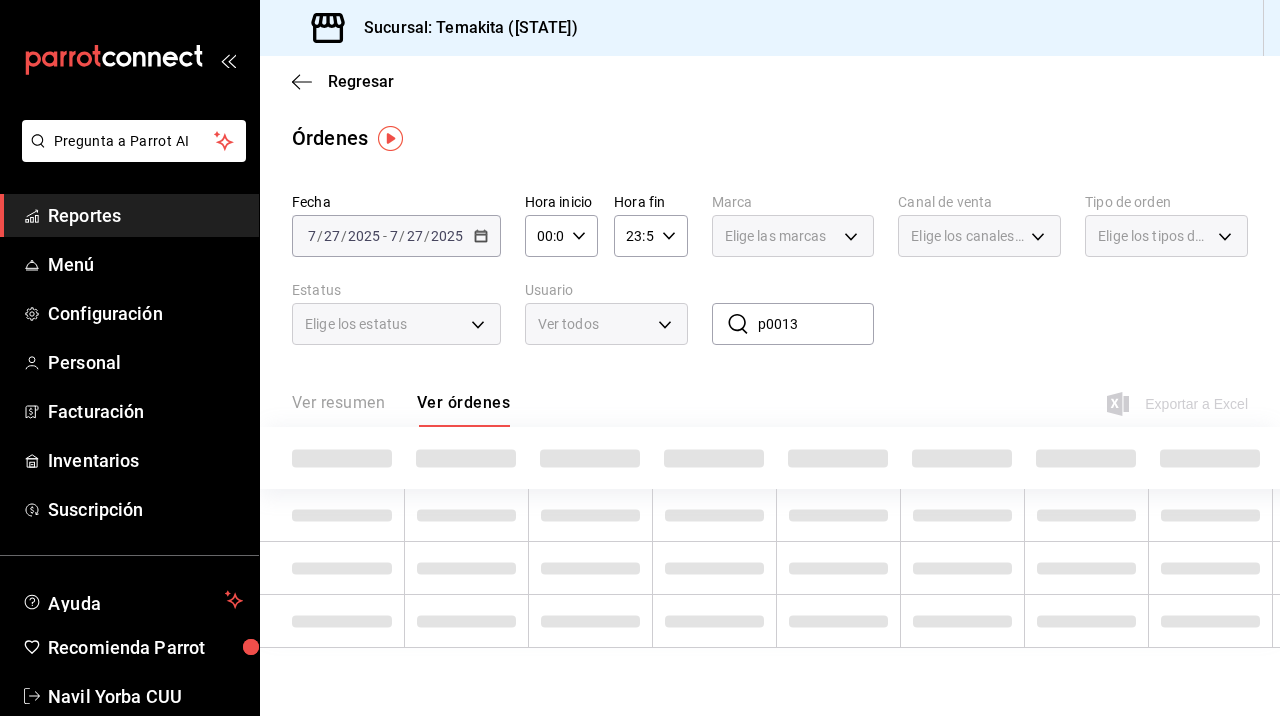 click on "p0013" at bounding box center (816, 324) 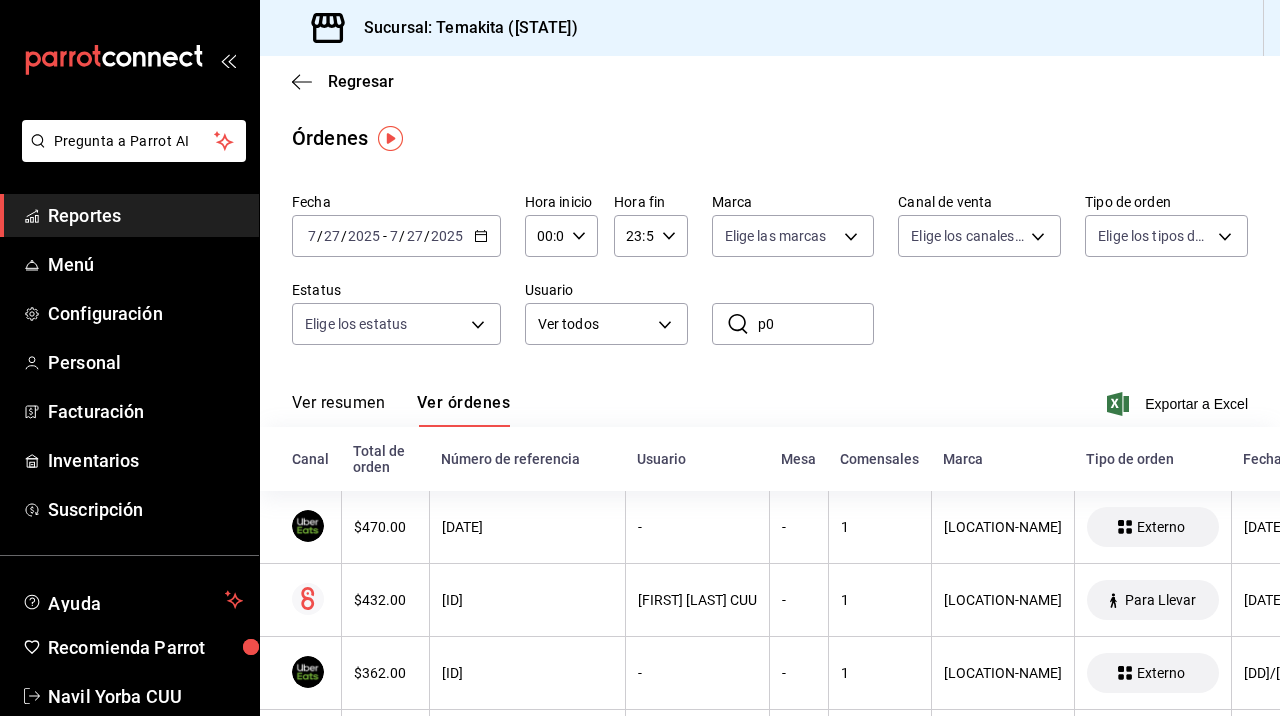 type on "p" 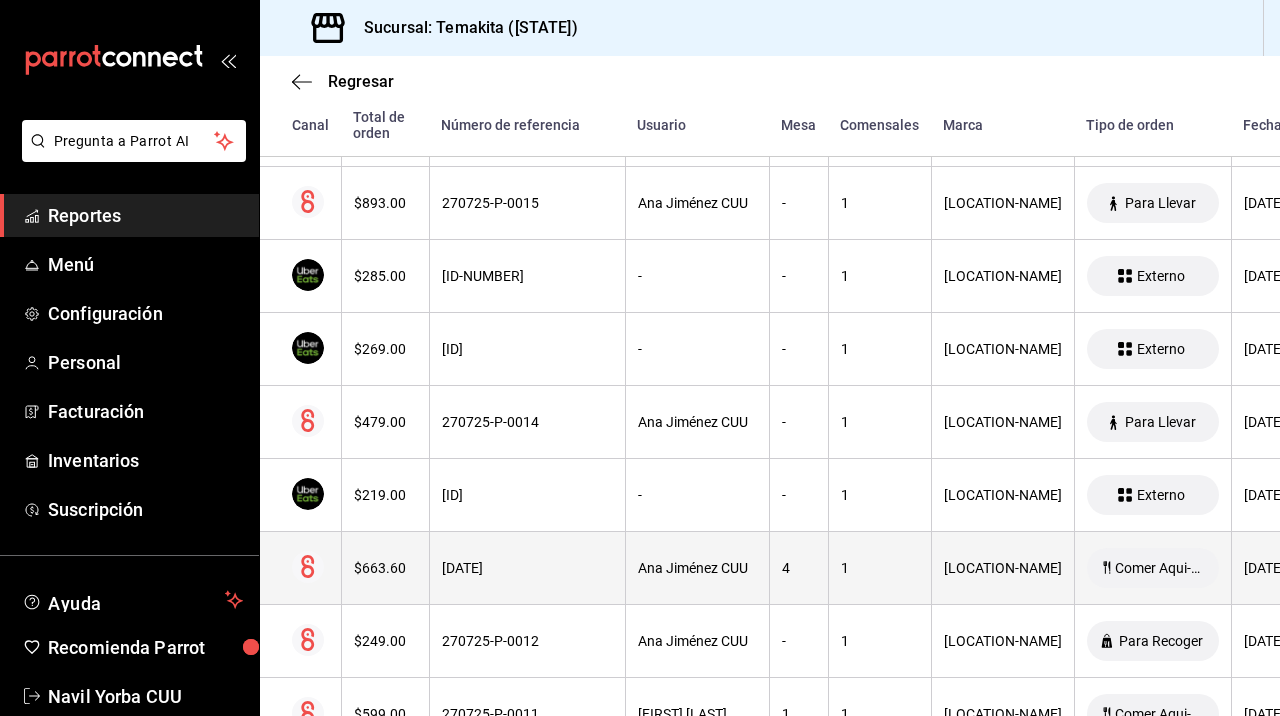 scroll, scrollTop: 3549, scrollLeft: 0, axis: vertical 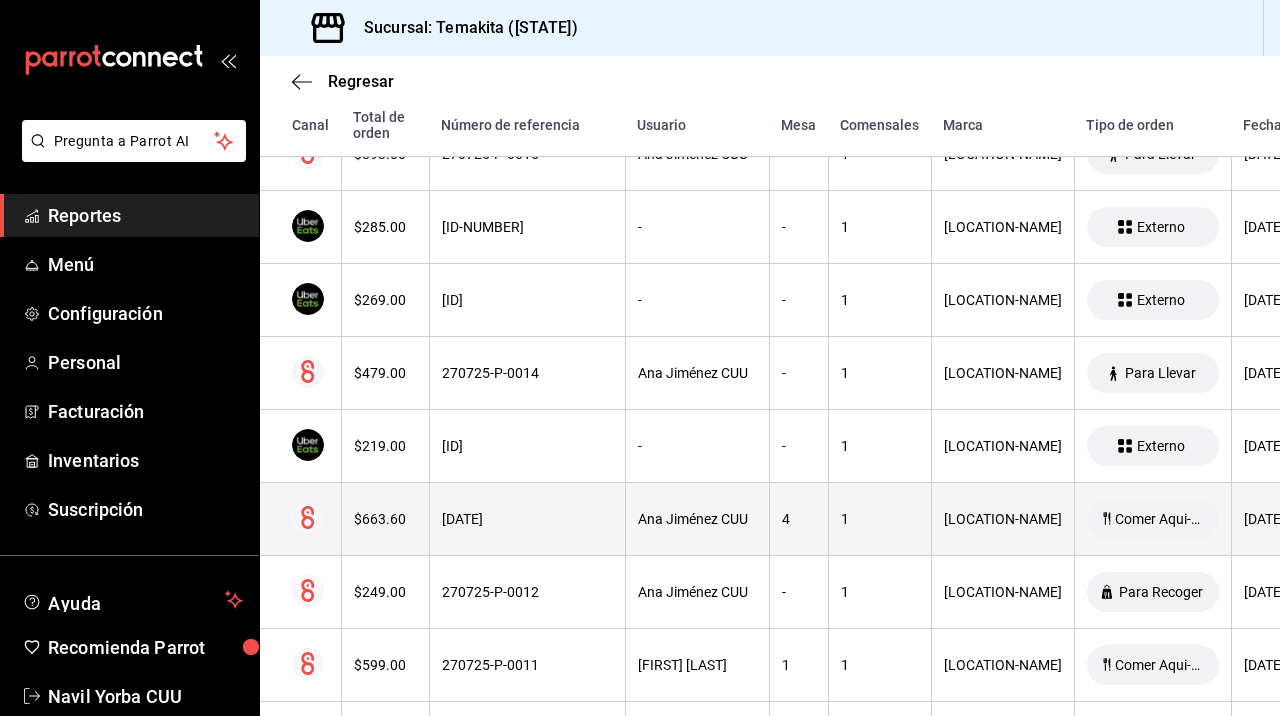 type 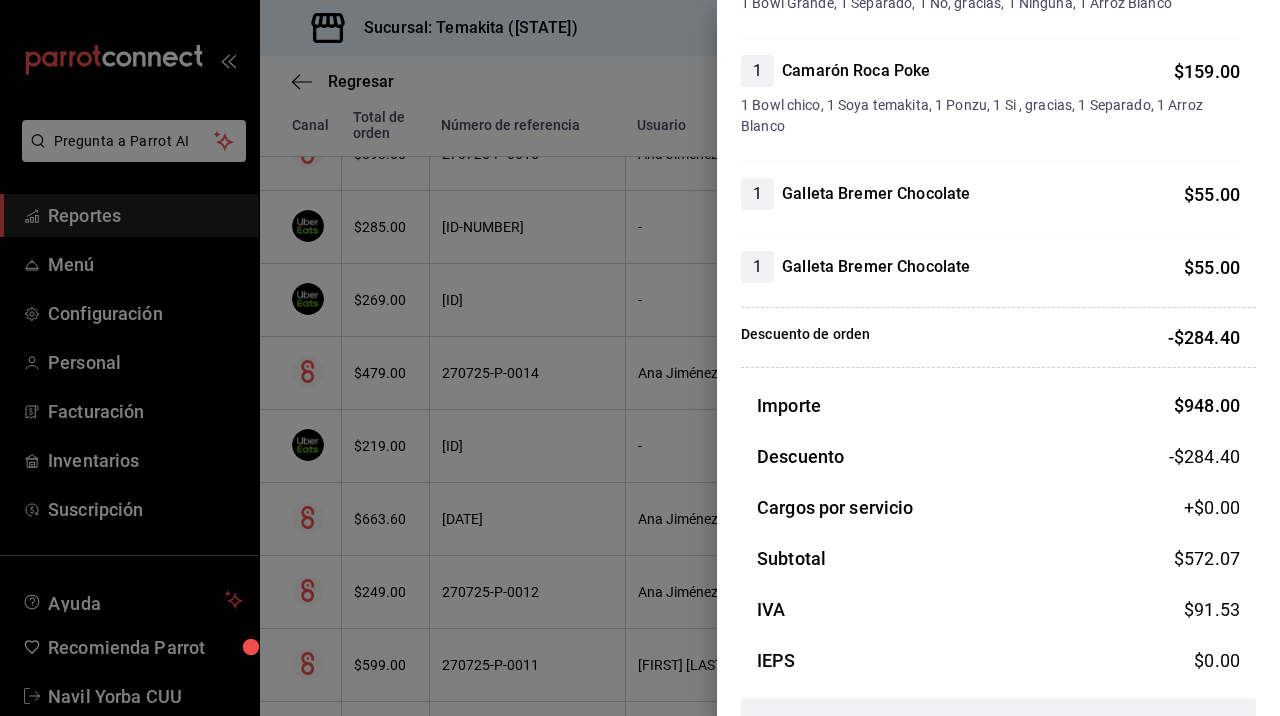 scroll, scrollTop: 662, scrollLeft: 0, axis: vertical 